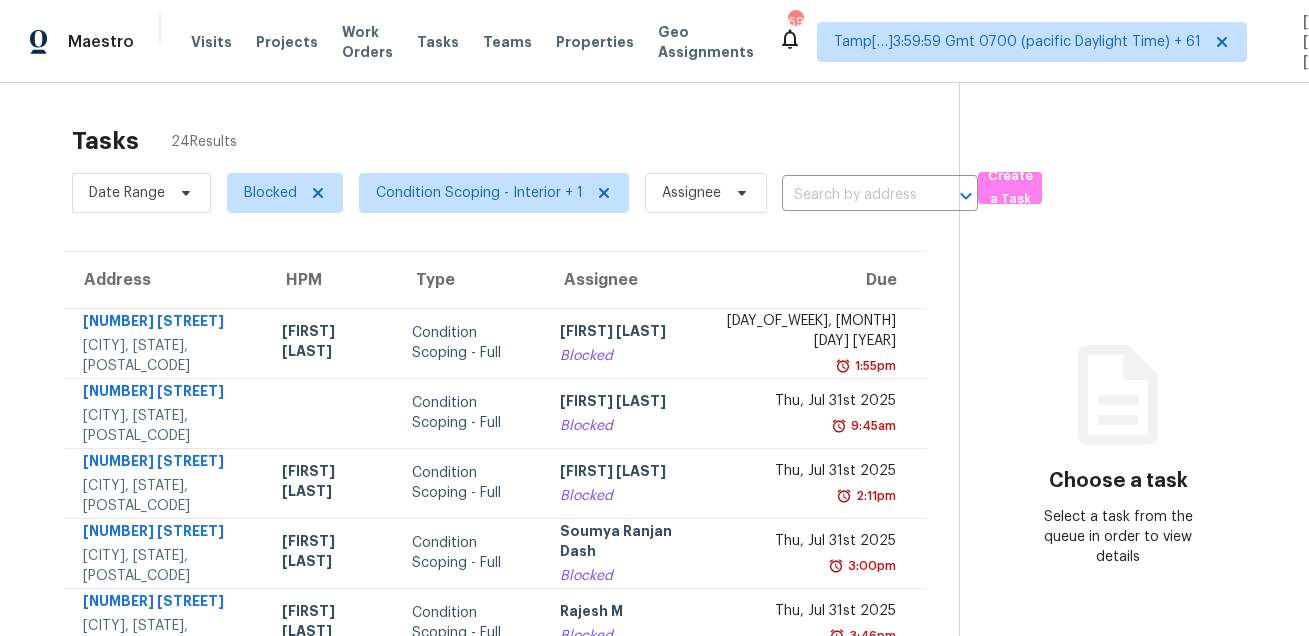 scroll, scrollTop: 0, scrollLeft: 0, axis: both 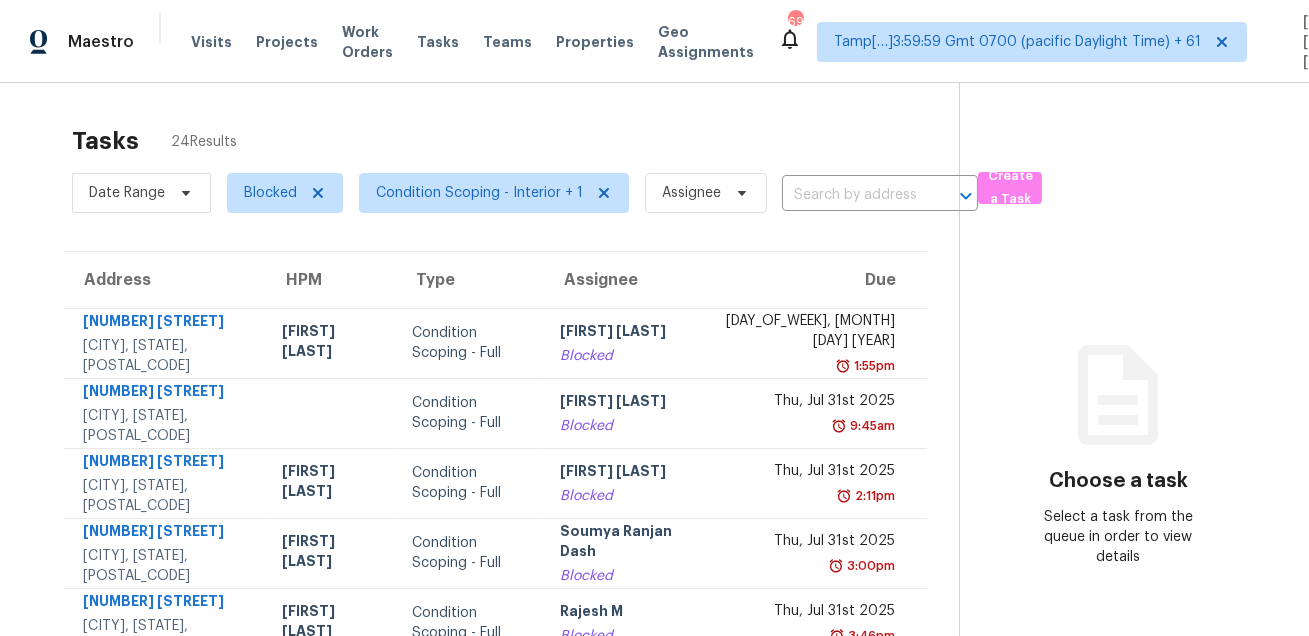click on "Blocked" at bounding box center [277, 193] 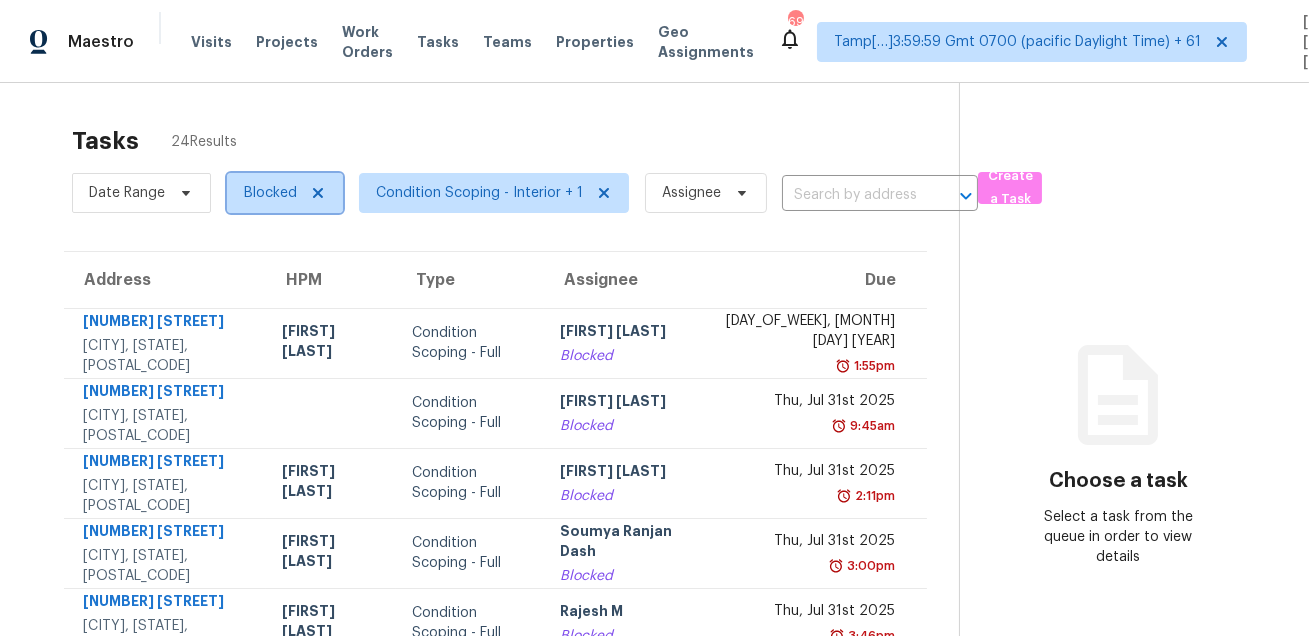 click on "Blocked" at bounding box center [270, 193] 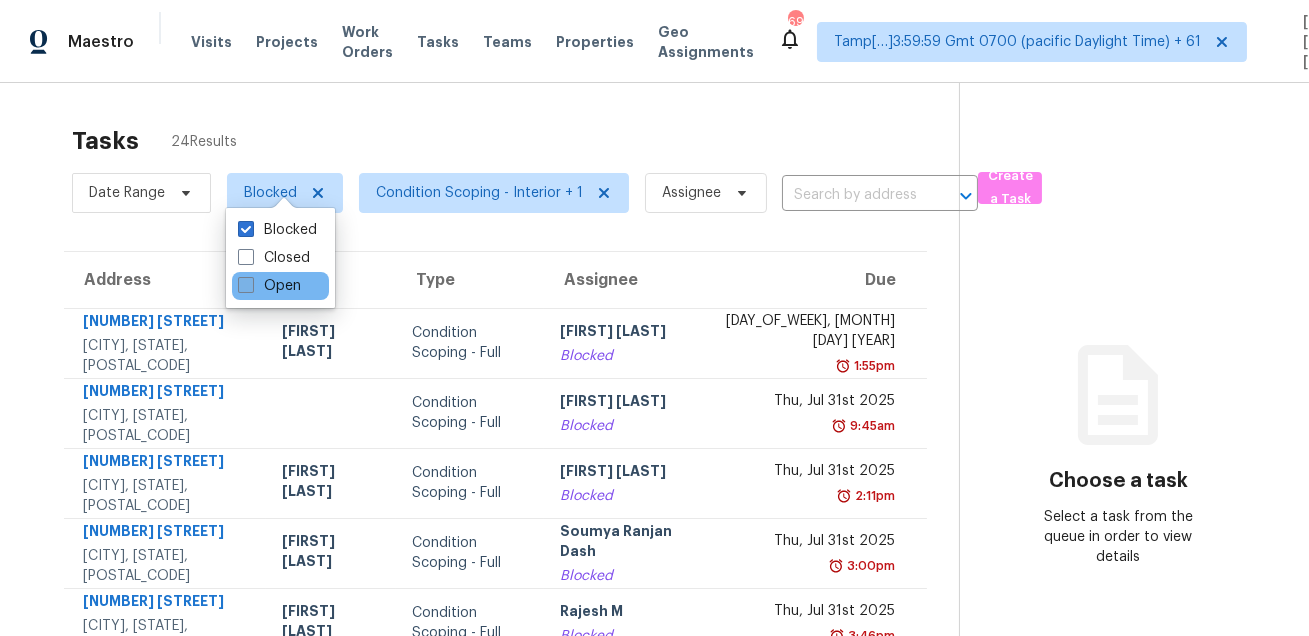 click on "Open" at bounding box center (269, 286) 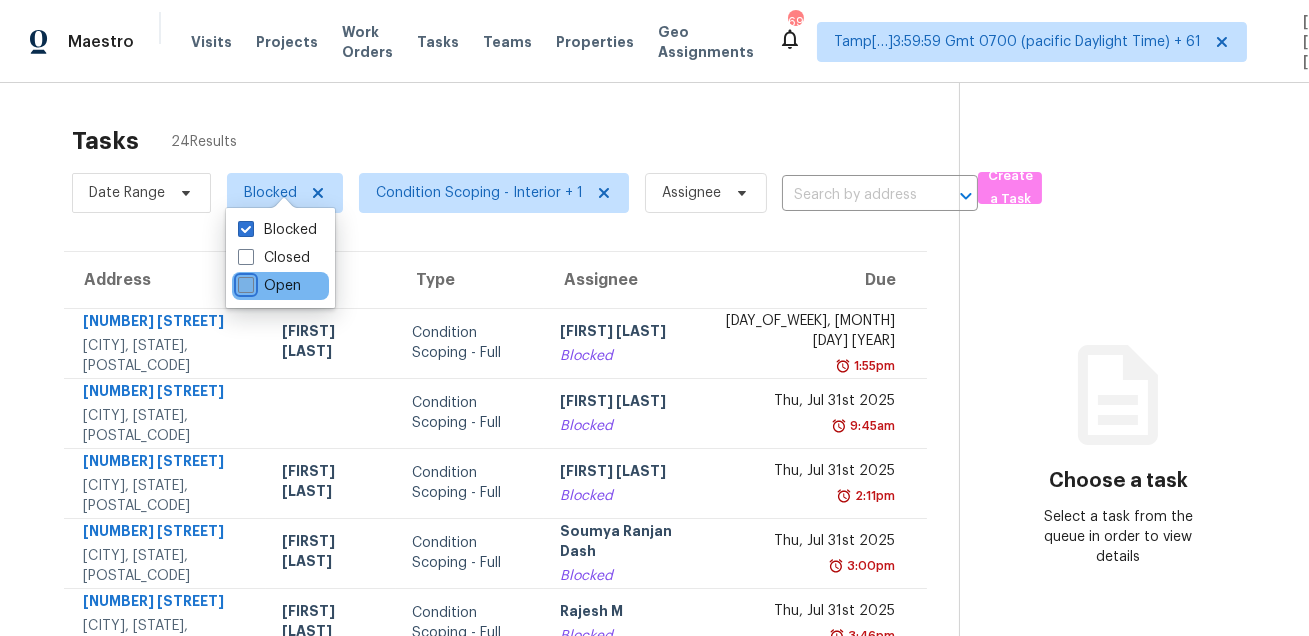click on "Open" at bounding box center [244, 282] 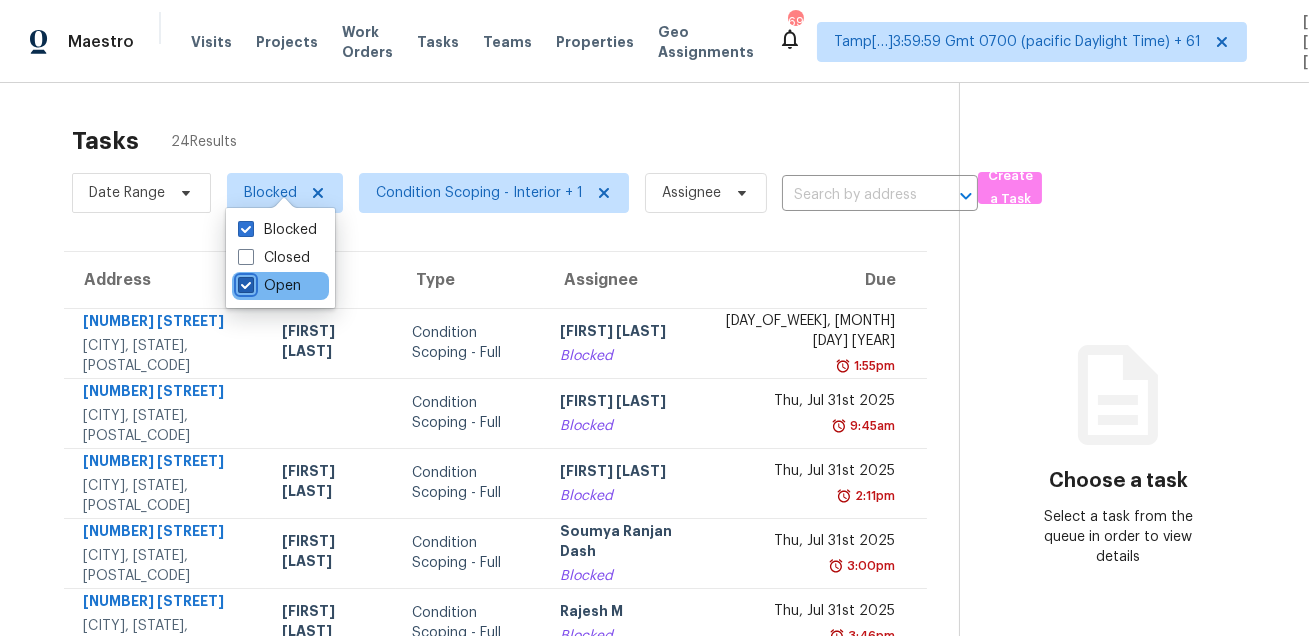 checkbox on "true" 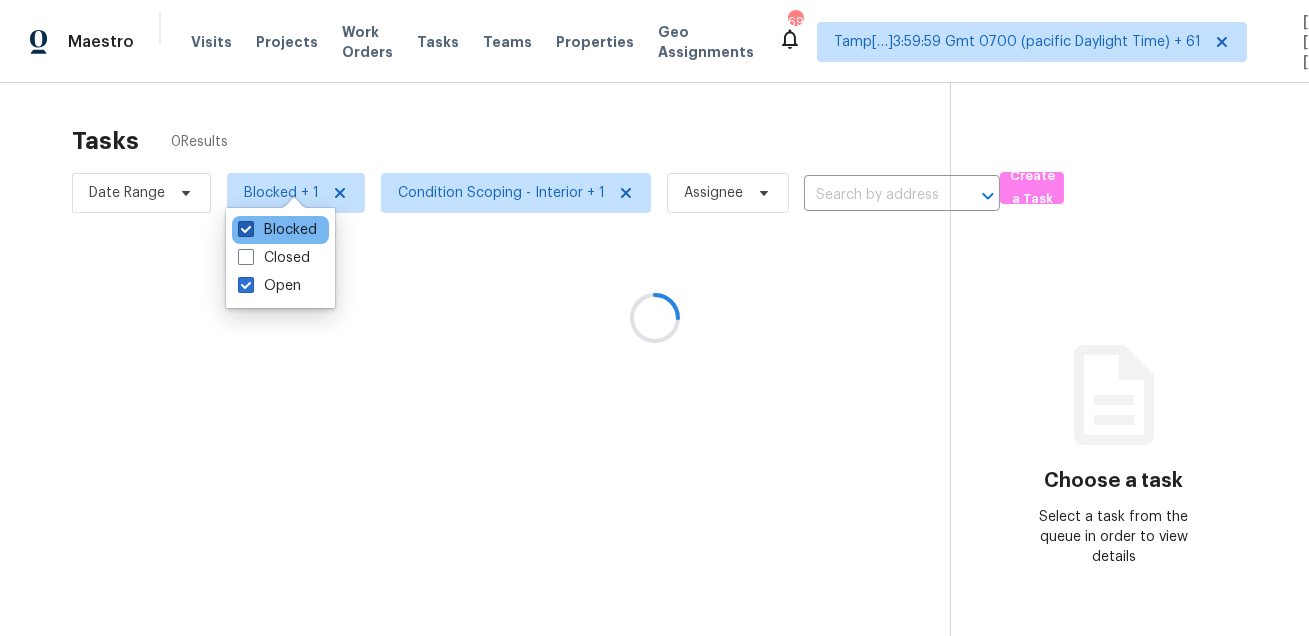 click on "Blocked" at bounding box center (277, 230) 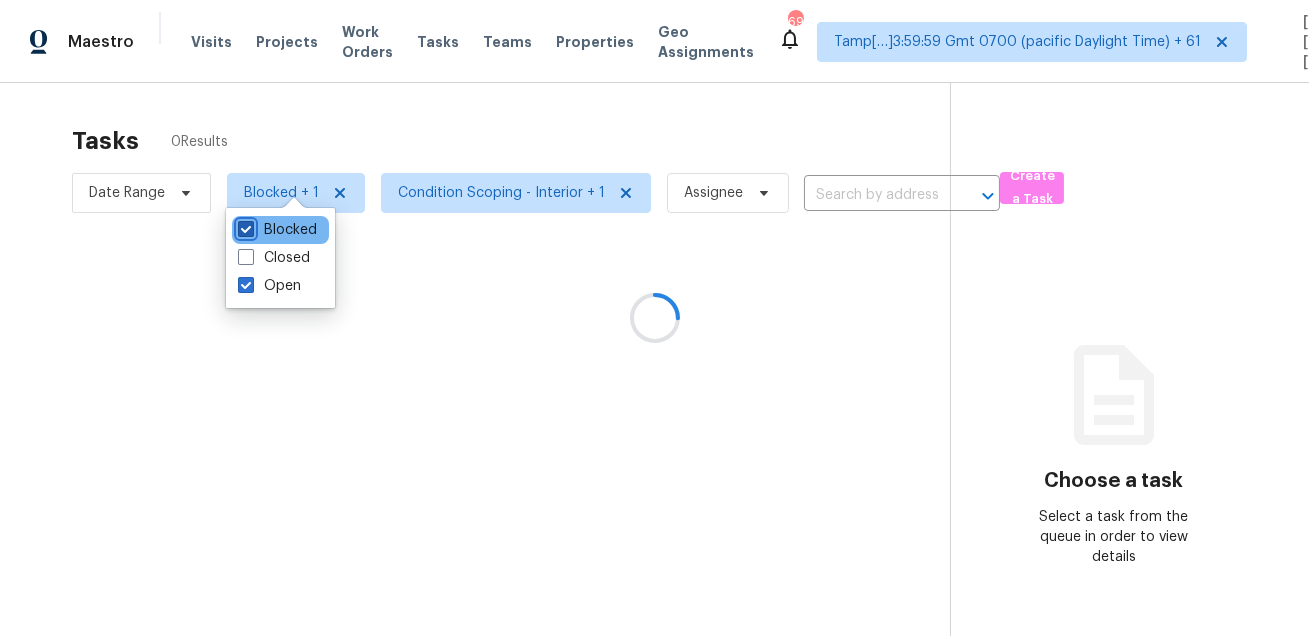 checkbox on "false" 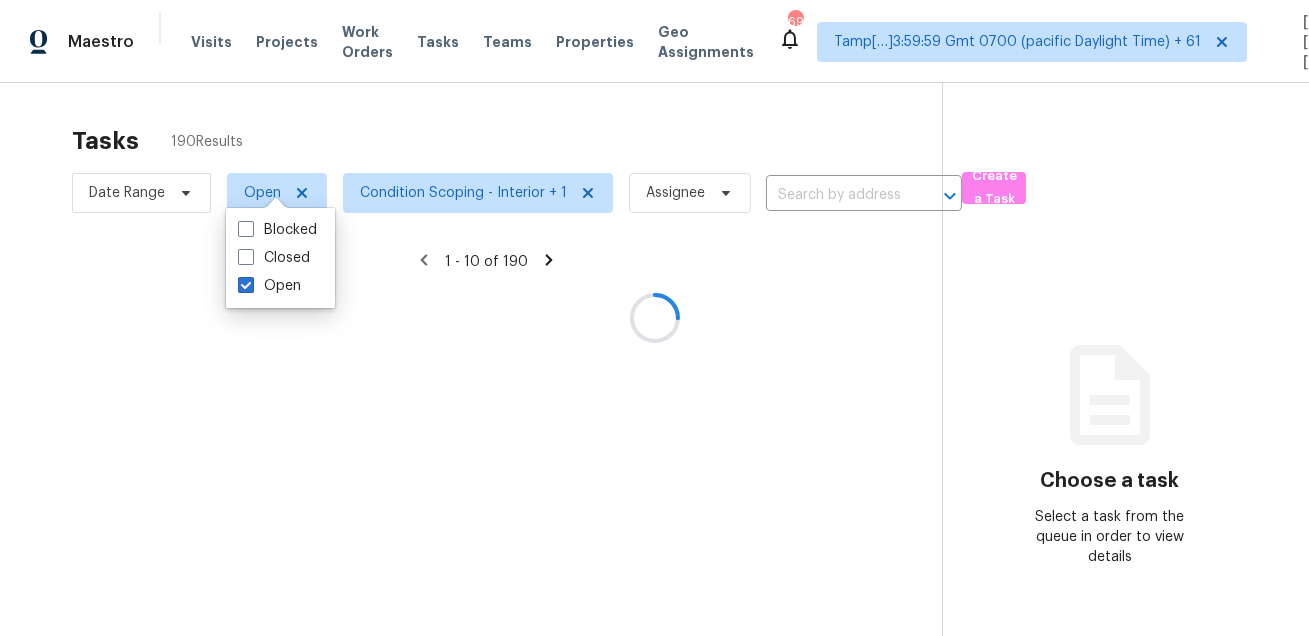 click at bounding box center [654, 318] 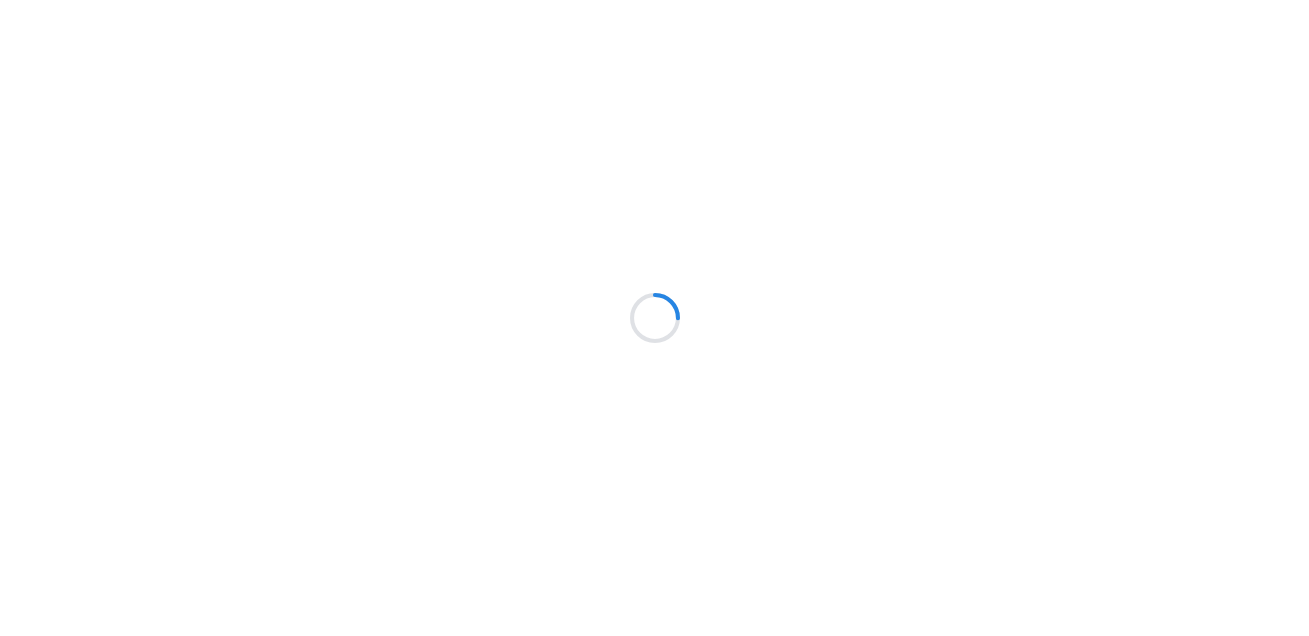 scroll, scrollTop: 0, scrollLeft: 0, axis: both 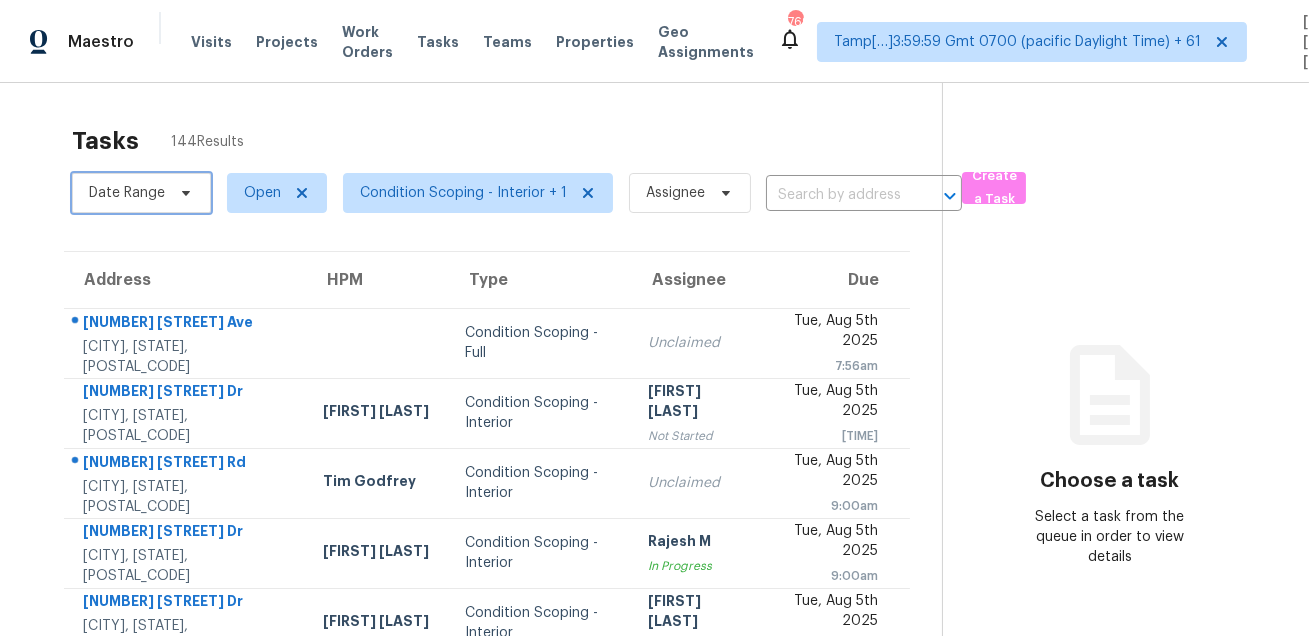 click on "Date Range" at bounding box center [127, 193] 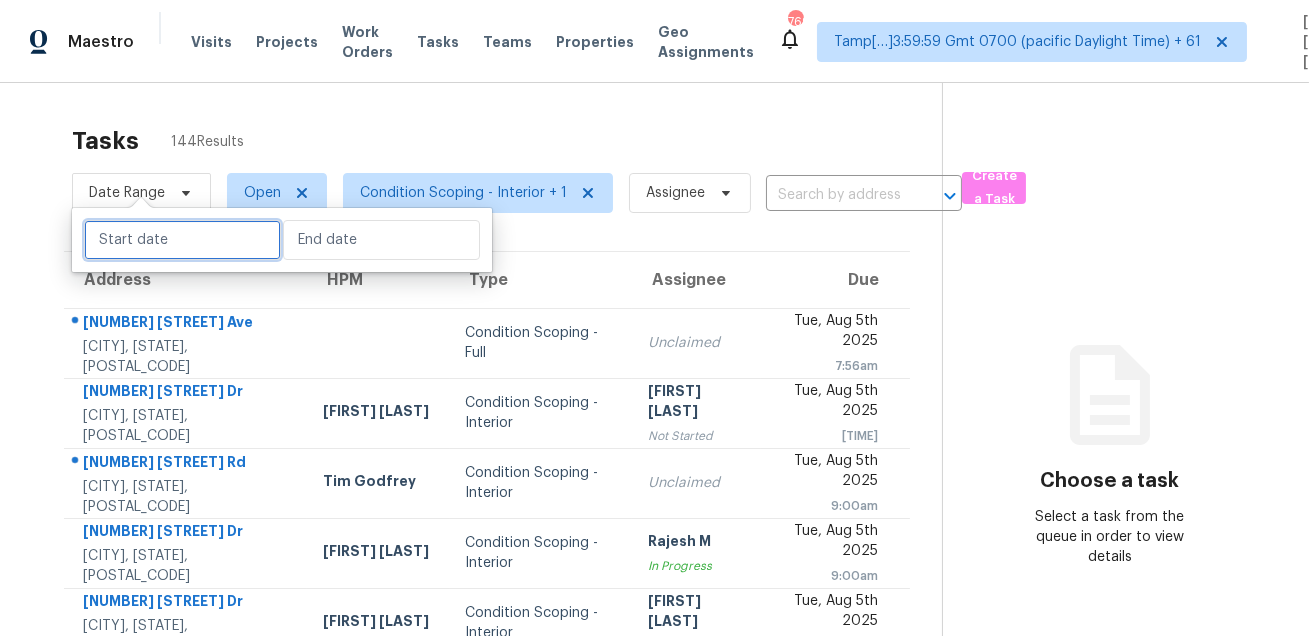 click at bounding box center (182, 240) 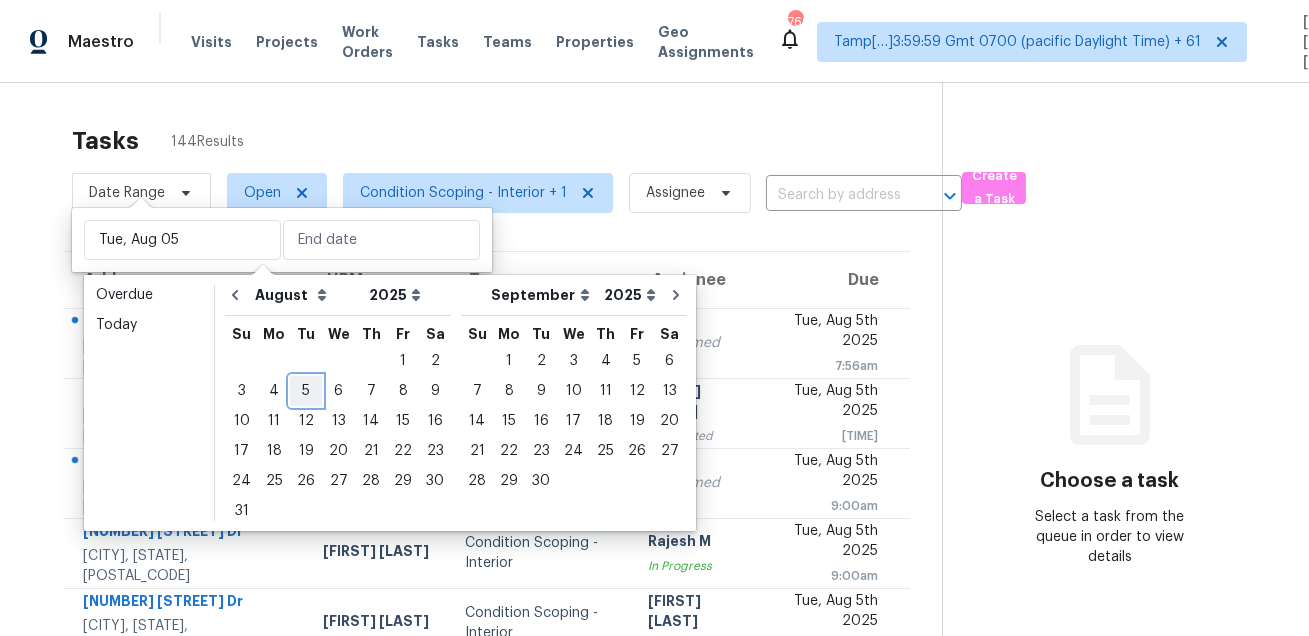 click on "5" at bounding box center (306, 391) 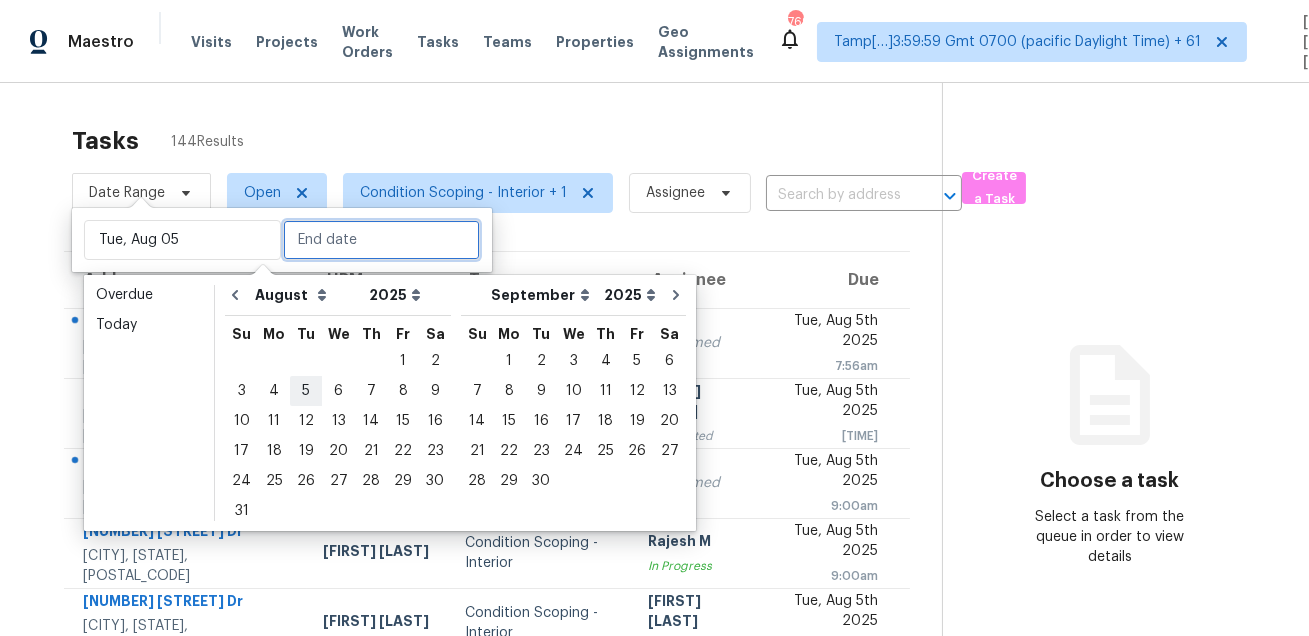 type on "Tue, Aug 05" 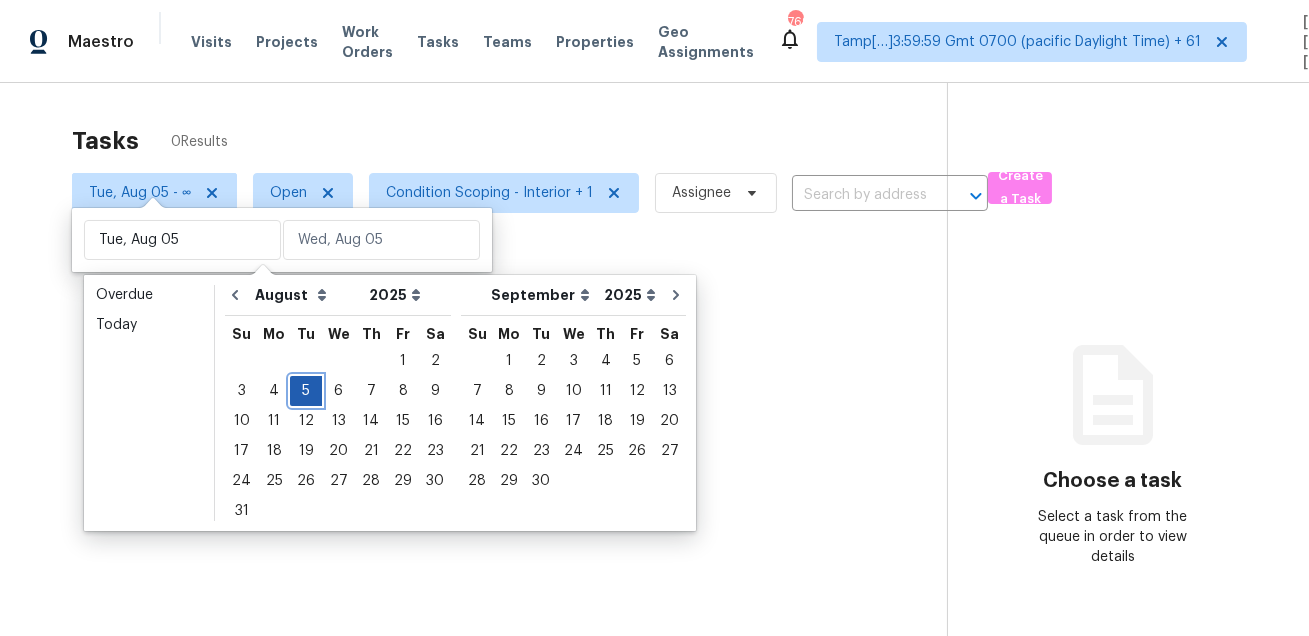 click on "5" at bounding box center [306, 391] 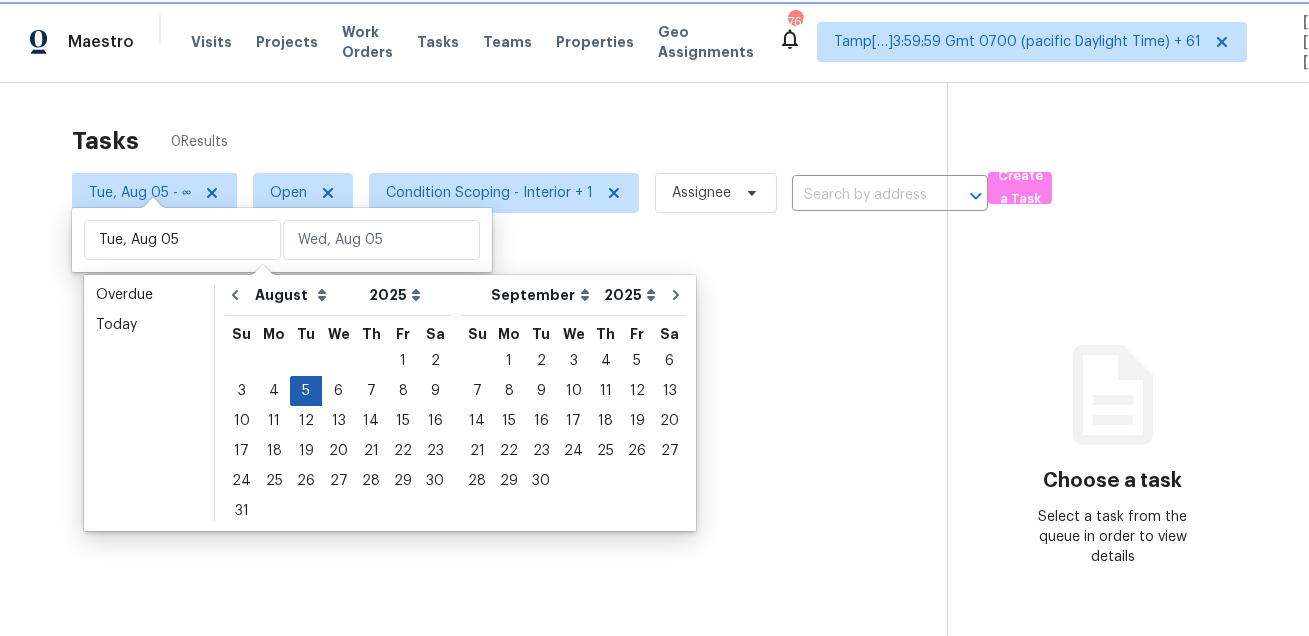 type on "Tue, Aug 05" 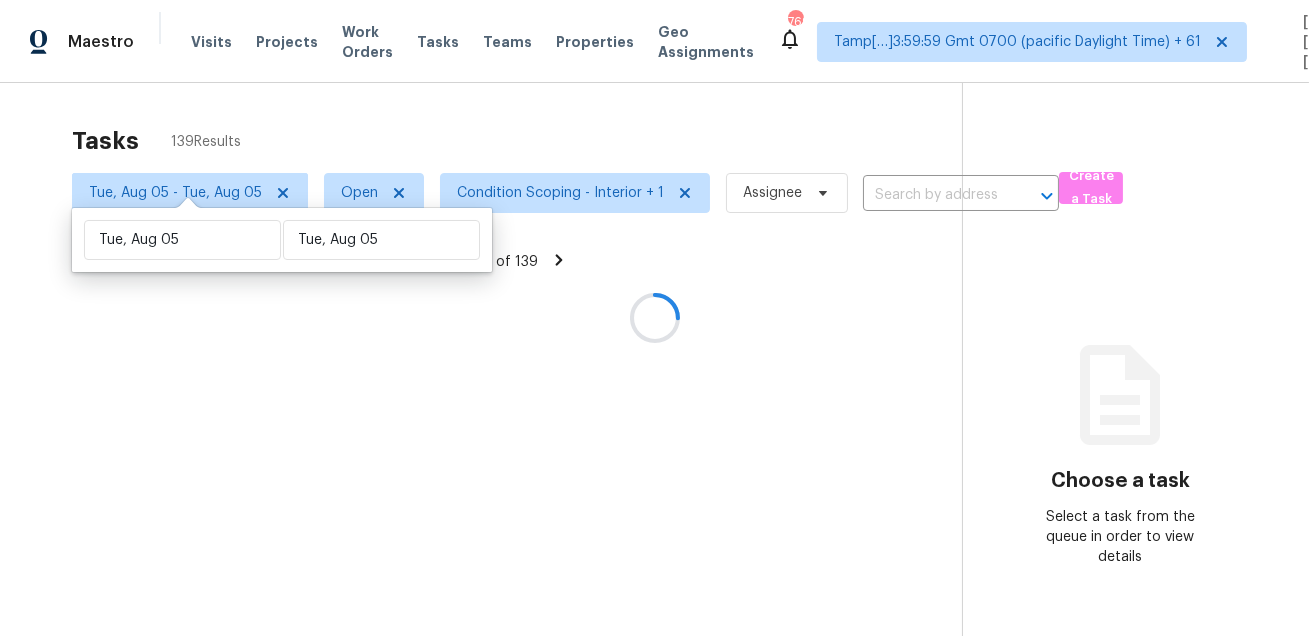 click at bounding box center (654, 318) 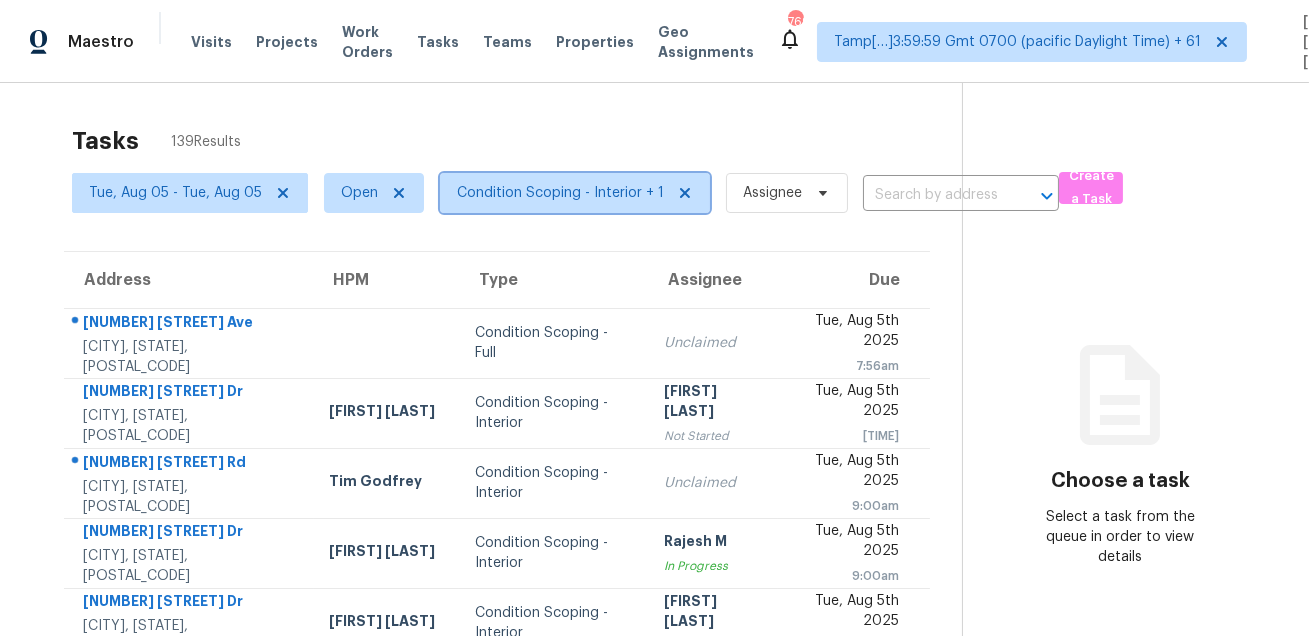 click on "Condition Scoping - Interior + 1" at bounding box center [560, 193] 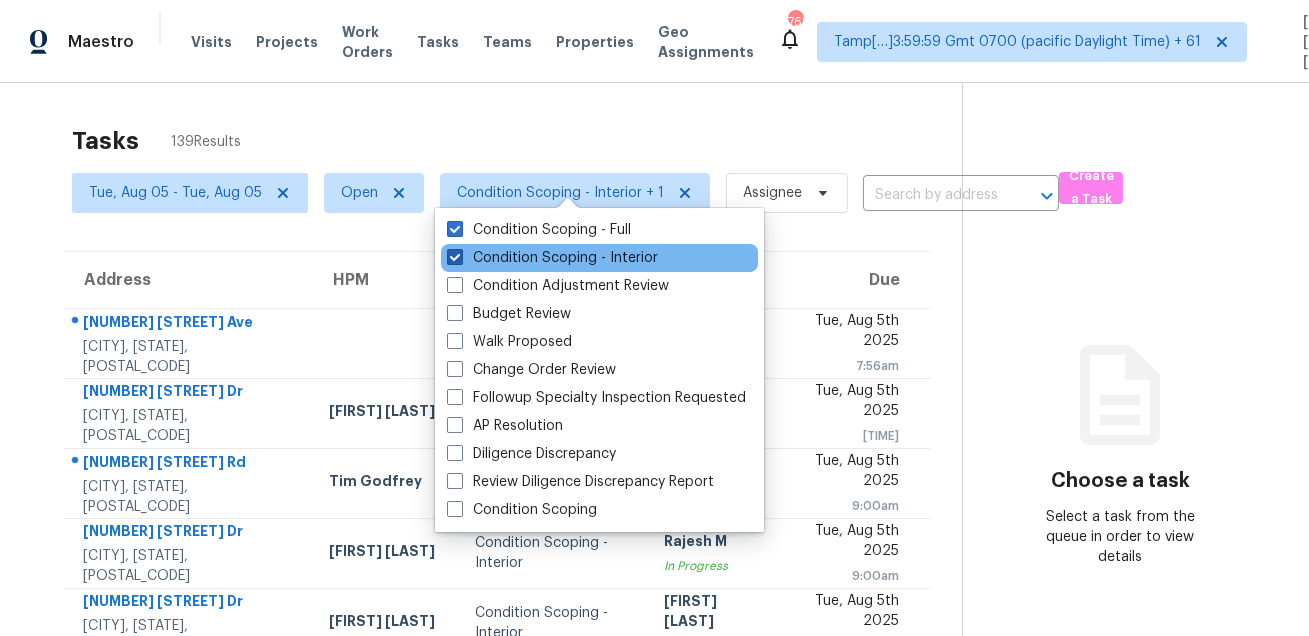 click on "Condition Scoping - Interior" at bounding box center (552, 258) 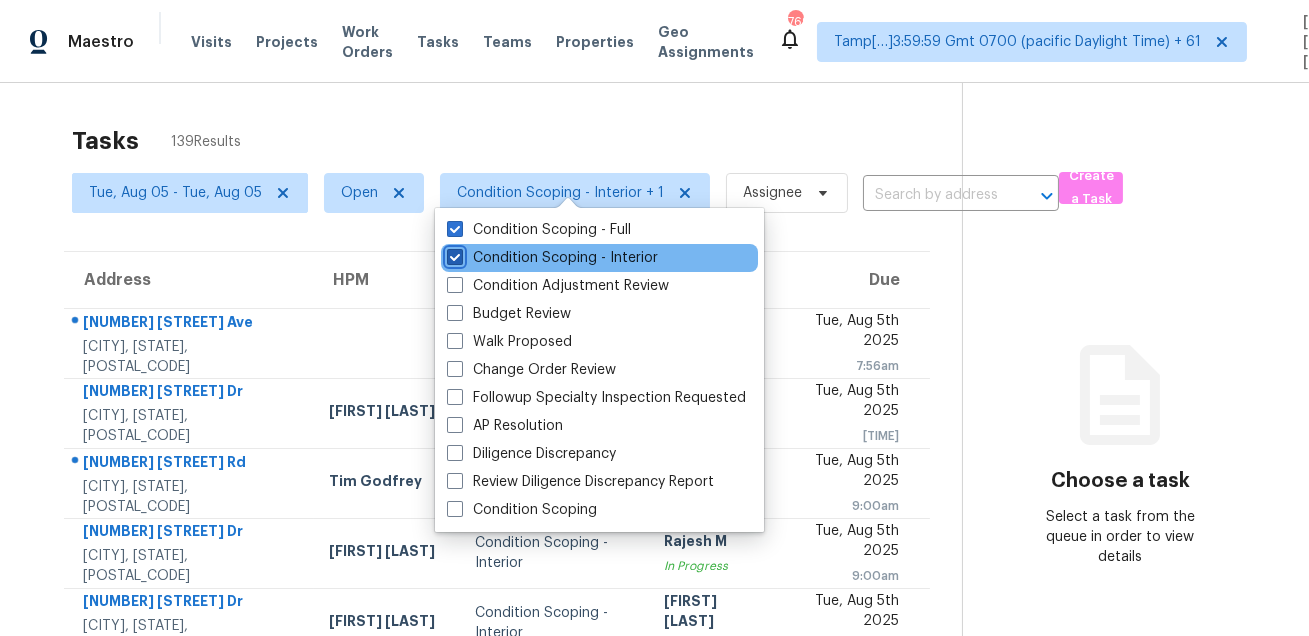click on "Condition Scoping - Interior" at bounding box center (453, 254) 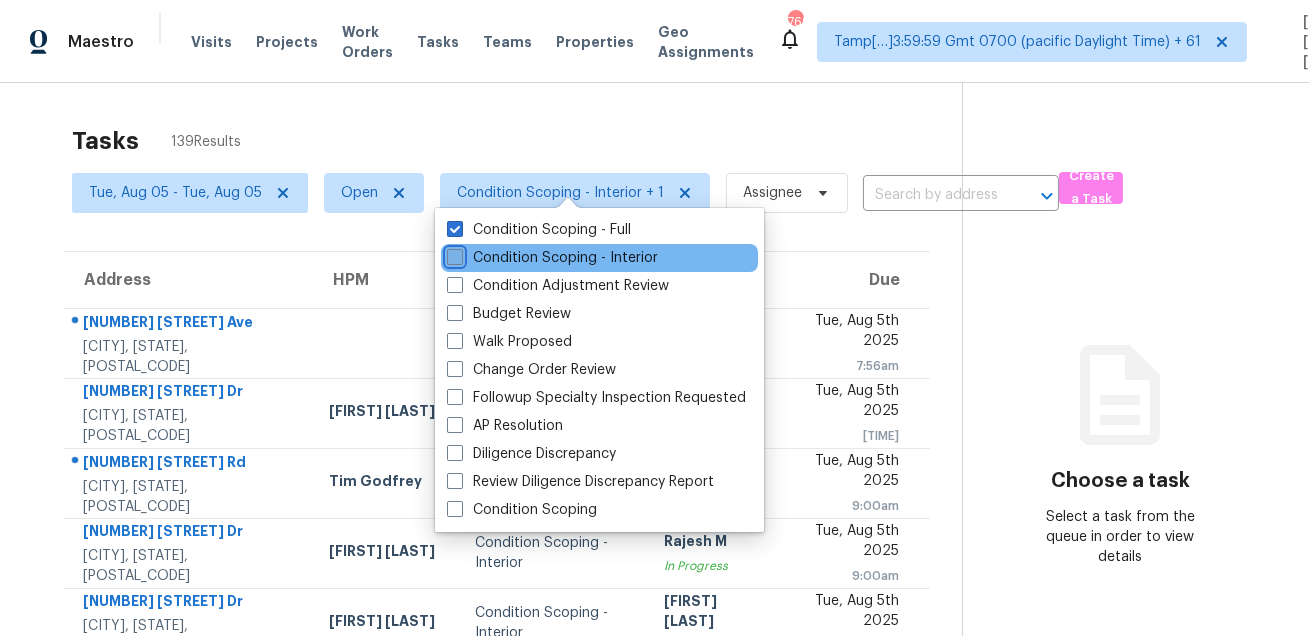 checkbox on "false" 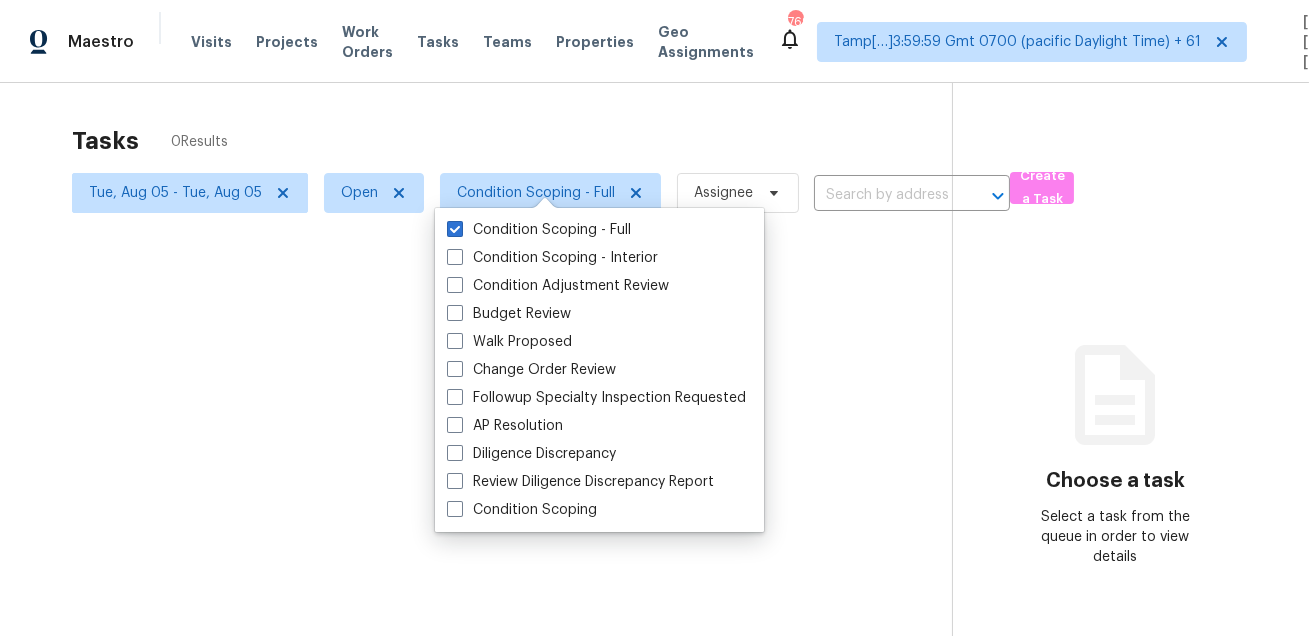 click at bounding box center [654, 318] 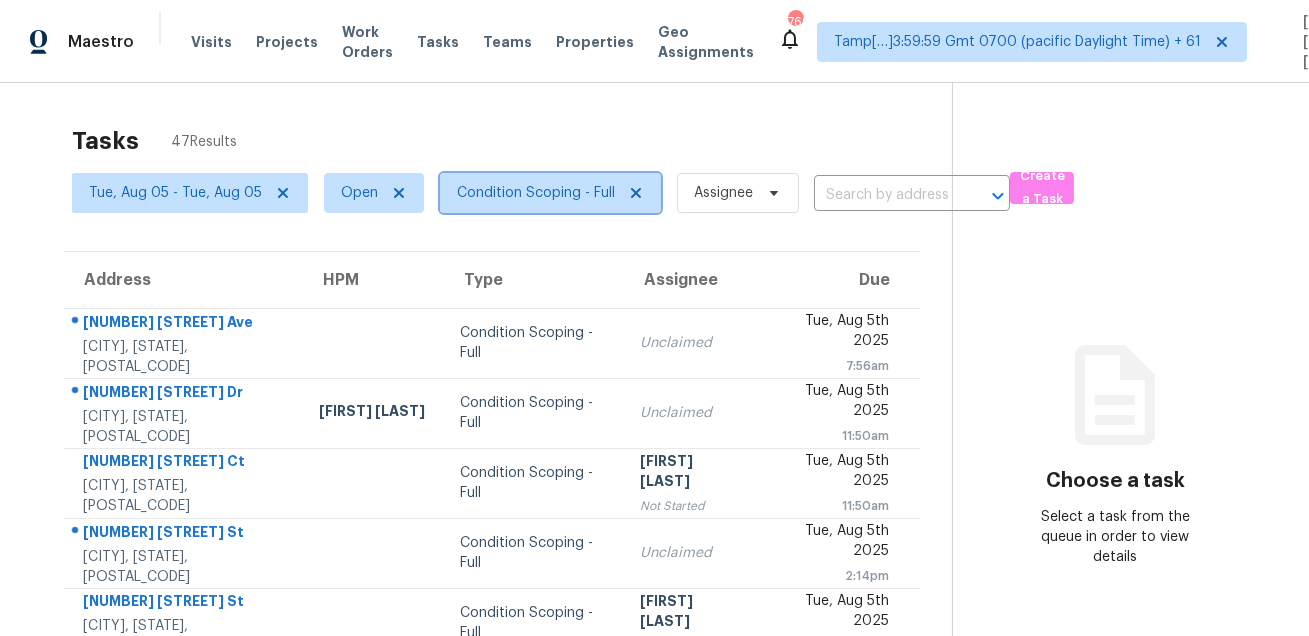 click on "Condition Scoping - Full" at bounding box center (536, 193) 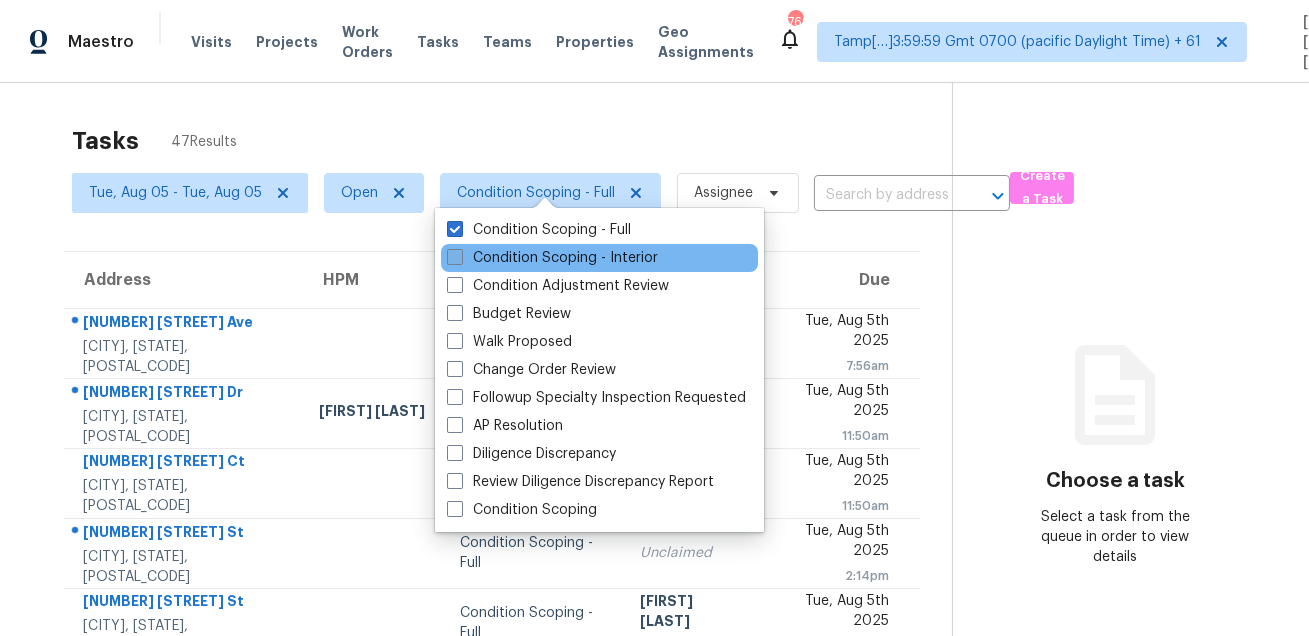 click on "Condition Scoping - Interior" at bounding box center (552, 258) 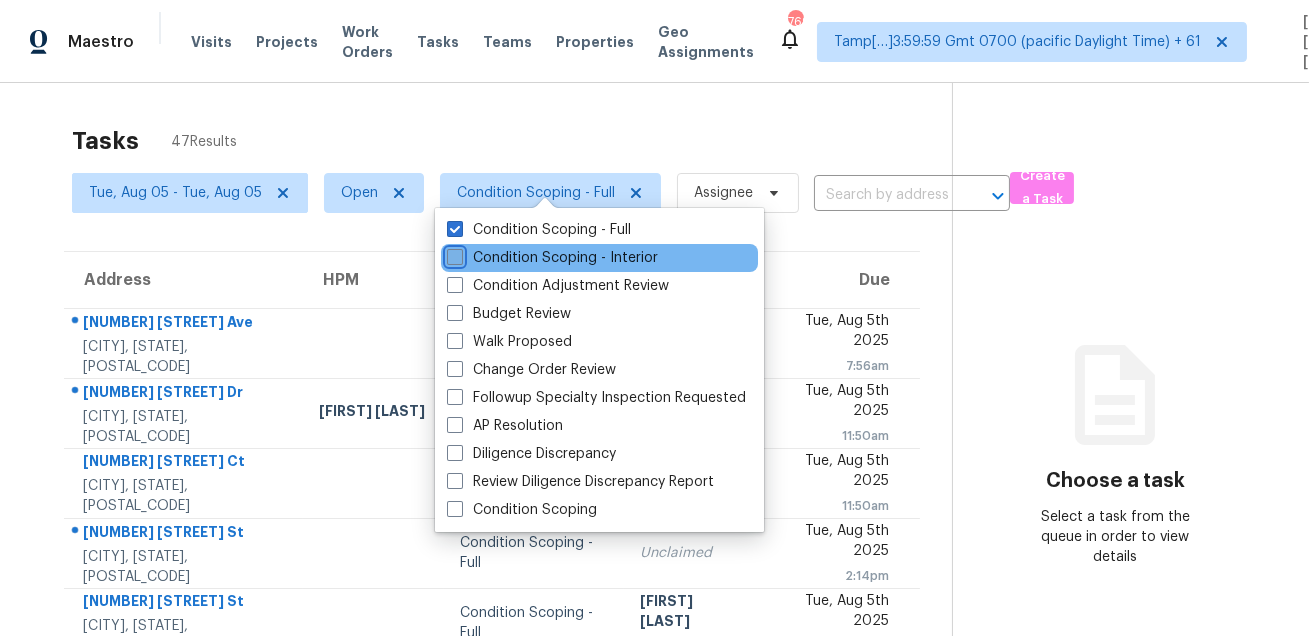 click on "Condition Scoping - Interior" at bounding box center (453, 254) 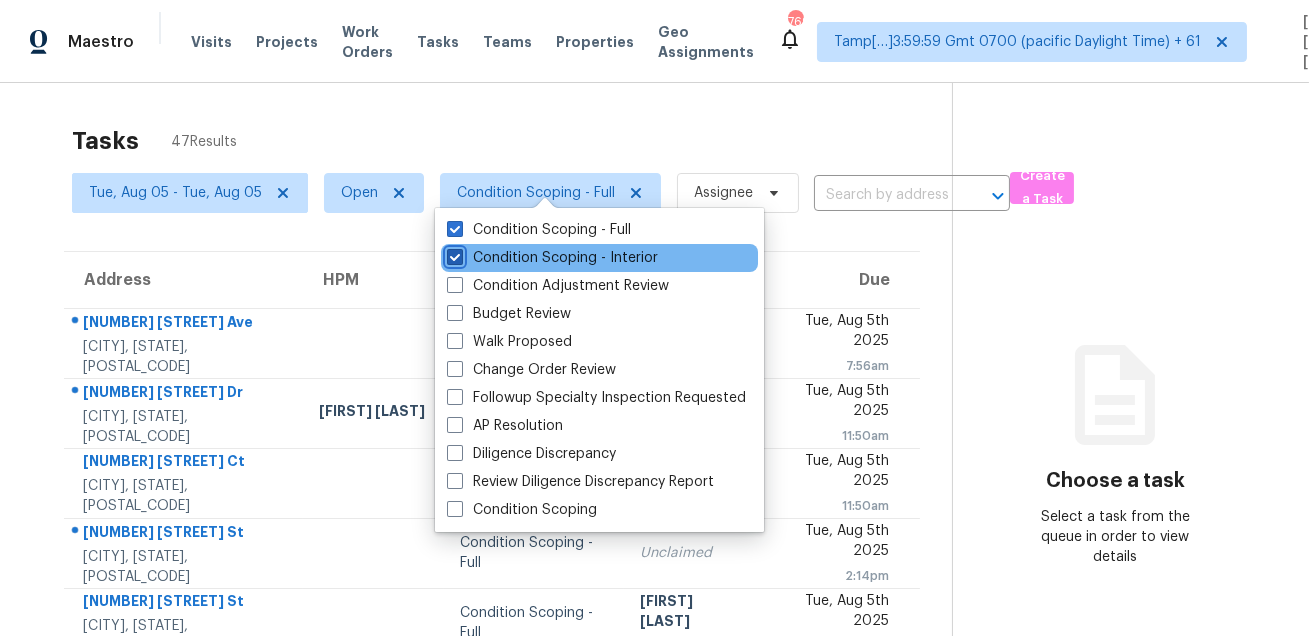 checkbox on "true" 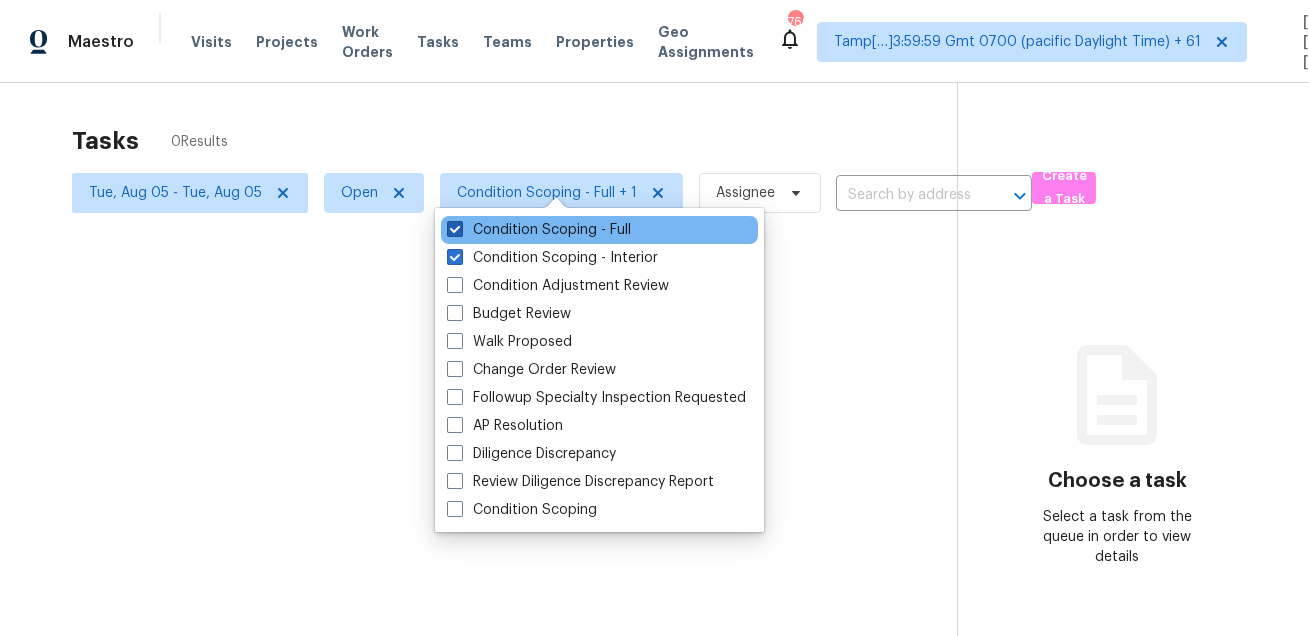 click on "Condition Scoping - Full" at bounding box center (539, 230) 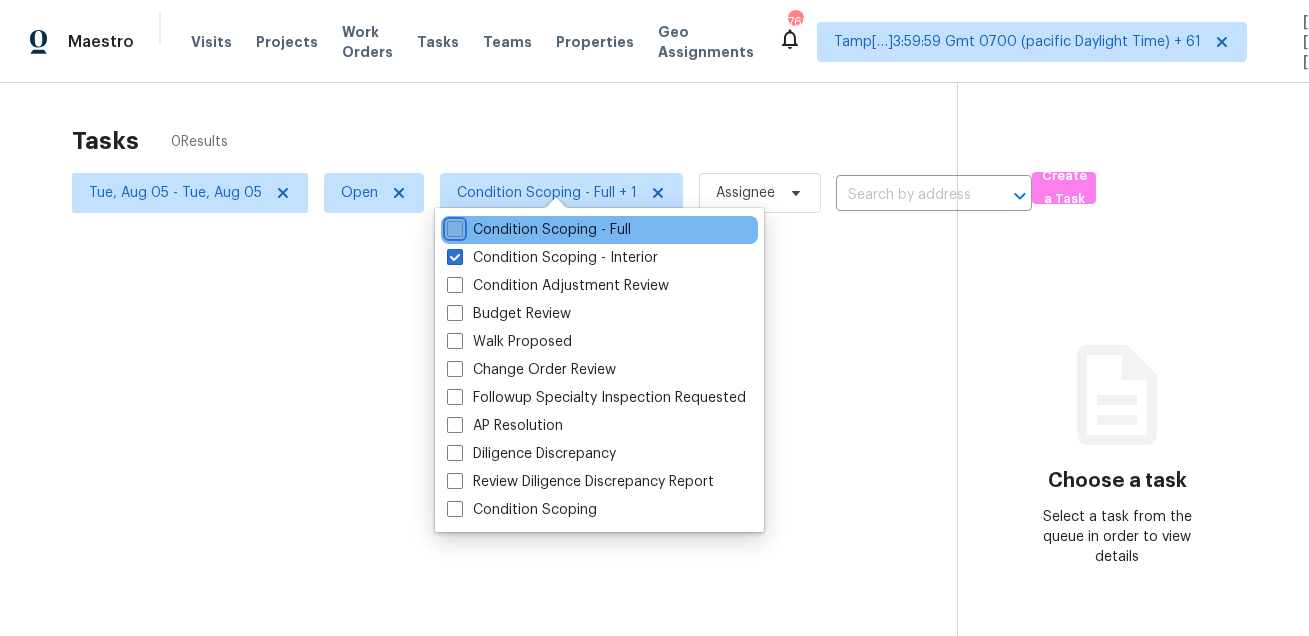 checkbox on "false" 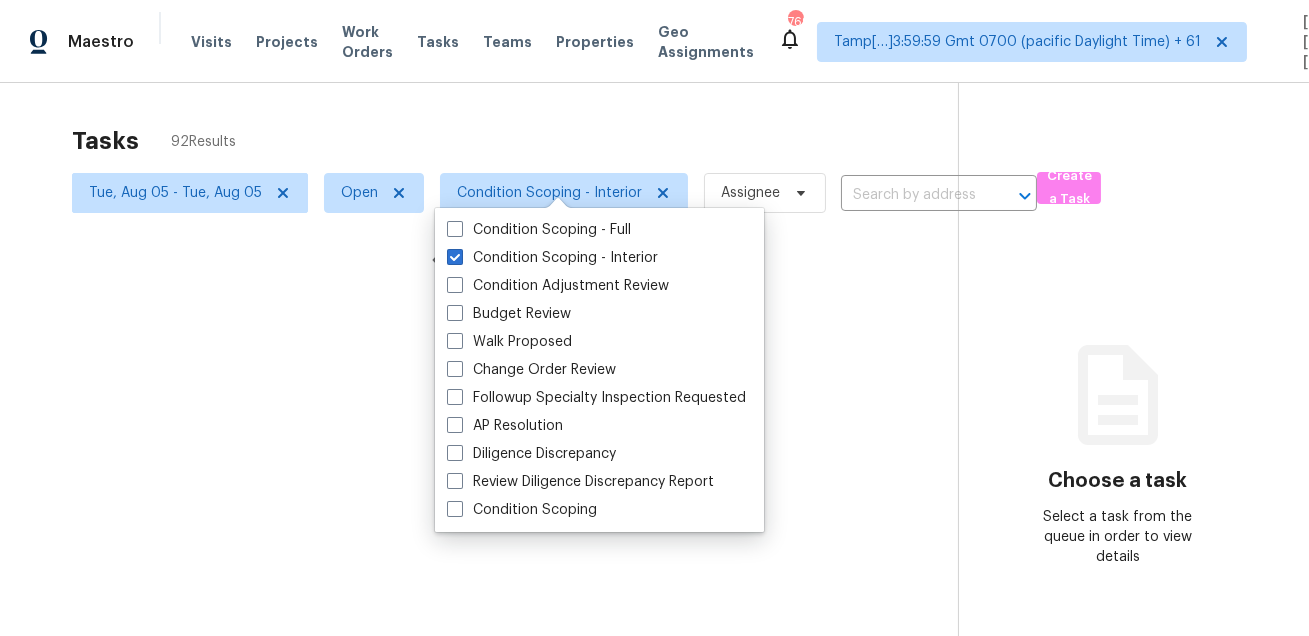 click at bounding box center [654, 318] 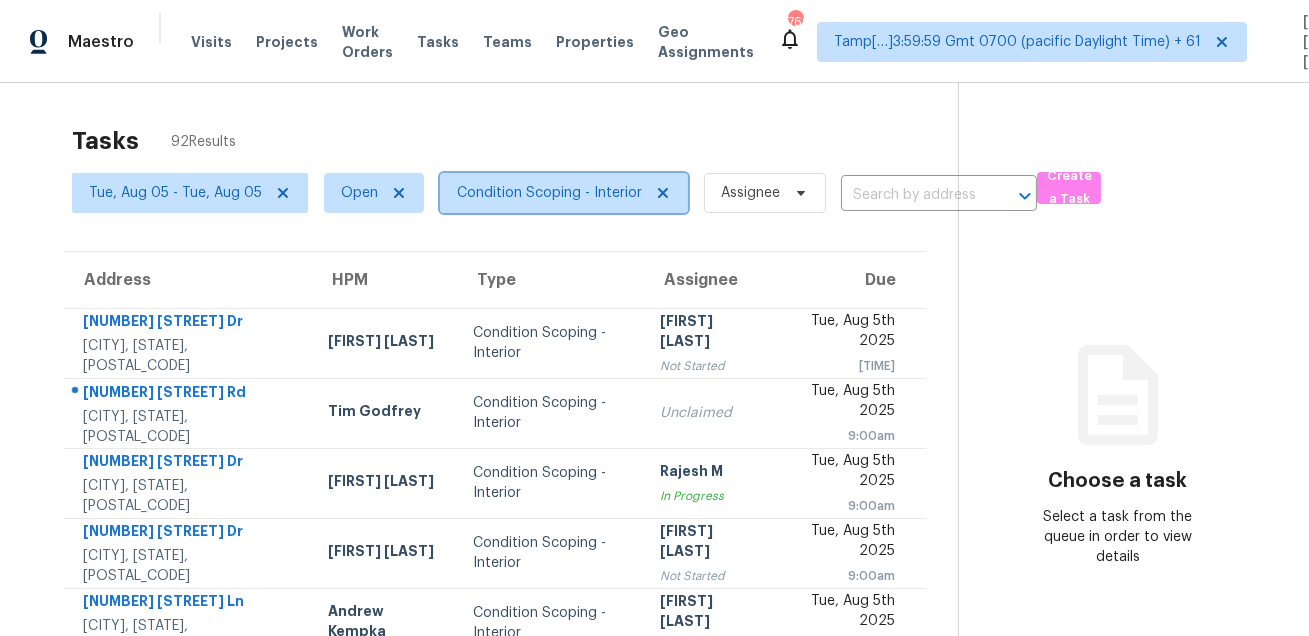 click on "Condition Scoping - Interior" at bounding box center (549, 193) 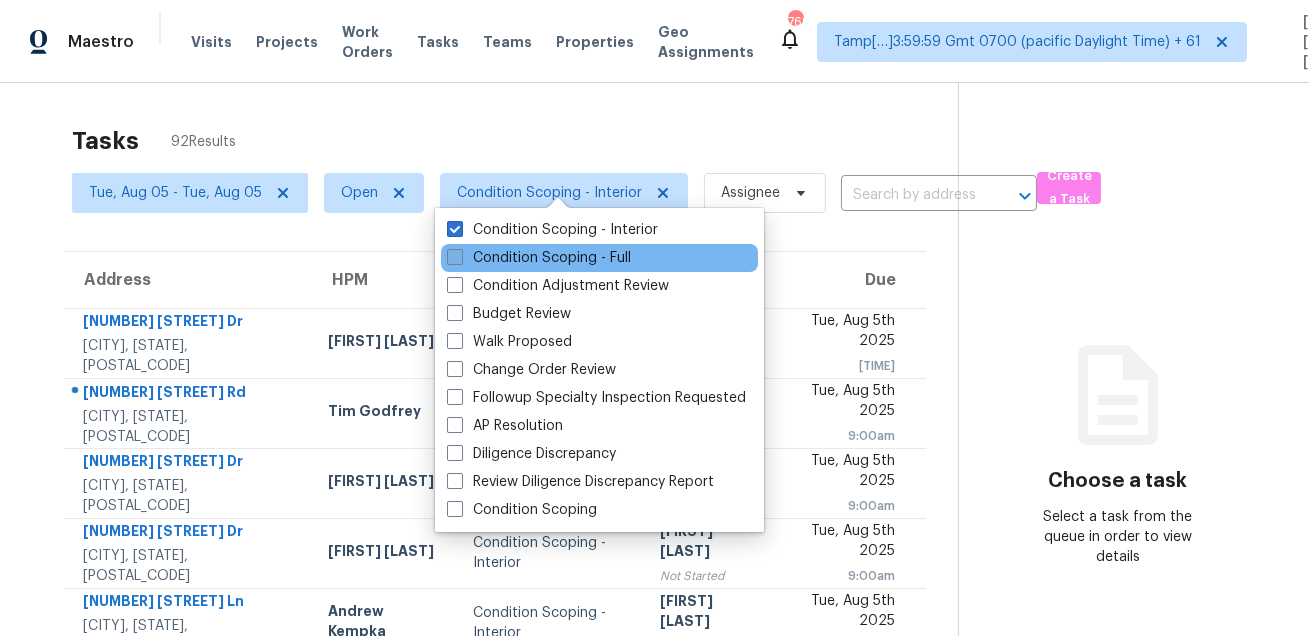 click on "Condition Scoping - Full" at bounding box center (539, 258) 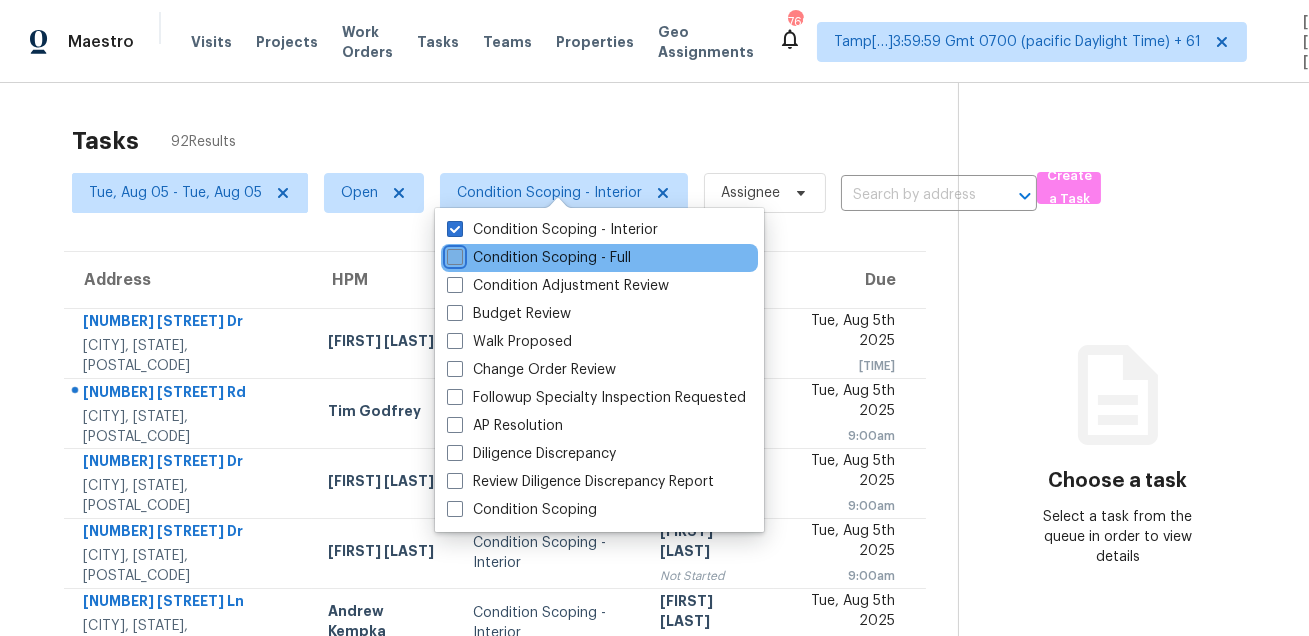 click on "Condition Scoping - Full" at bounding box center (453, 254) 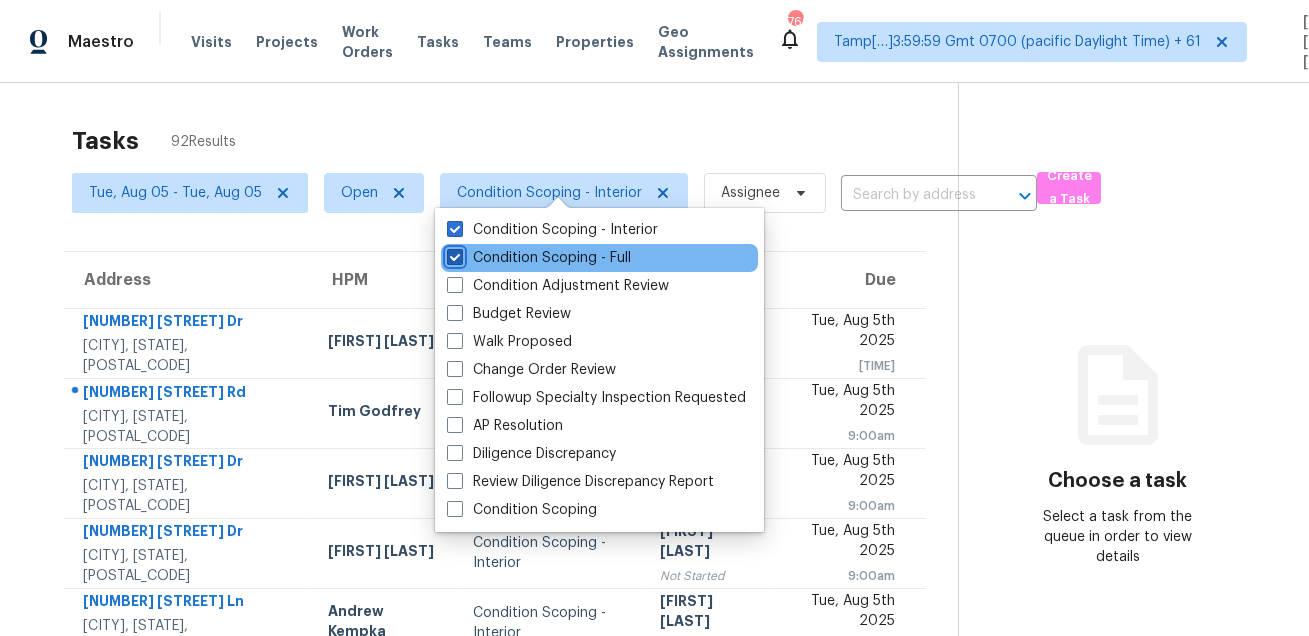 checkbox on "true" 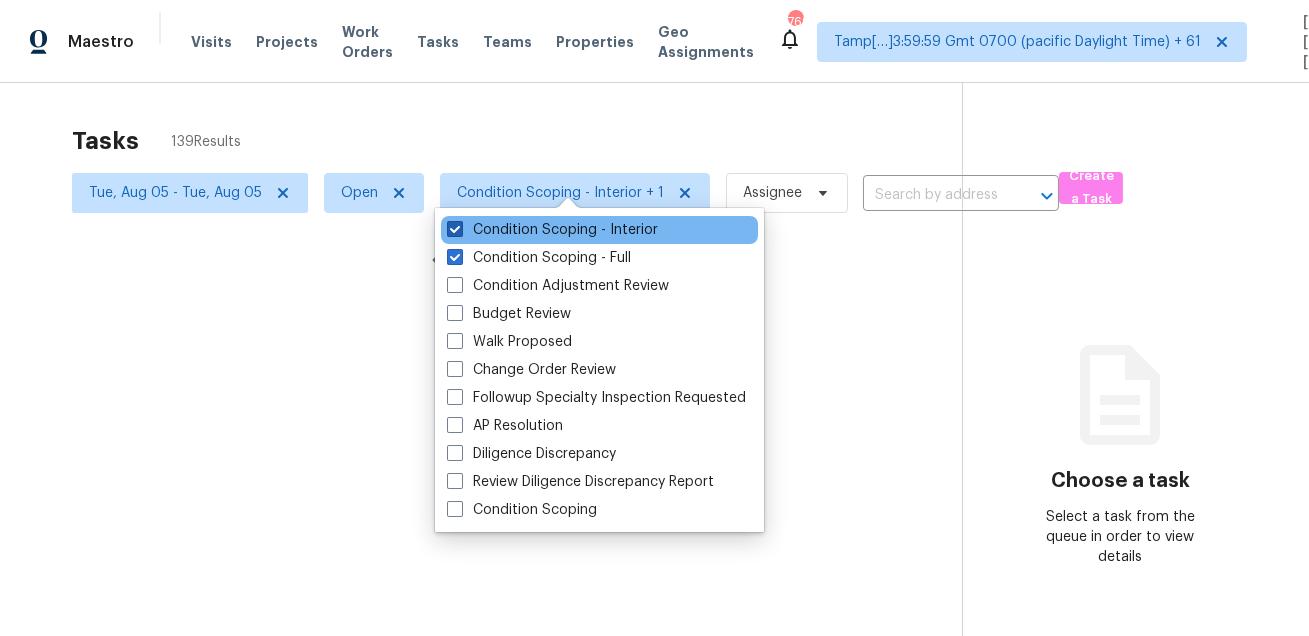 click on "Condition Scoping - Interior" at bounding box center (552, 230) 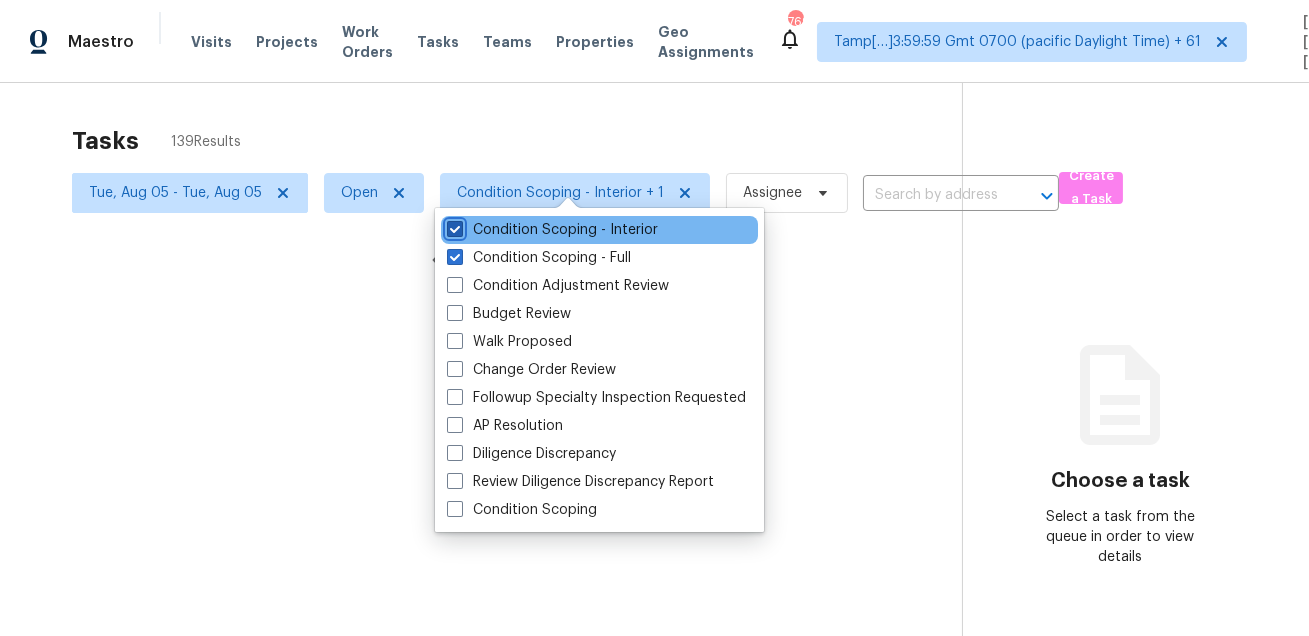 click on "Condition Scoping - Interior" at bounding box center [453, 226] 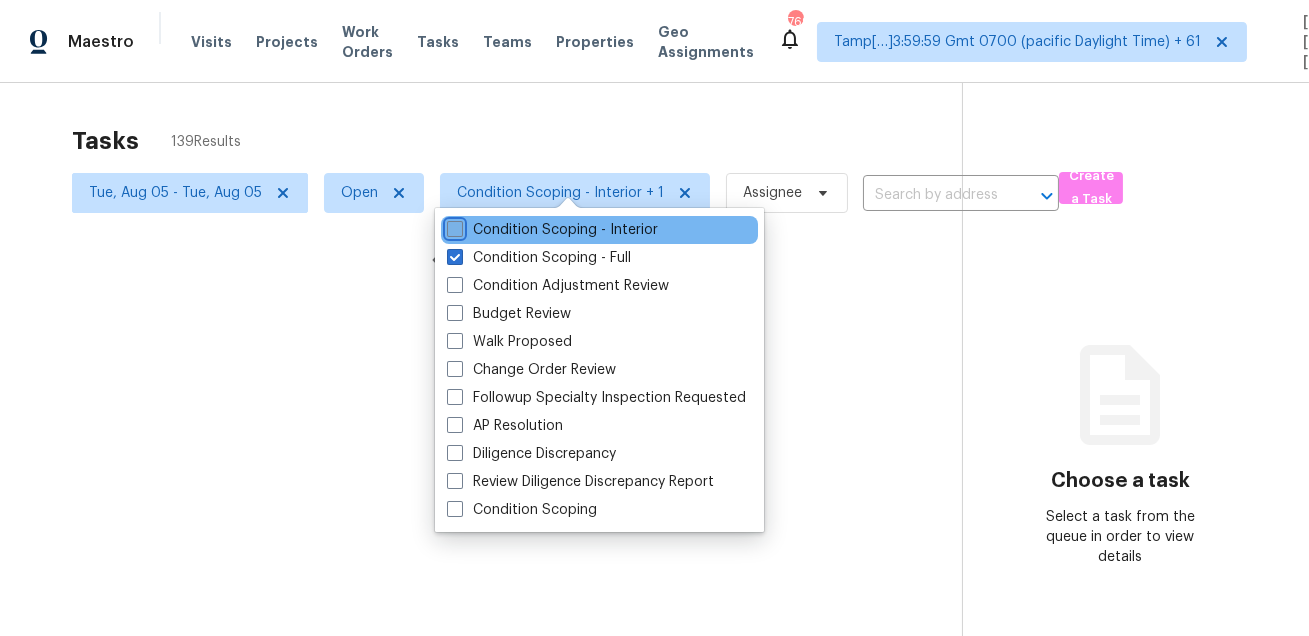 checkbox on "false" 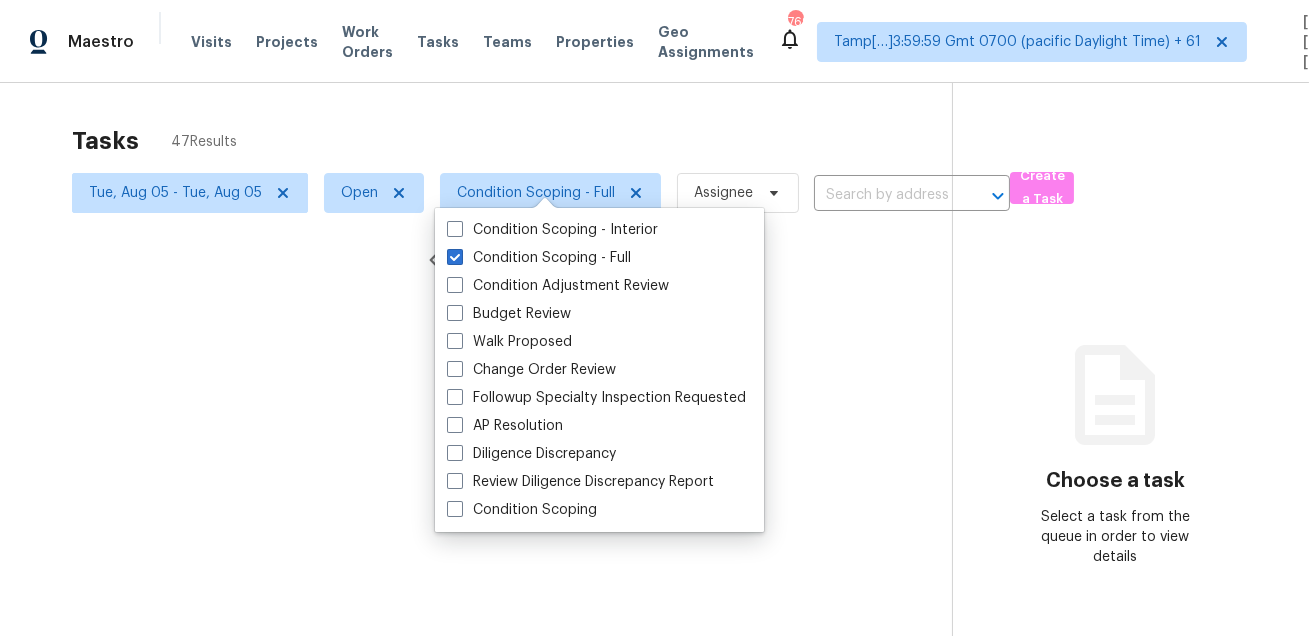 click at bounding box center (654, 318) 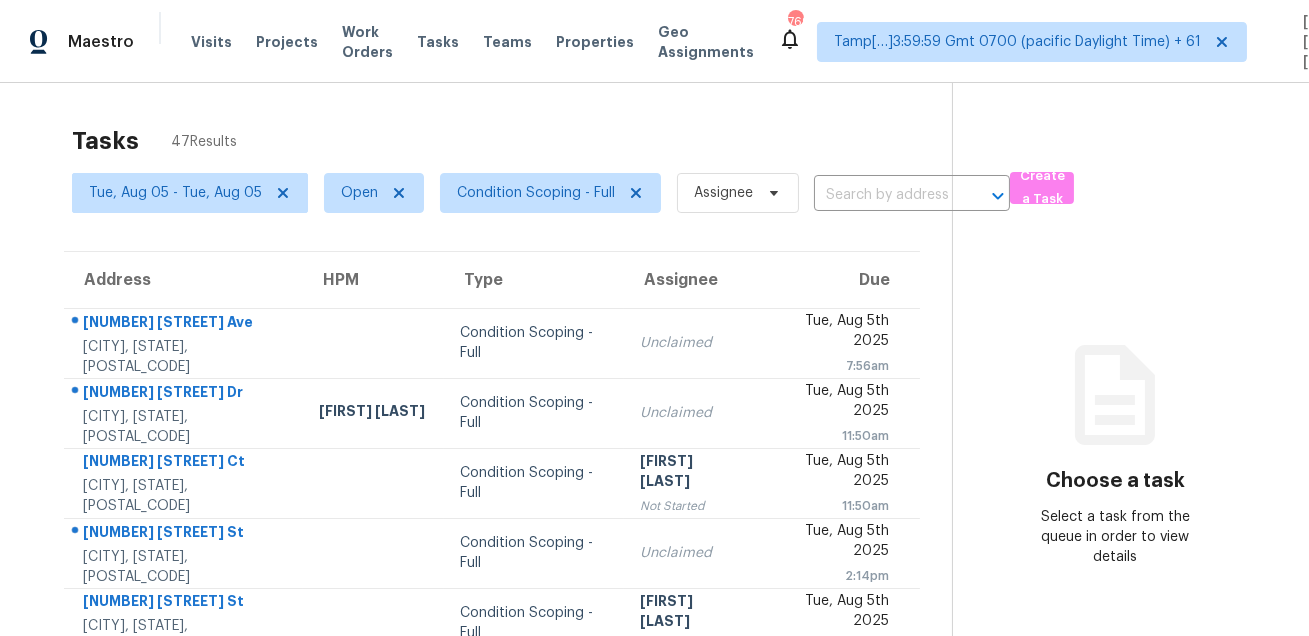 click on "Tasks 47  Results" at bounding box center (512, 141) 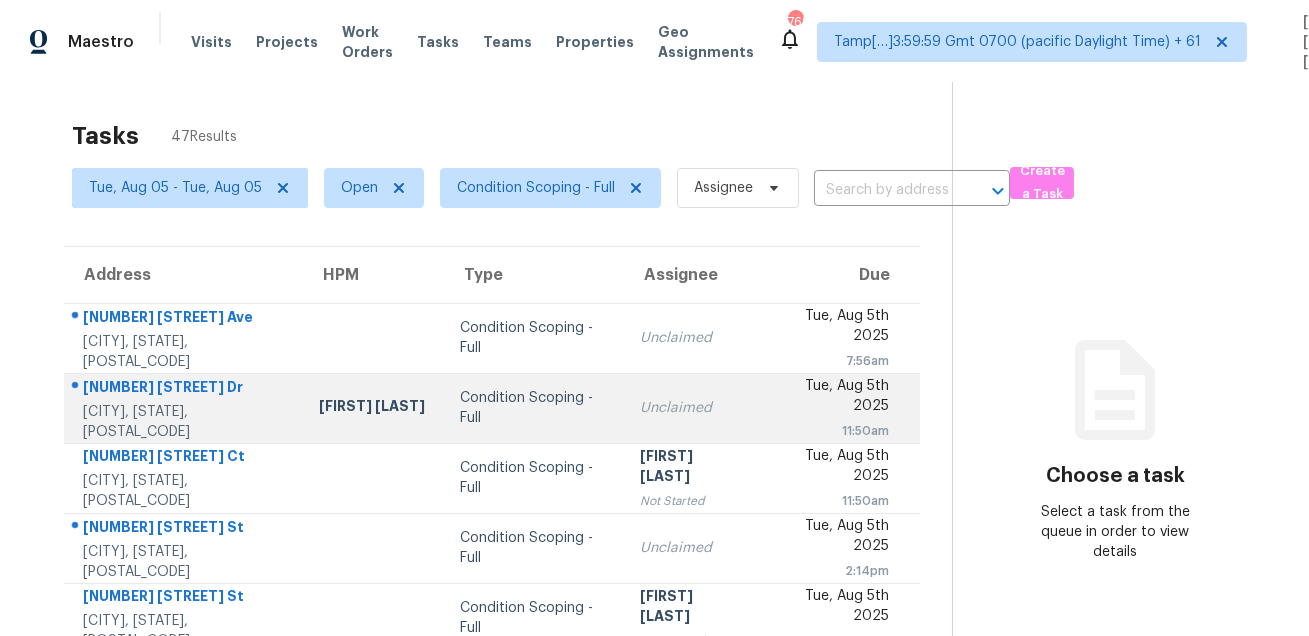 scroll, scrollTop: 0, scrollLeft: 0, axis: both 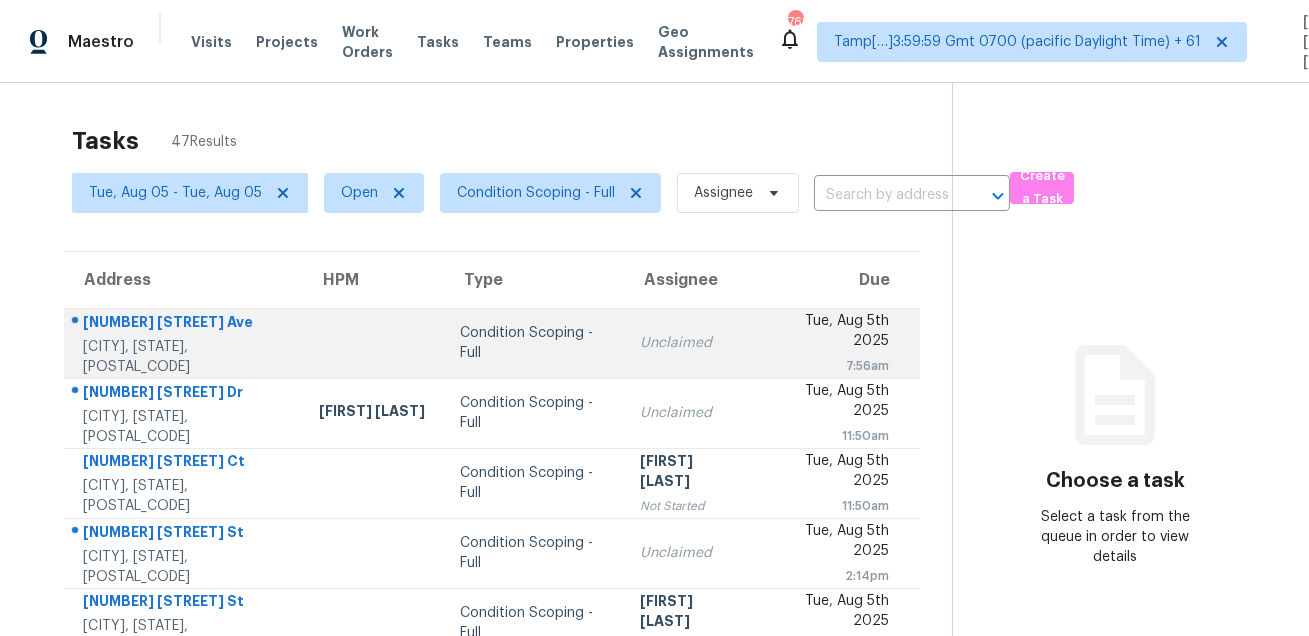 click on "10169 Melanie Ave" at bounding box center [185, 324] 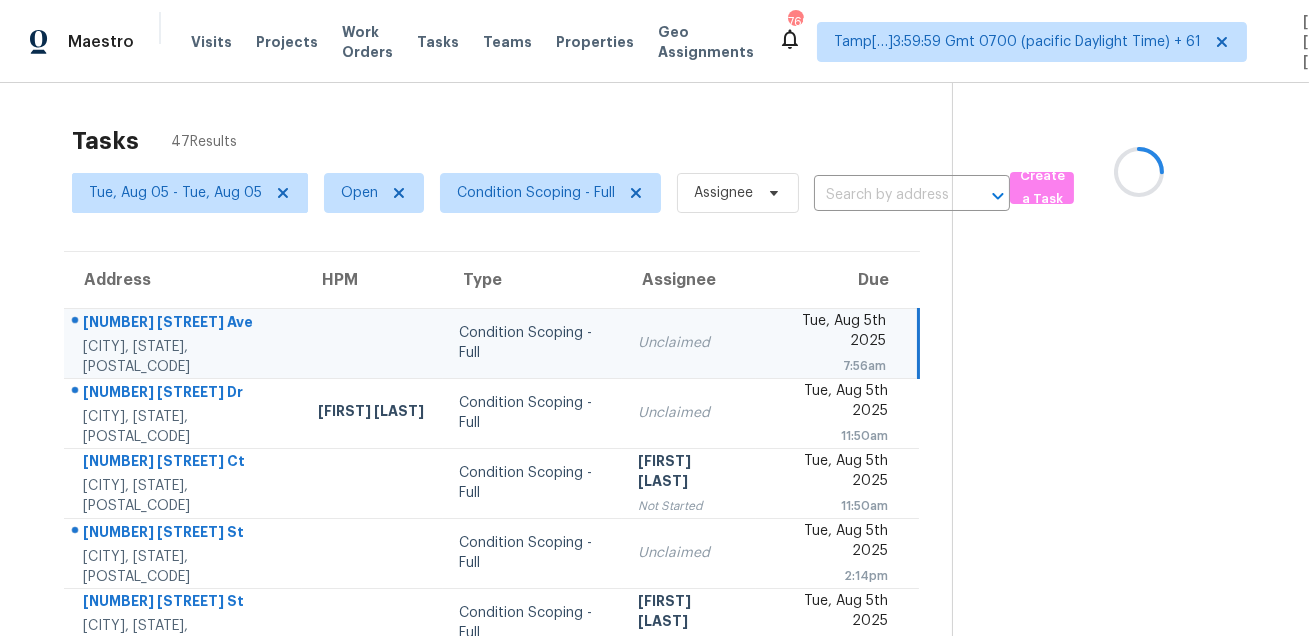 click on "10169 Melanie Ave" at bounding box center (184, 324) 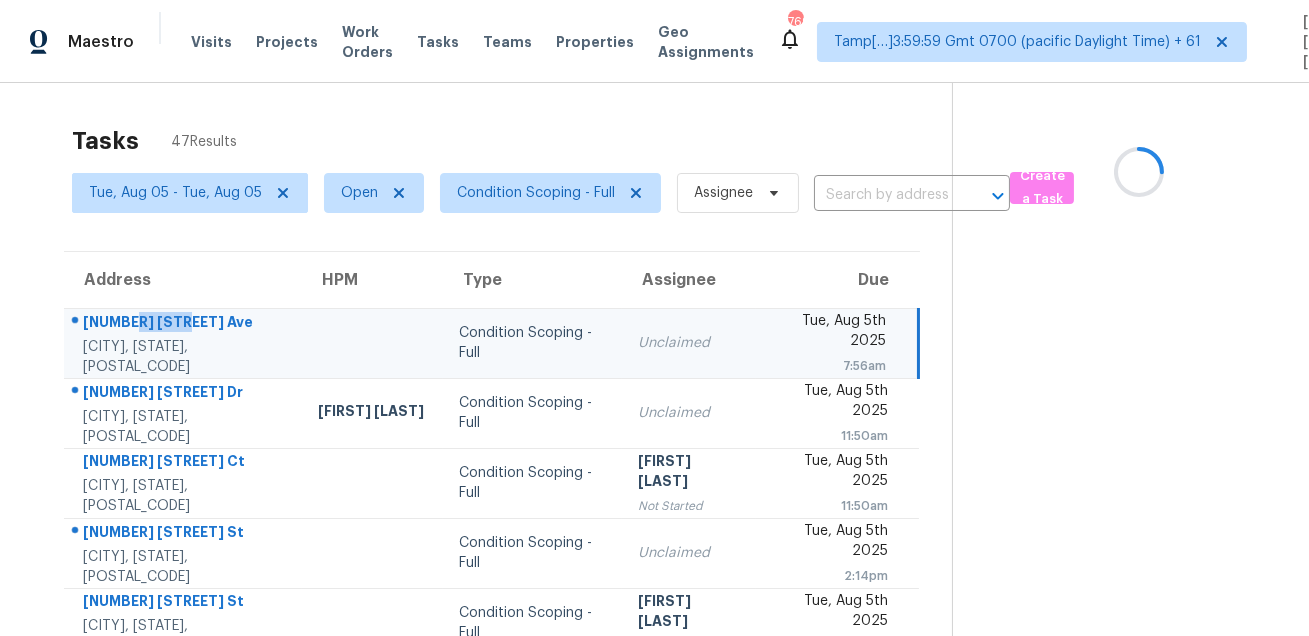 click on "10169 Melanie Ave" at bounding box center [184, 324] 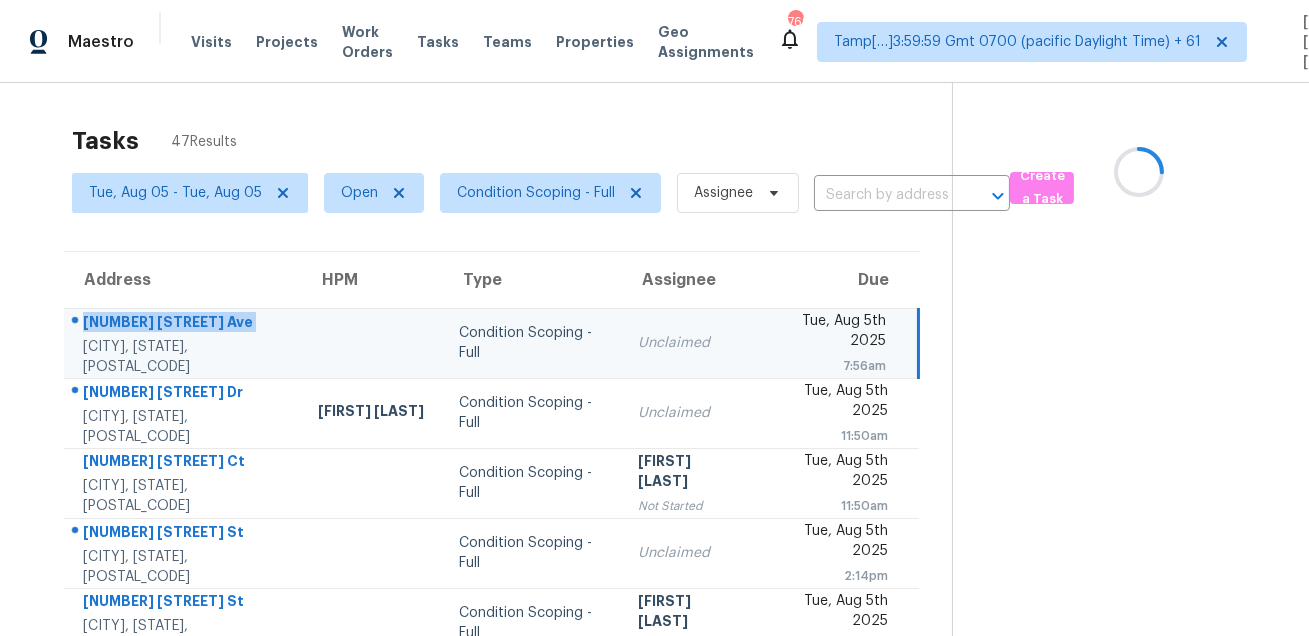 copy on "10169 Melanie Ave" 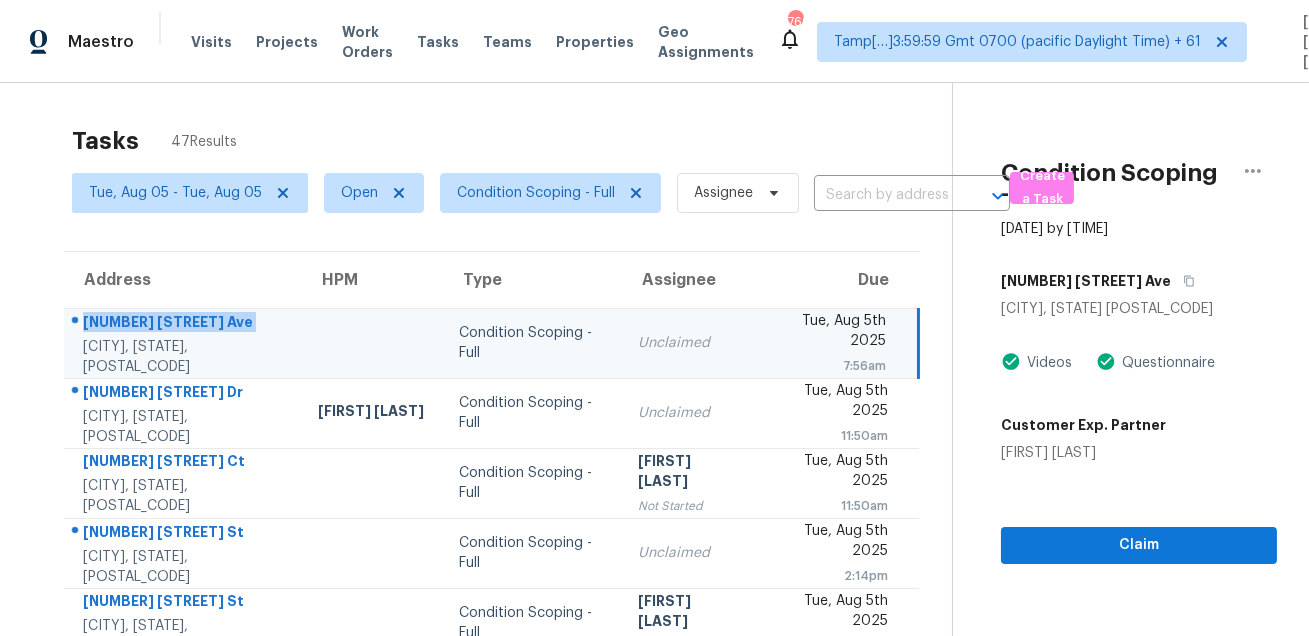 scroll, scrollTop: 30, scrollLeft: 0, axis: vertical 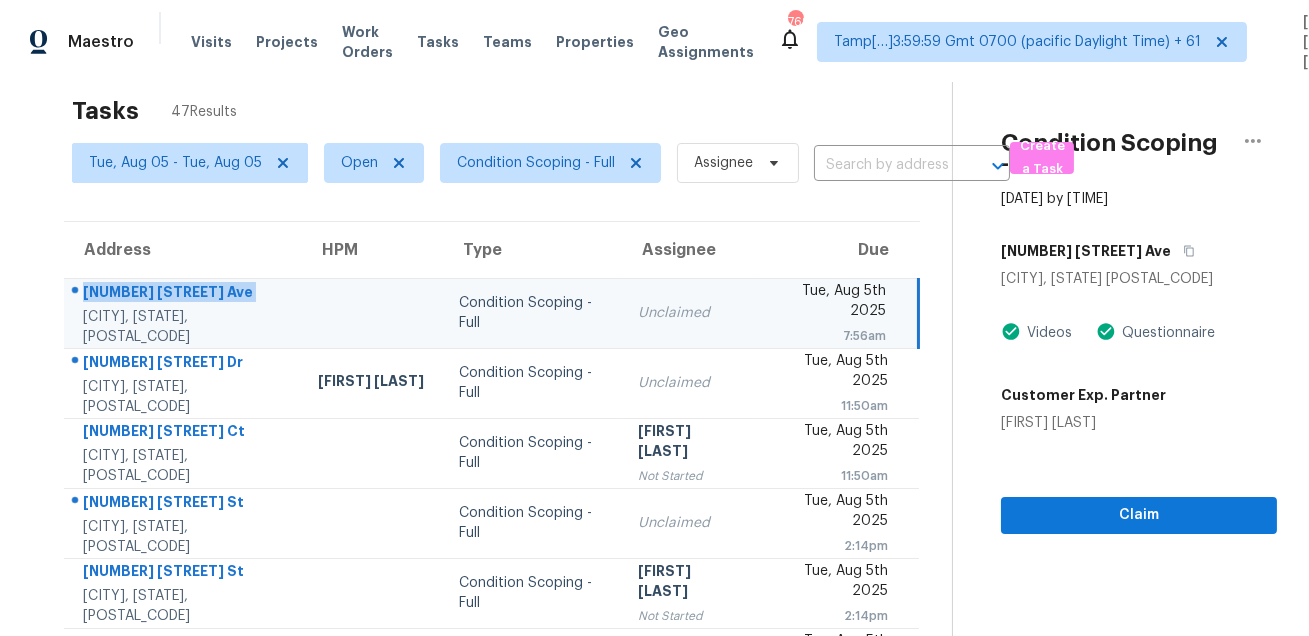 click at bounding box center [372, 313] 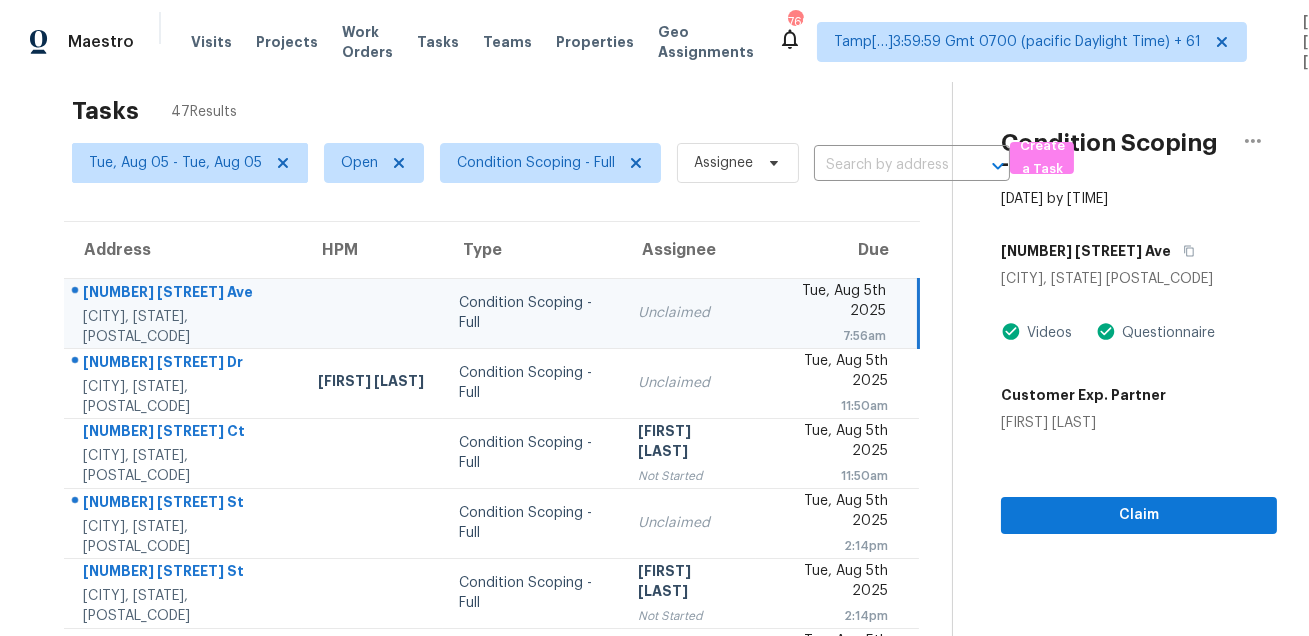 click on "10169 Melanie Ave" at bounding box center [184, 294] 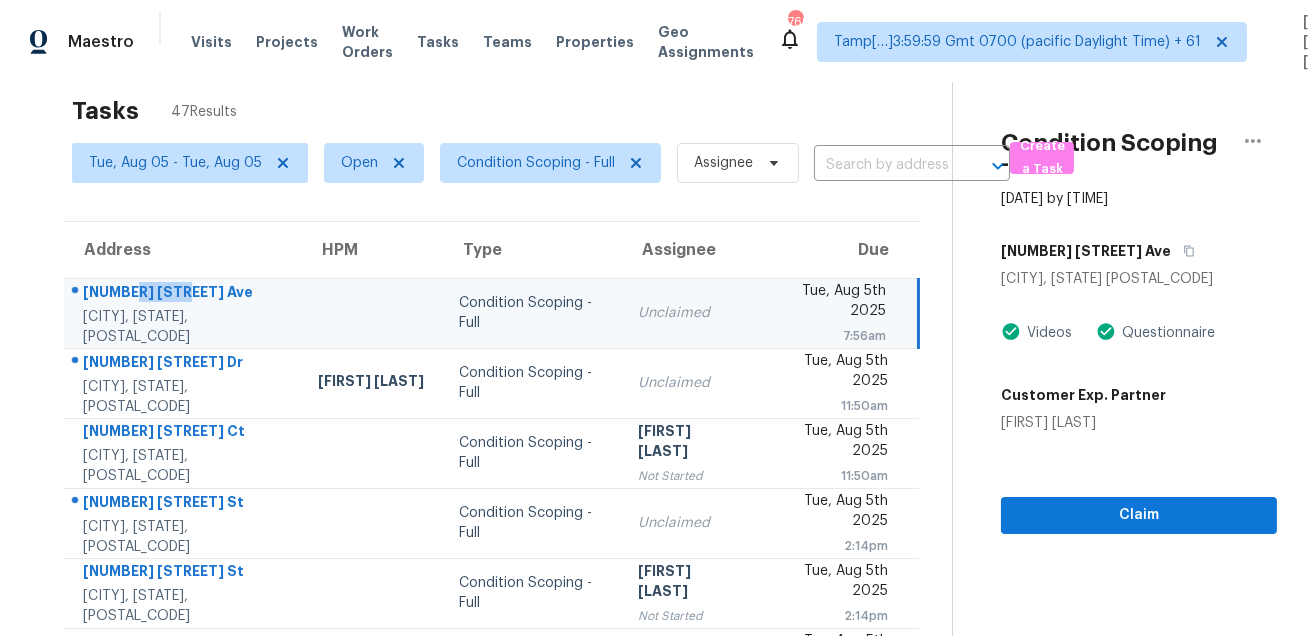 click on "10169 Melanie Ave" at bounding box center (184, 294) 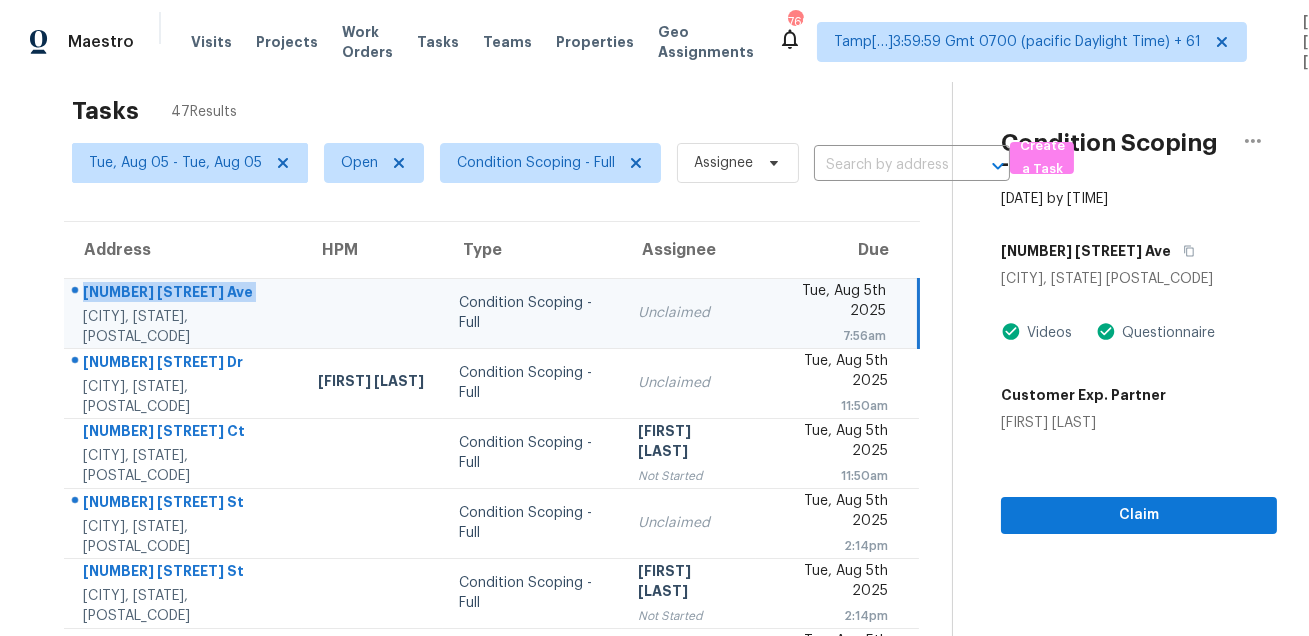 copy on "10169 Melanie Ave" 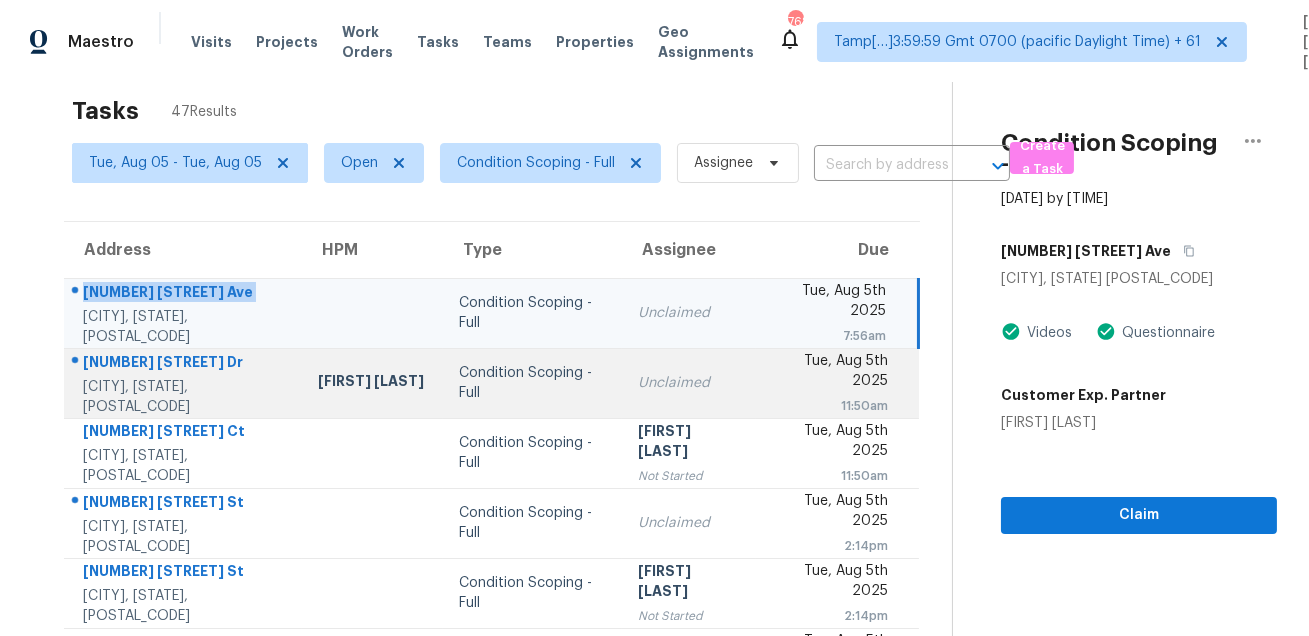 click on "11275 Linden Dr" at bounding box center (184, 364) 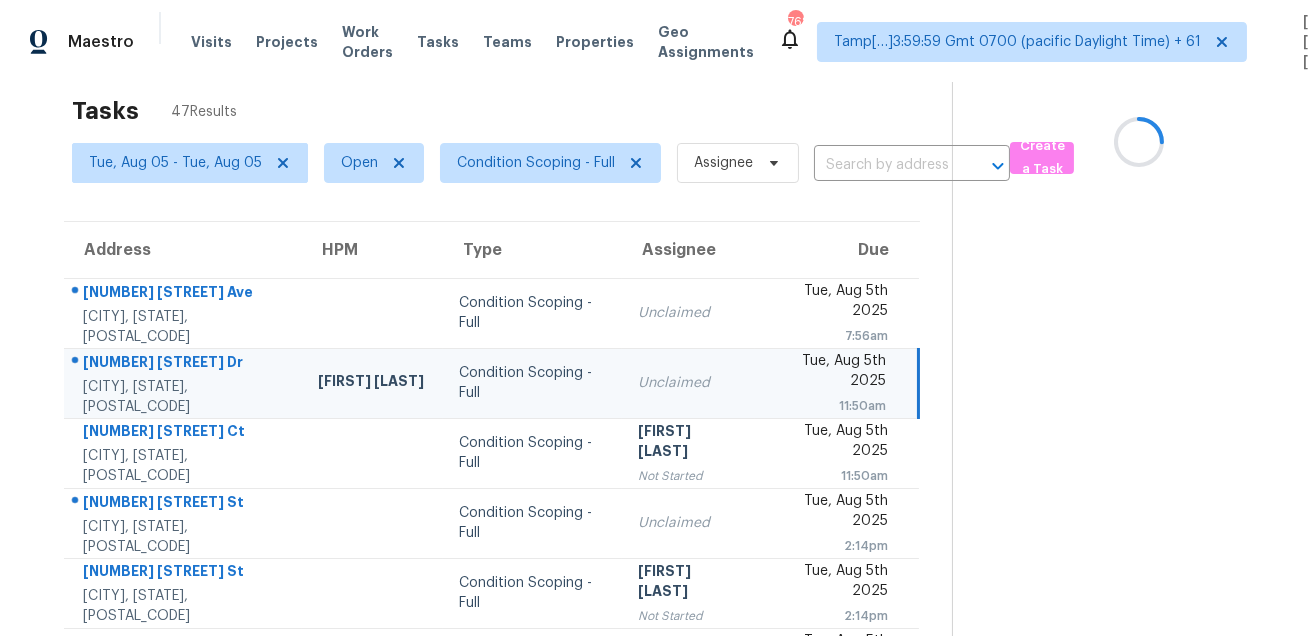click on "11275 Linden Dr" at bounding box center (184, 364) 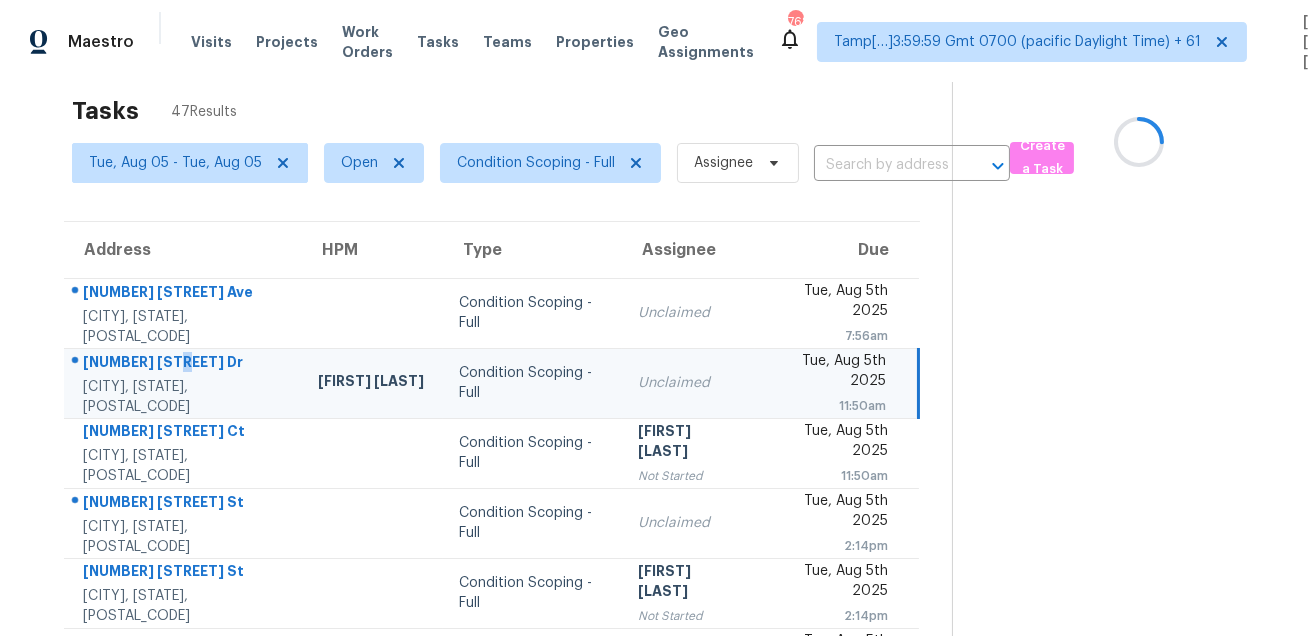 click on "11275 Linden Dr" at bounding box center (184, 364) 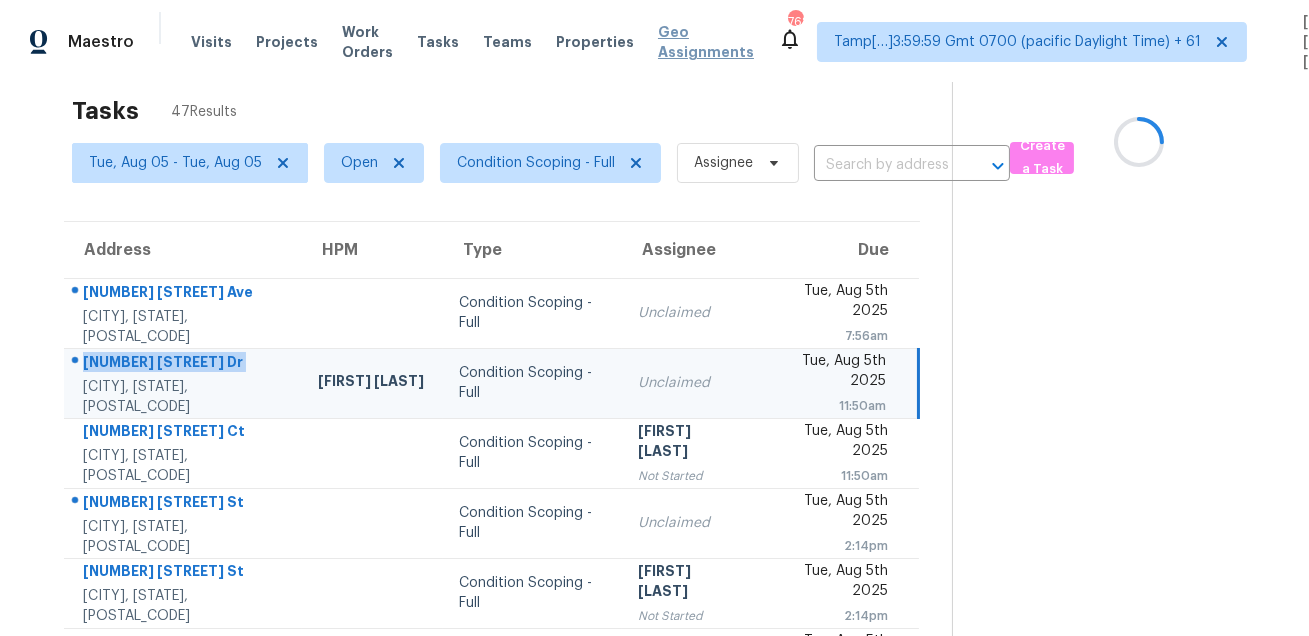 copy on "11275 Linden Dr" 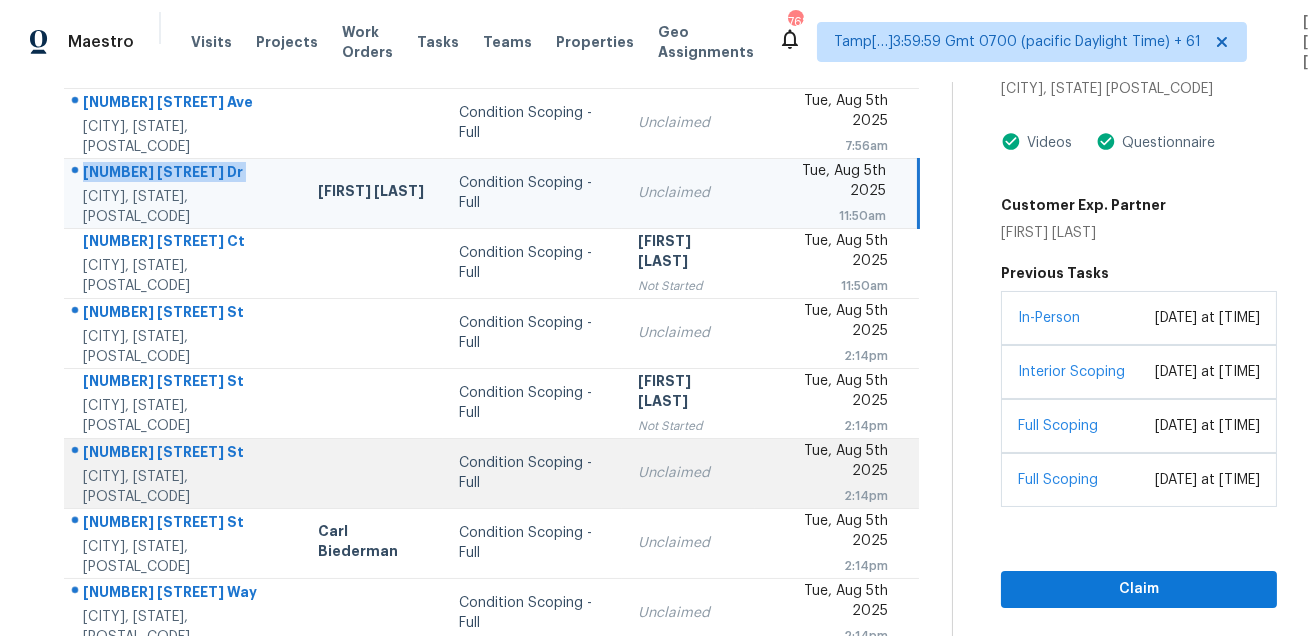 scroll, scrollTop: 210, scrollLeft: 0, axis: vertical 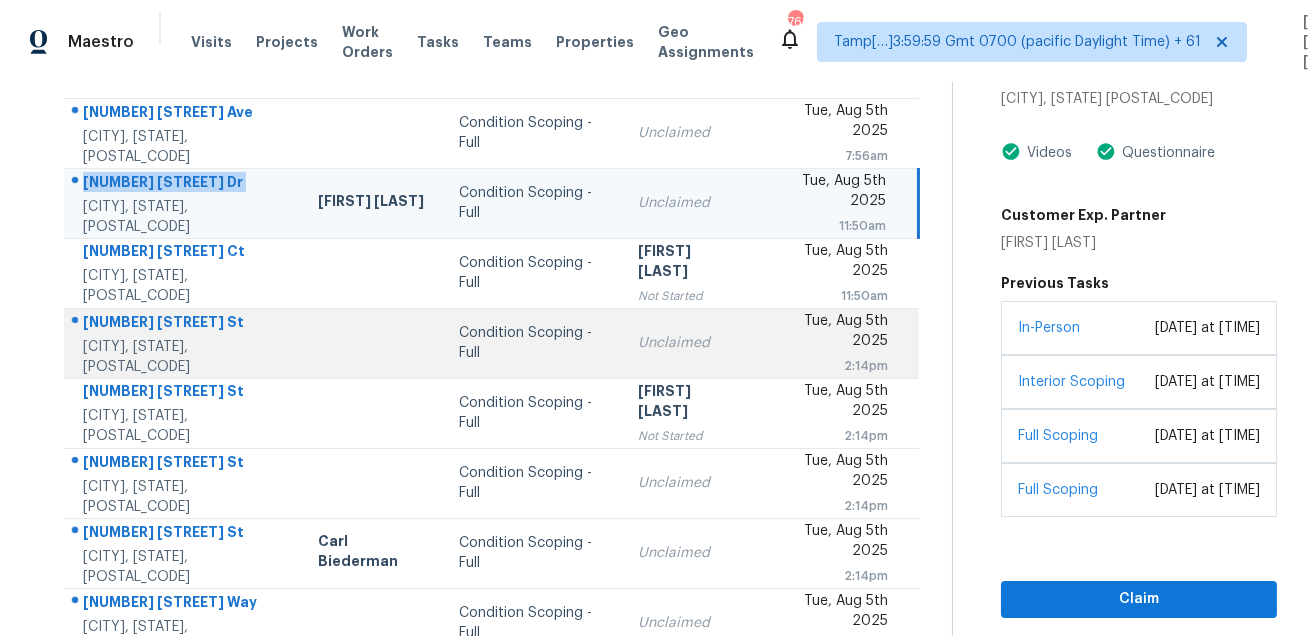 click on "3433 W Chambers St" at bounding box center (184, 324) 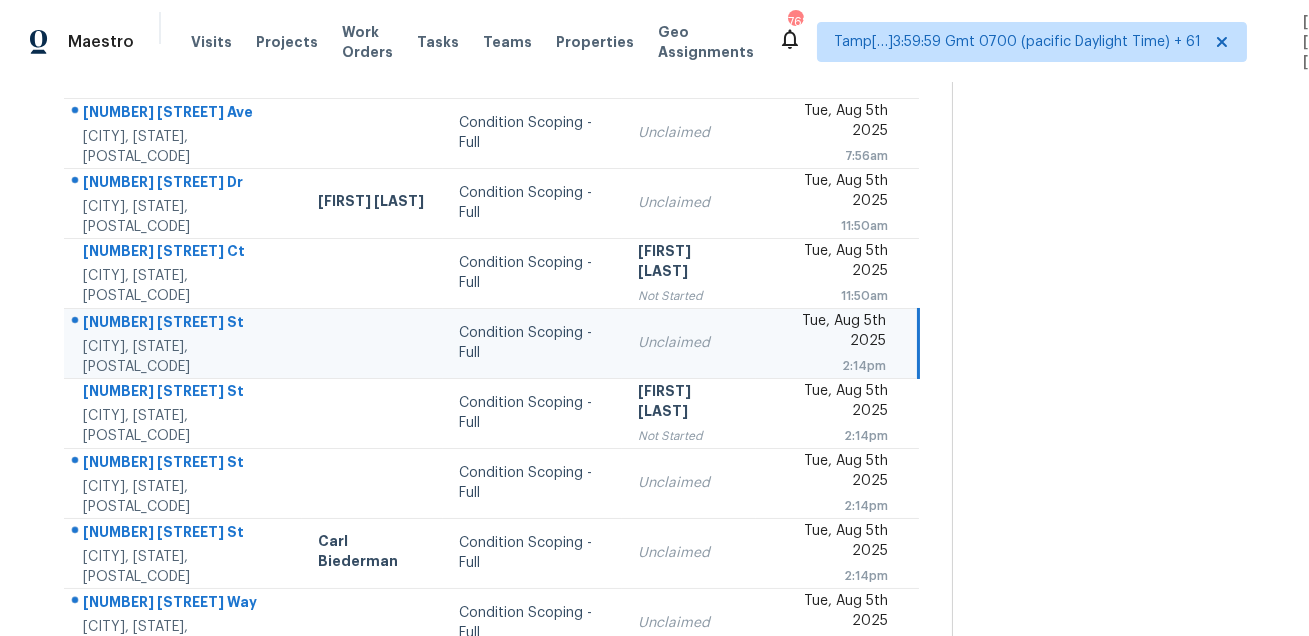 click on "3433 W Chambers St" at bounding box center [184, 324] 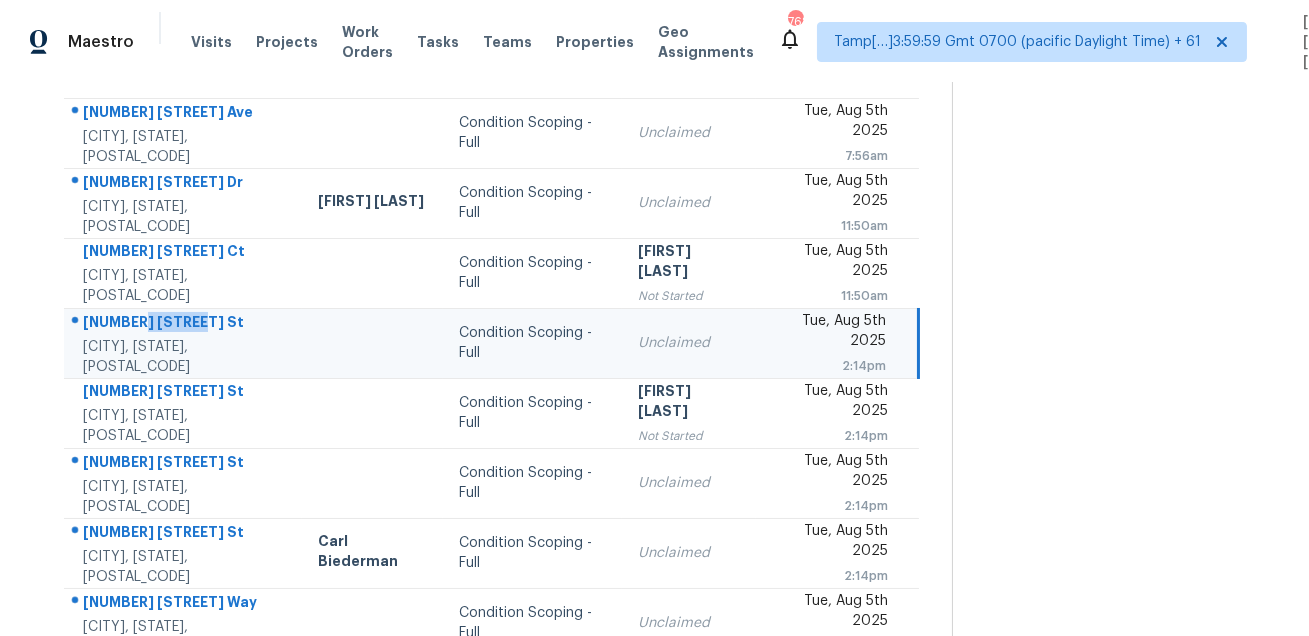 click on "3433 W Chambers St" at bounding box center [184, 324] 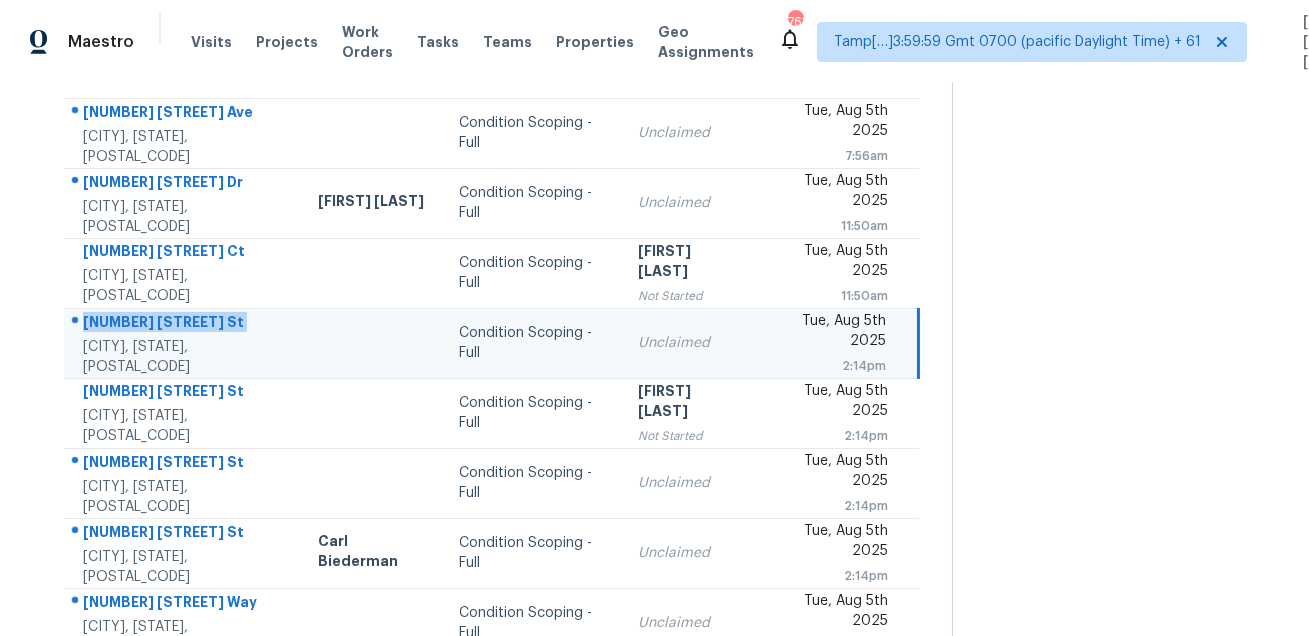 copy on "3433 W Chambers St" 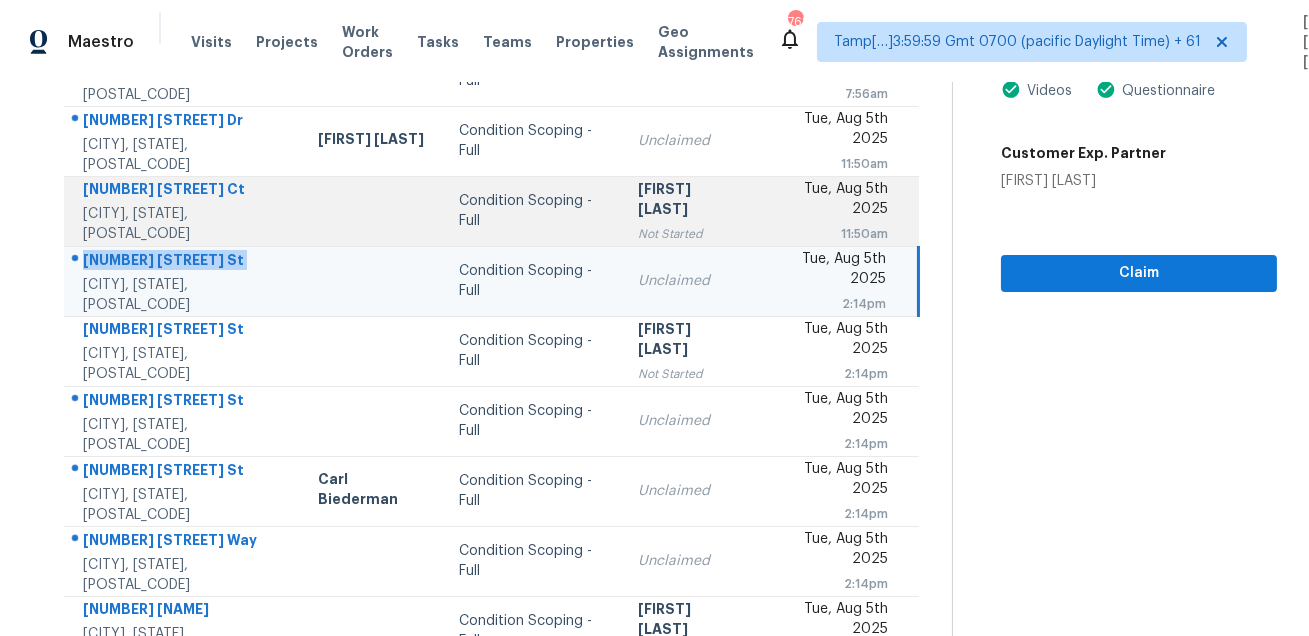 scroll, scrollTop: 316, scrollLeft: 0, axis: vertical 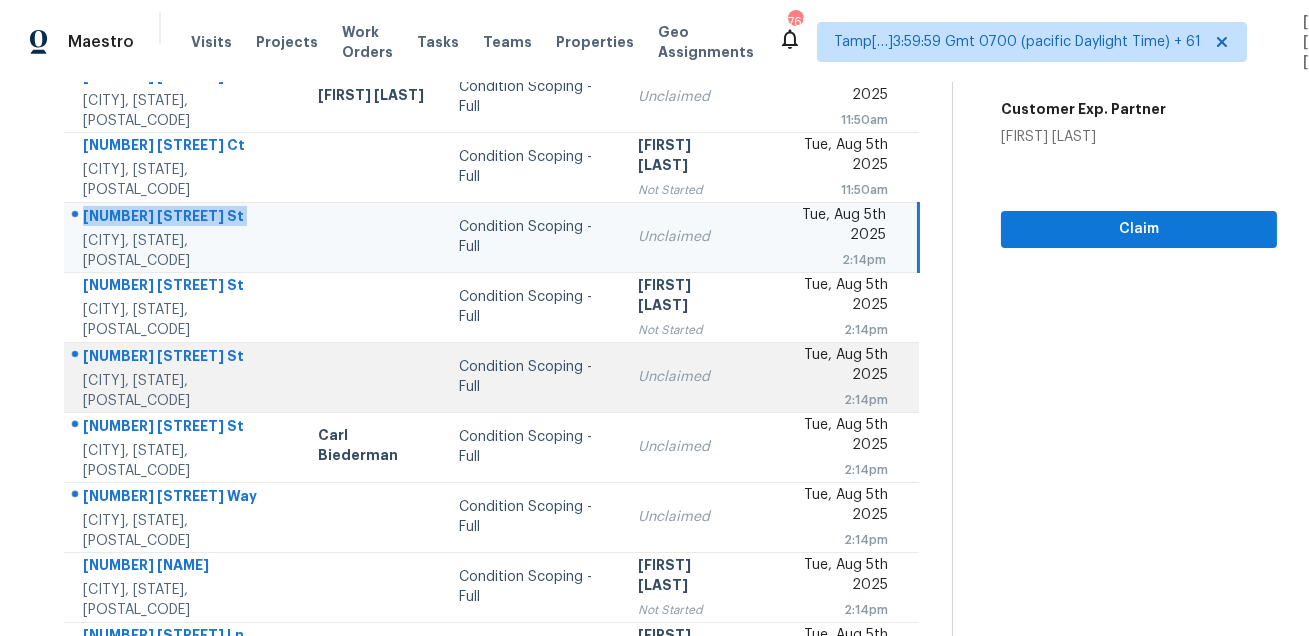 click on "3605 NE 57th St" at bounding box center [184, 358] 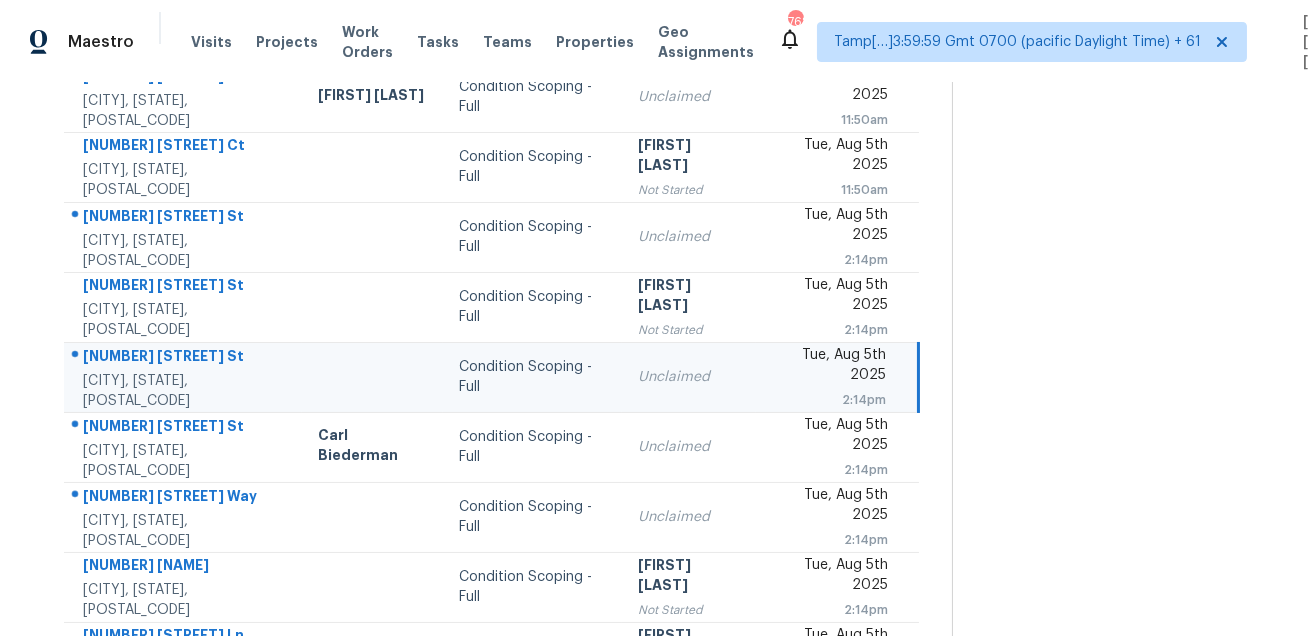 click on "3605 NE 57th St" at bounding box center [184, 358] 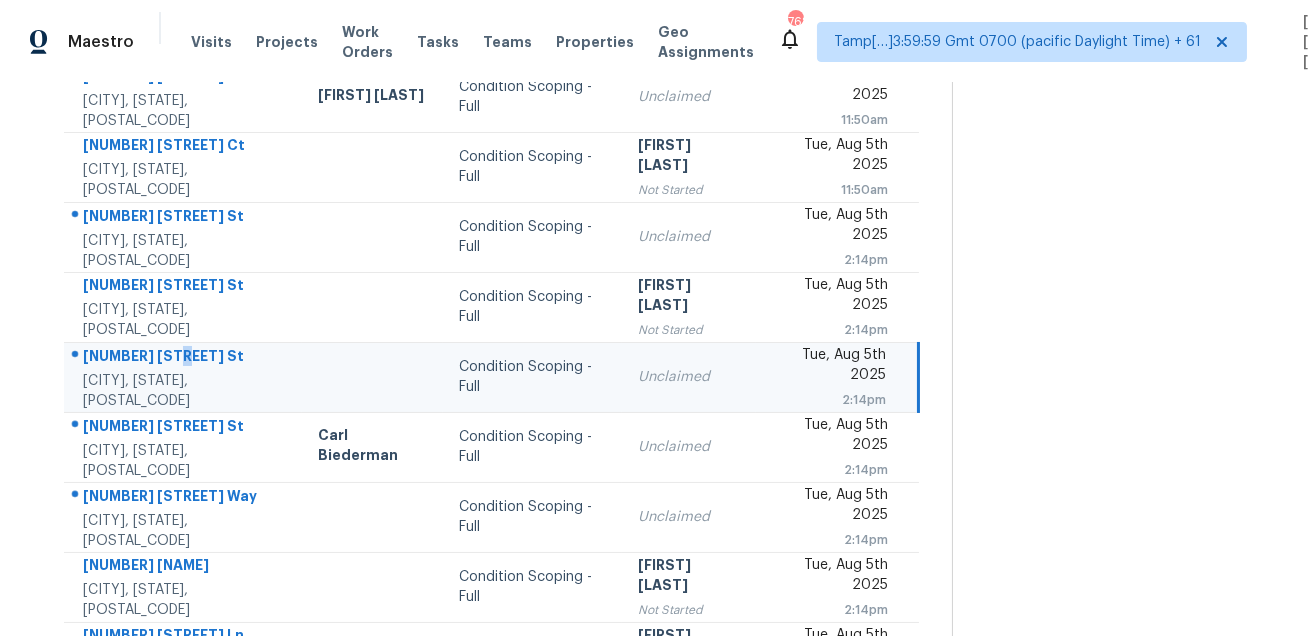 click on "3605 NE 57th St" at bounding box center (184, 358) 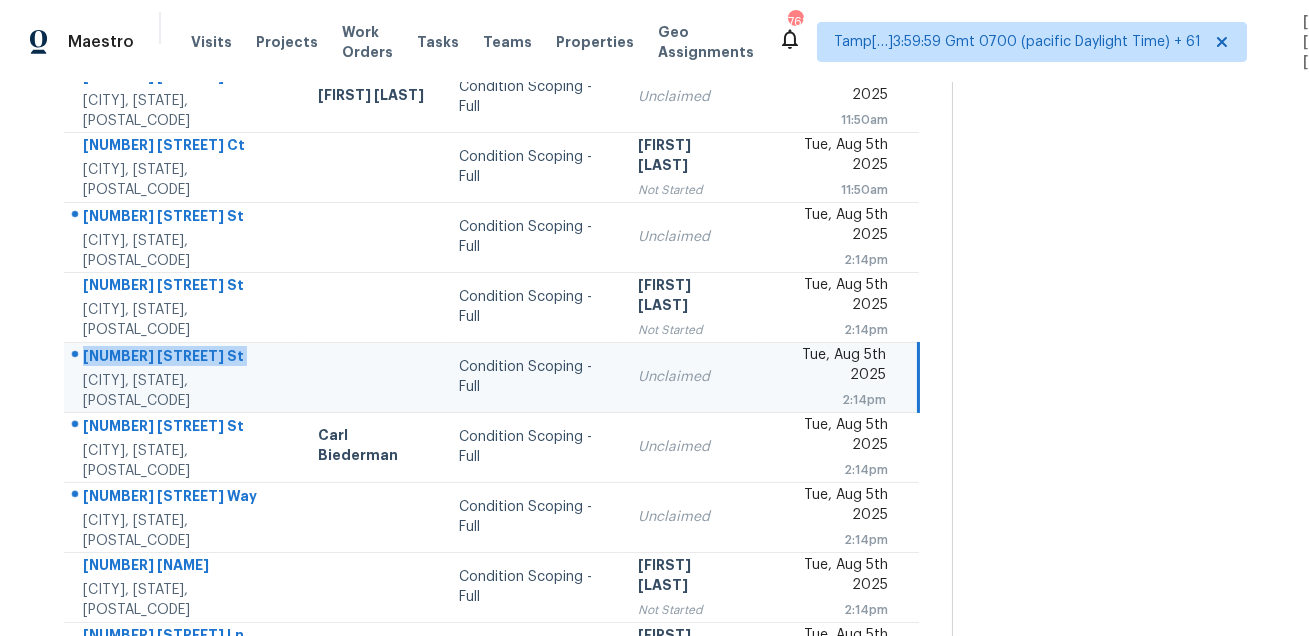 copy on "3605 NE 57th St" 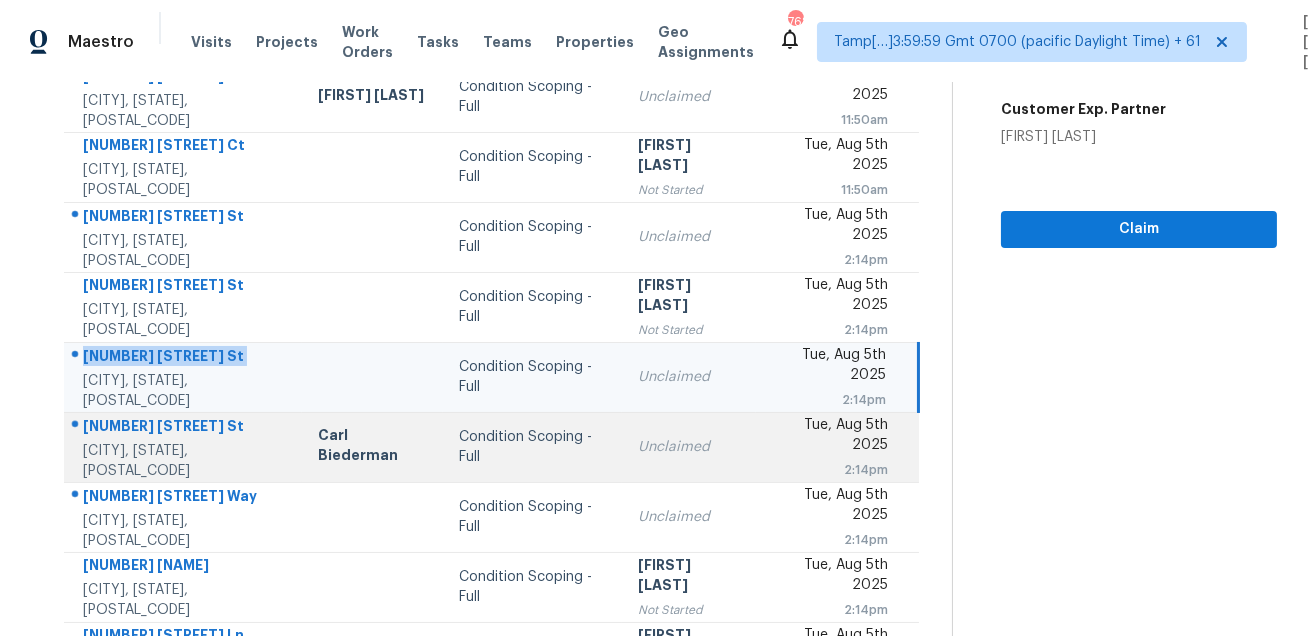 scroll, scrollTop: 405, scrollLeft: 0, axis: vertical 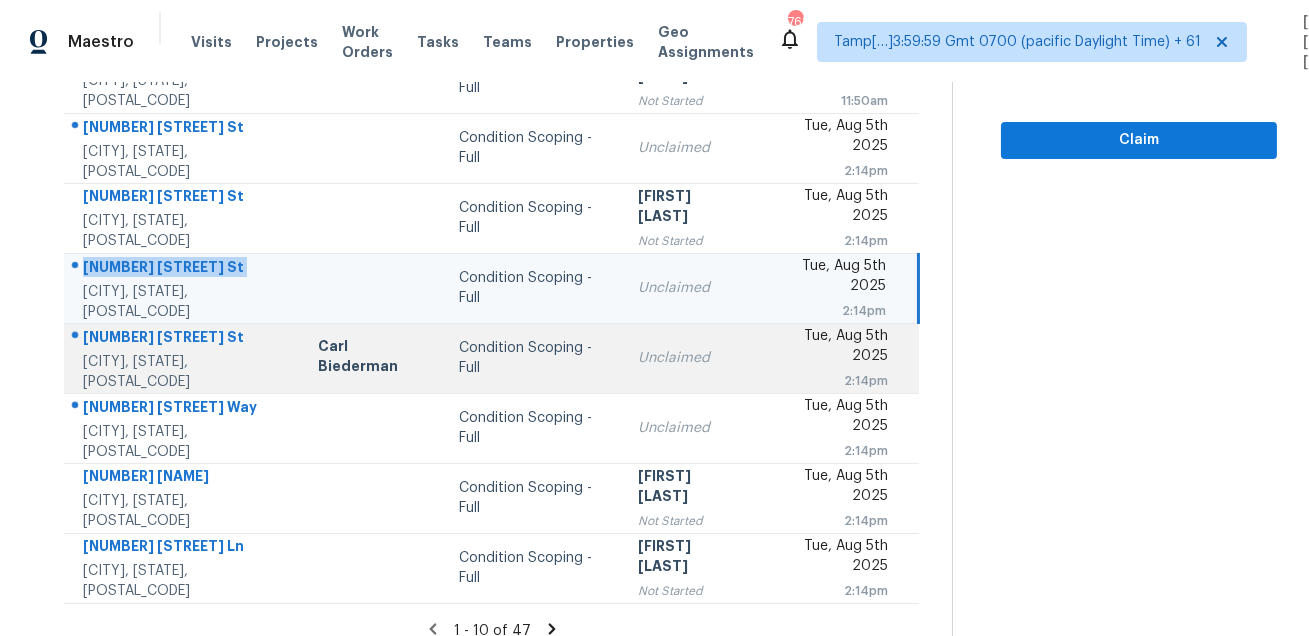 click on "1541 Arden St   Longwood, FL, 32750" at bounding box center (183, 358) 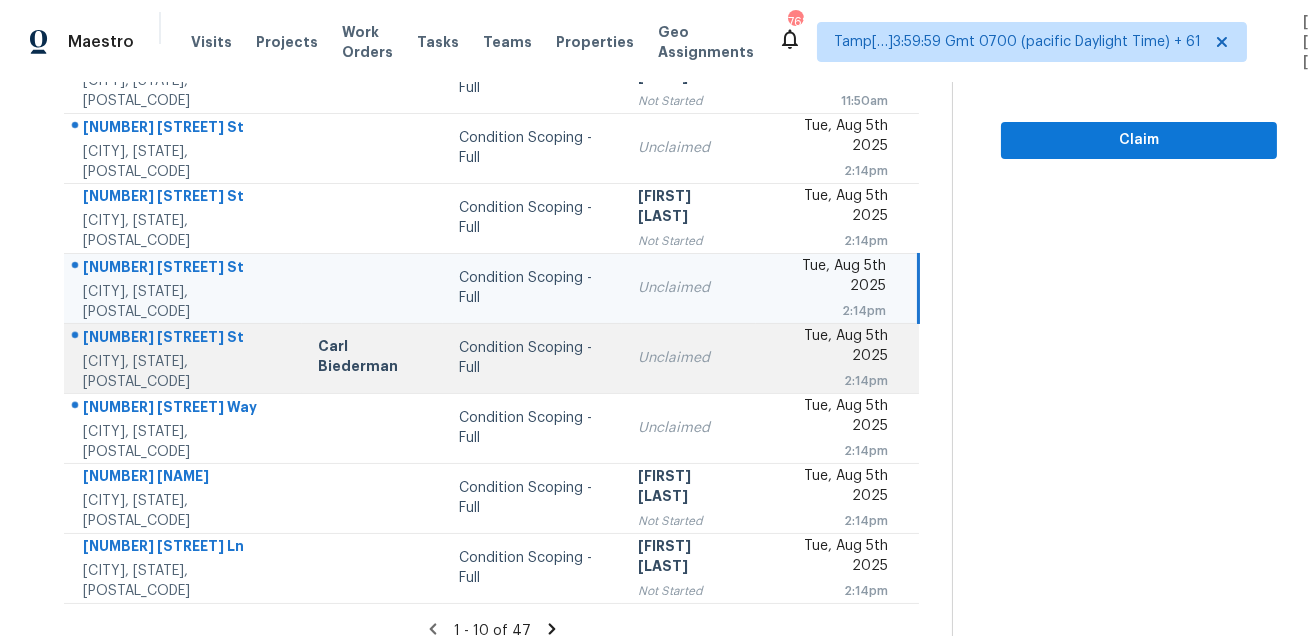 click on "1541 Arden St   Longwood, FL, 32750" at bounding box center (183, 358) 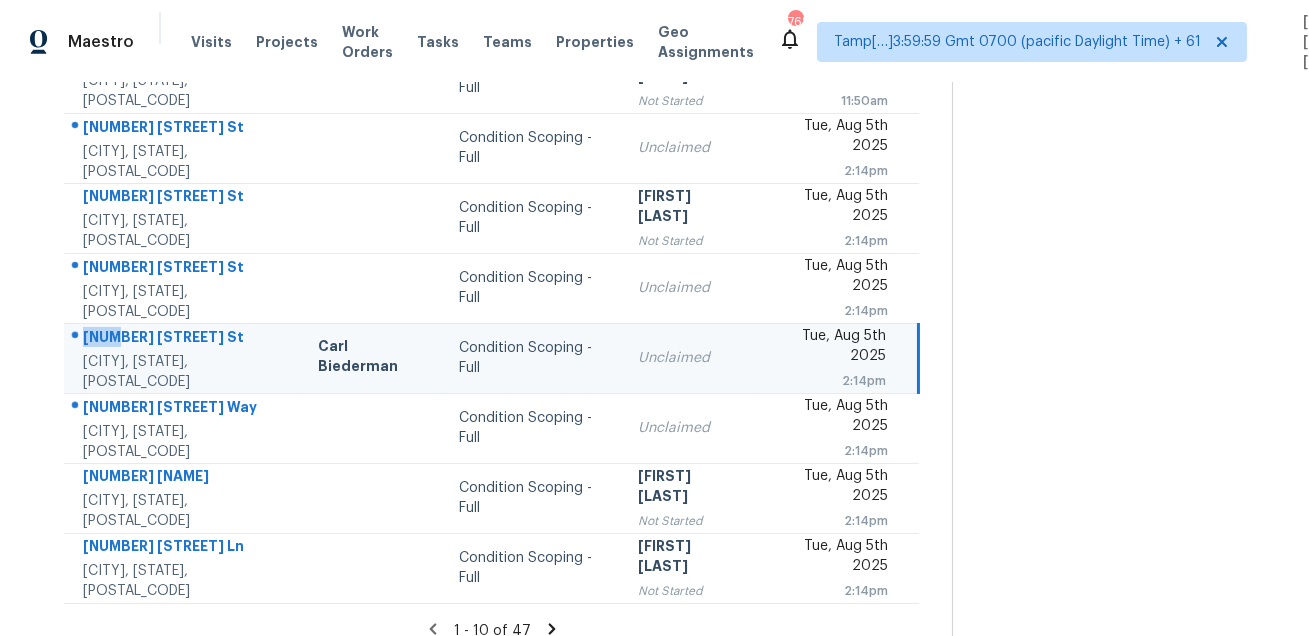 click on "1541 Arden St   Longwood, FL, 32750" at bounding box center (183, 358) 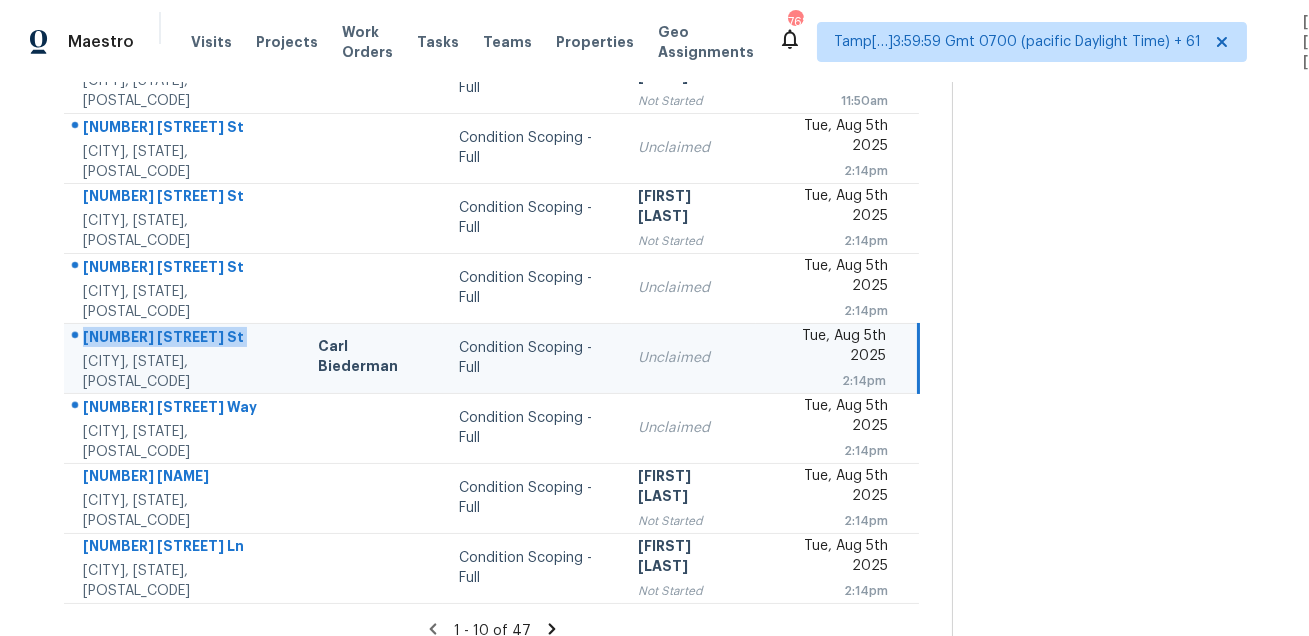 copy on "1541 Arden St" 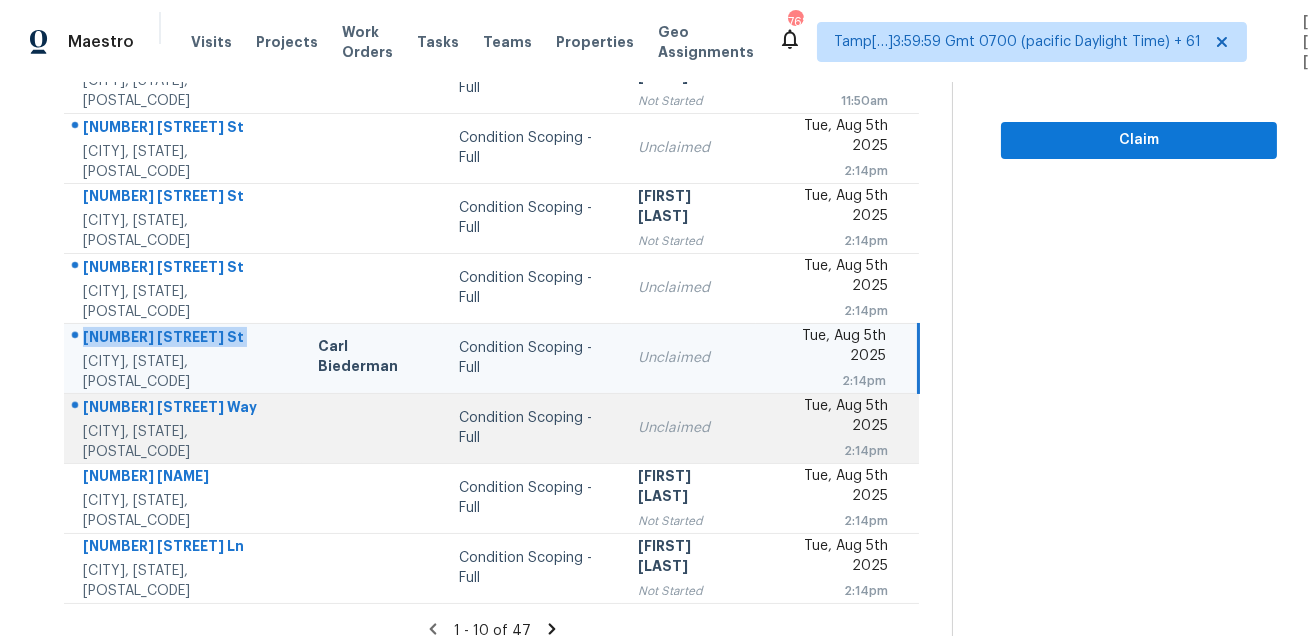 click on "5649 Harveston Way" at bounding box center (184, 409) 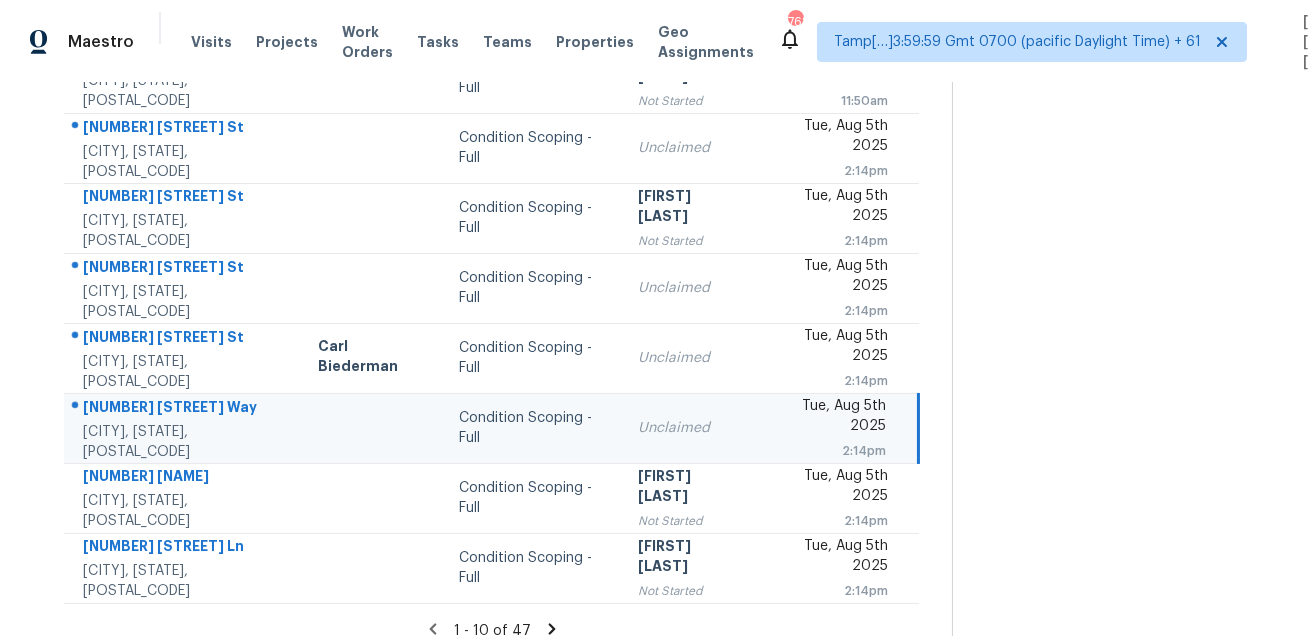 click on "5649 Harveston Way" at bounding box center [184, 409] 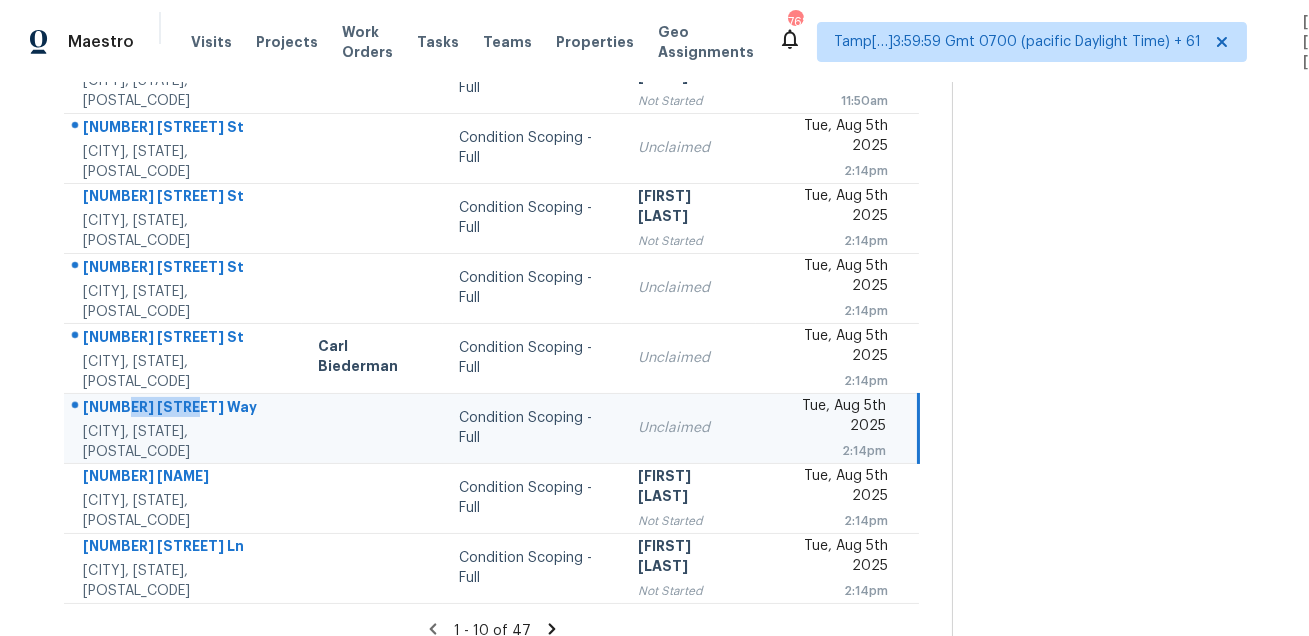 click on "5649 Harveston Way" at bounding box center (184, 409) 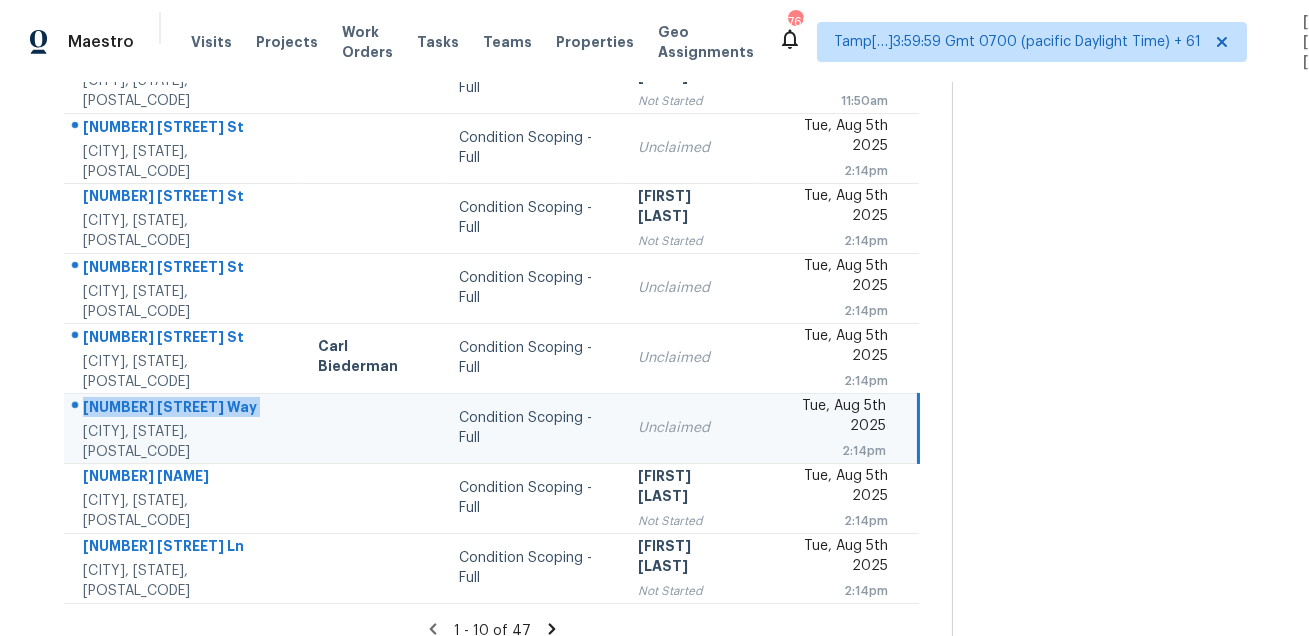 copy on "5649 Harveston Way" 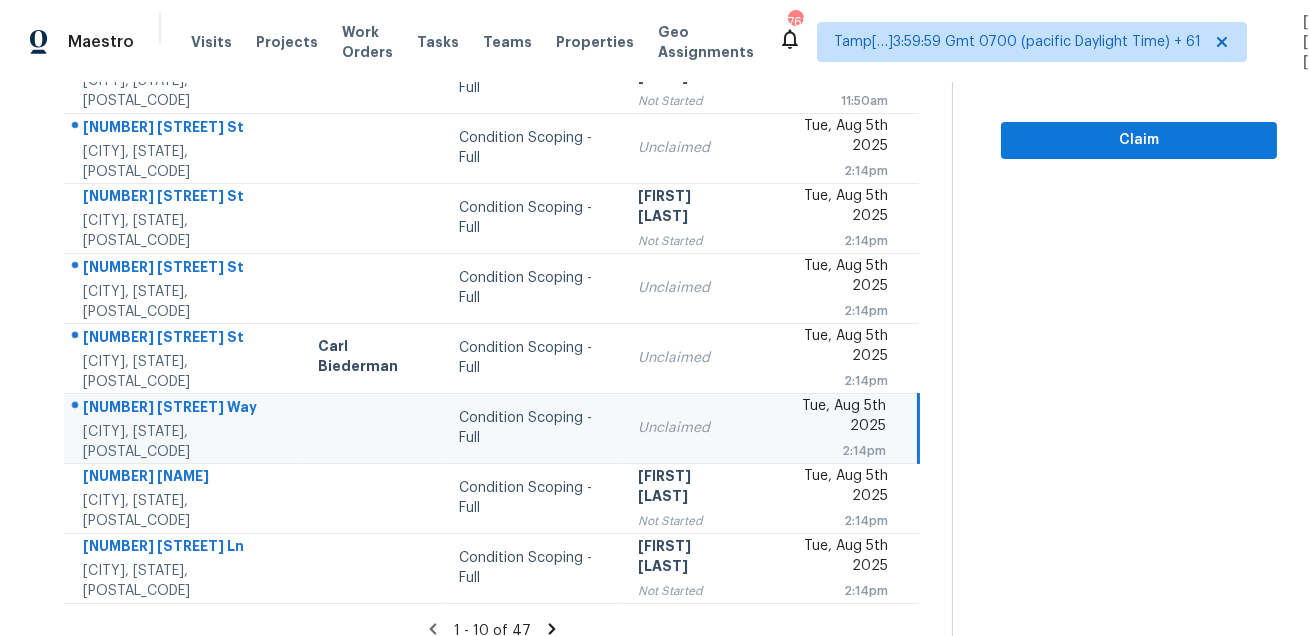 click 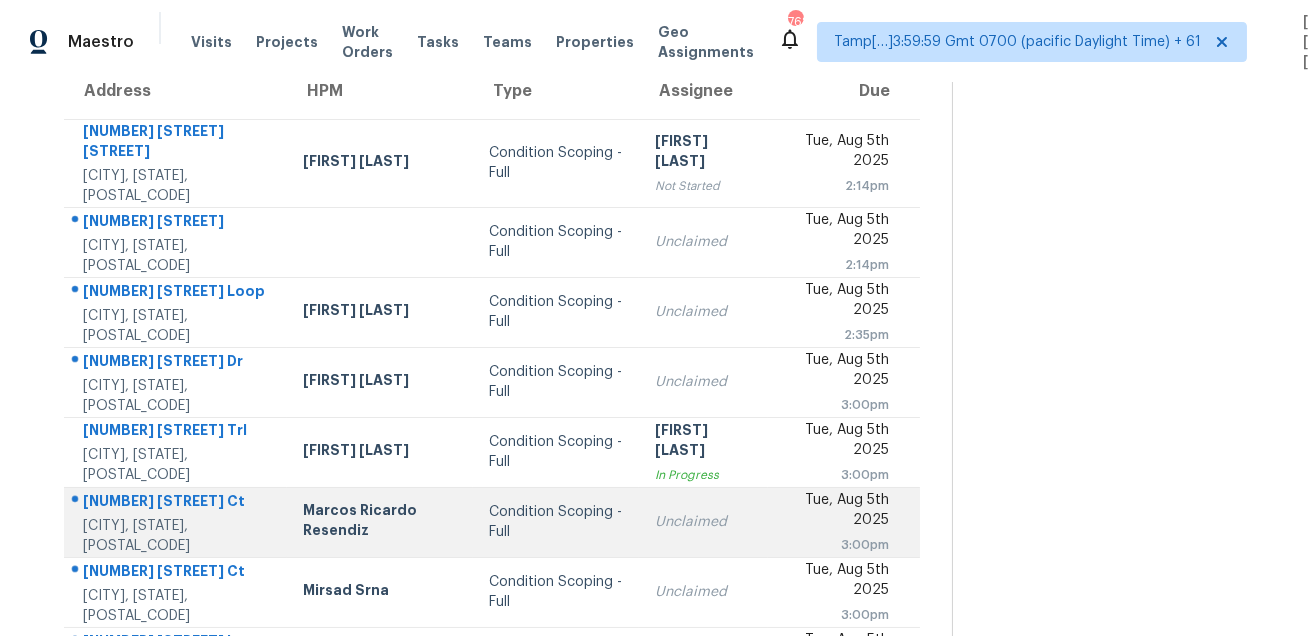 scroll, scrollTop: 117, scrollLeft: 0, axis: vertical 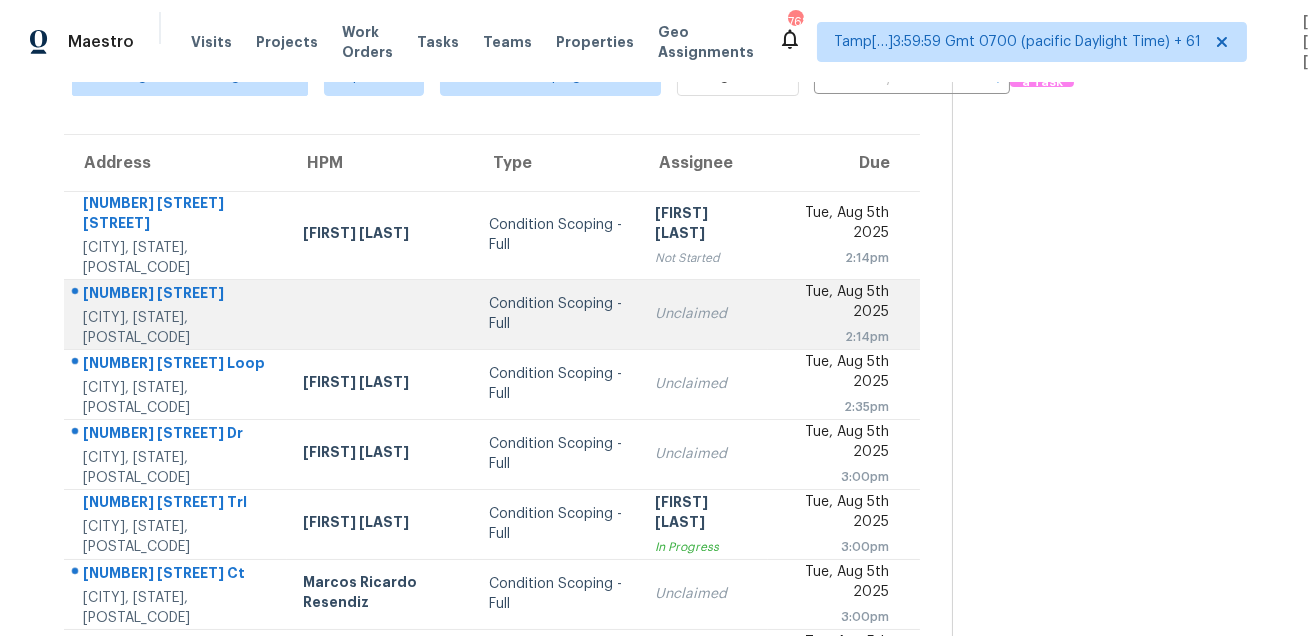 click on "2372 Bella Ct" at bounding box center (177, 295) 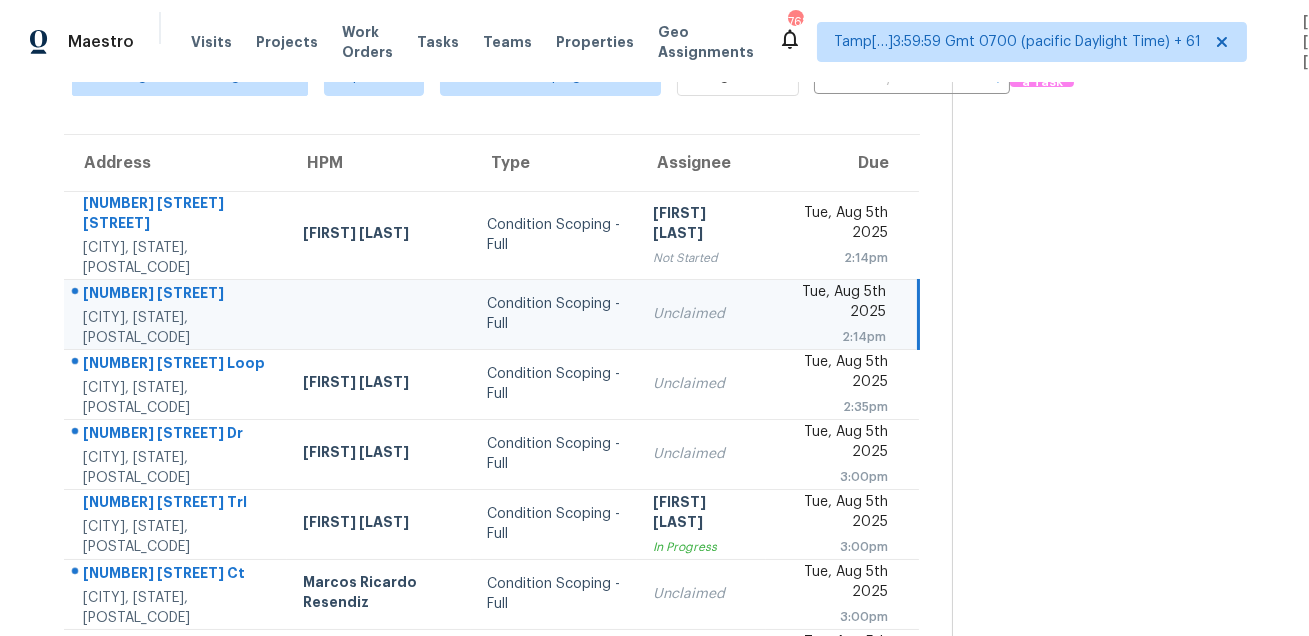 click on "2372 Bella Ct" at bounding box center [177, 295] 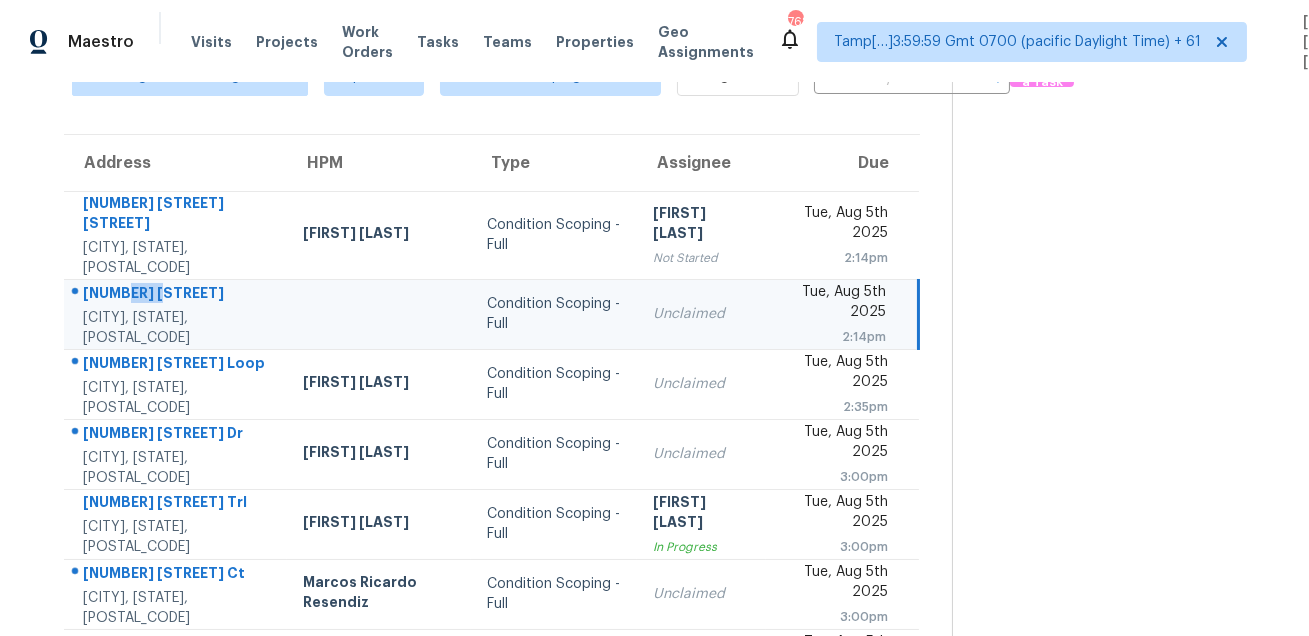 click on "2372 Bella Ct" at bounding box center [177, 295] 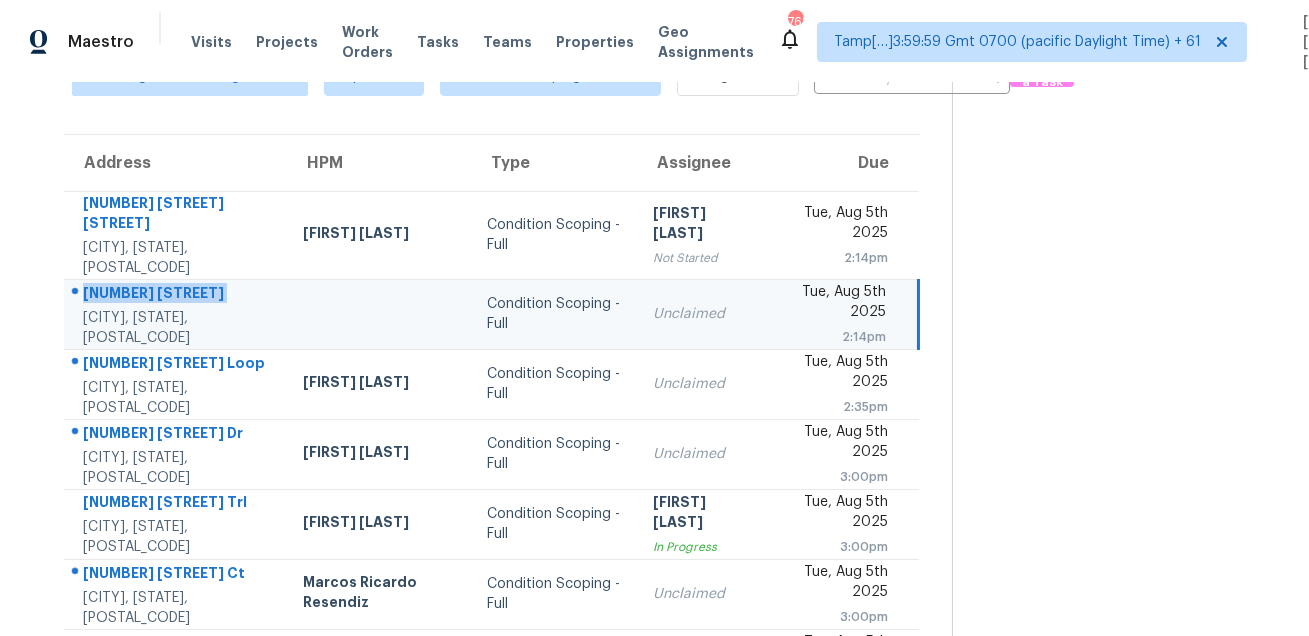 copy on "2372 Bella Ct" 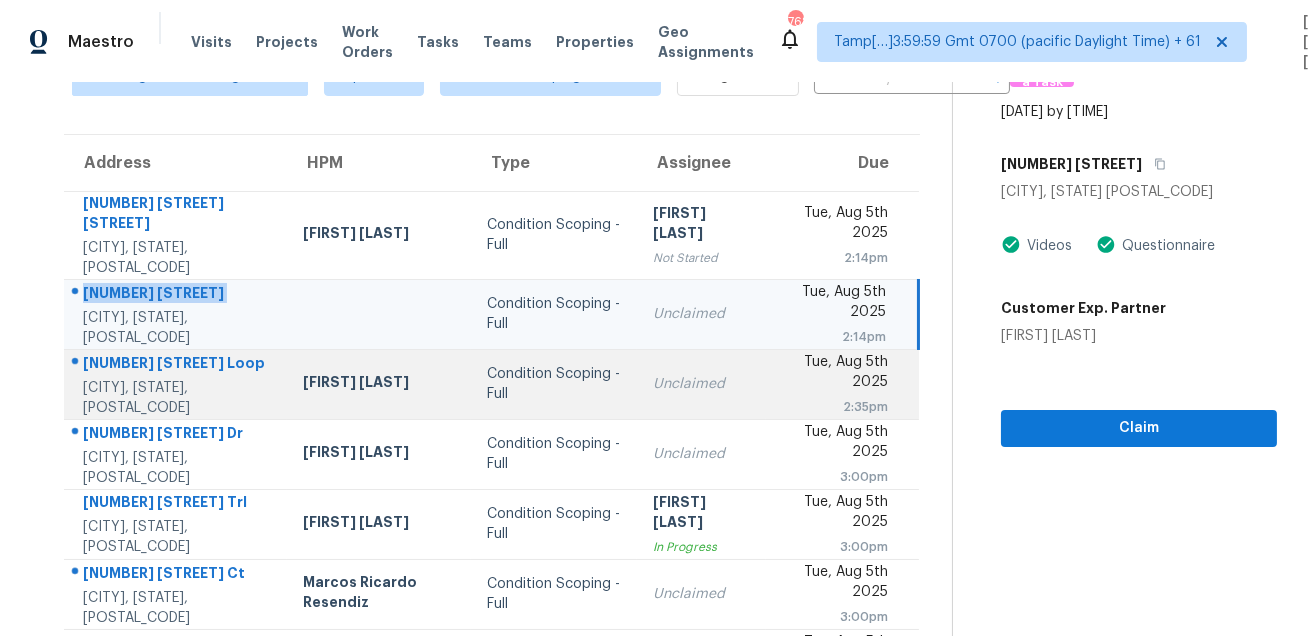 click on "8583 Starlight Loop" at bounding box center [177, 365] 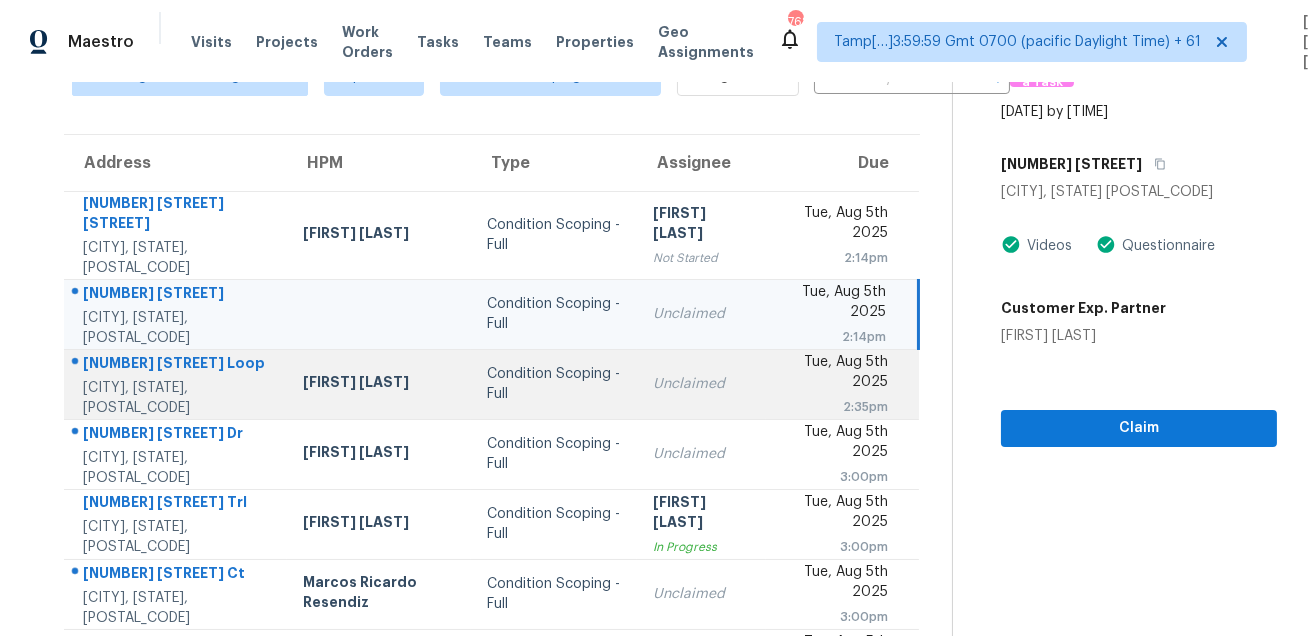 click on "8583 Starlight Loop" at bounding box center [177, 365] 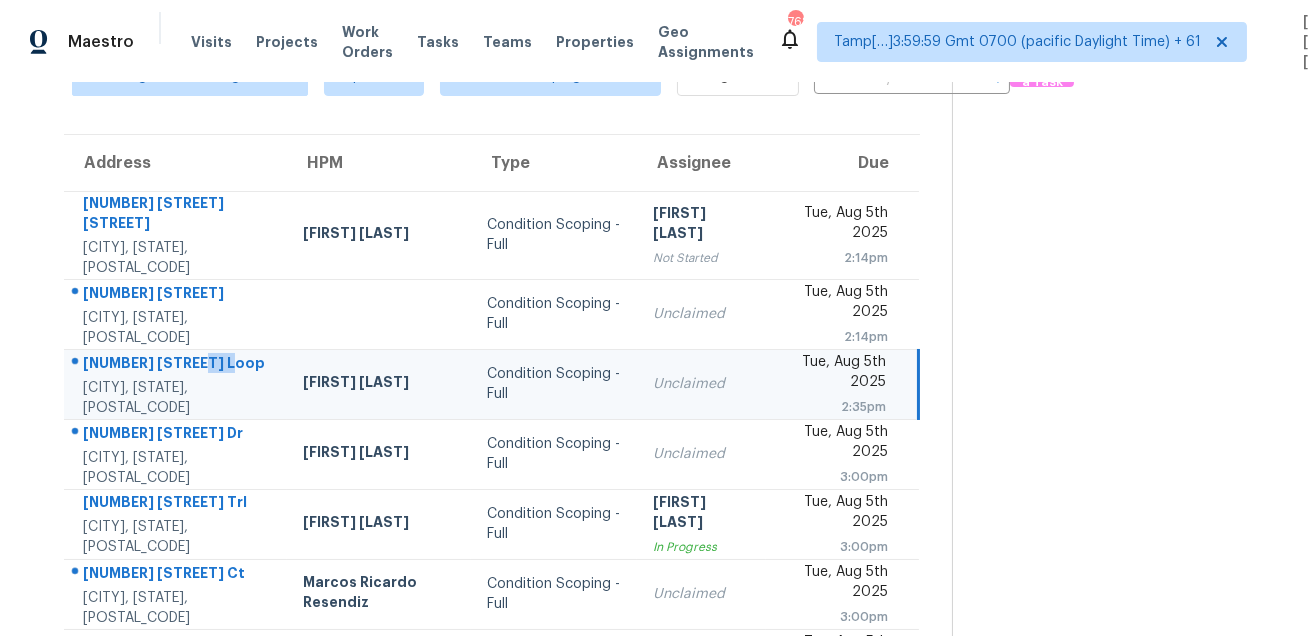 click on "8583 Starlight Loop" at bounding box center (177, 365) 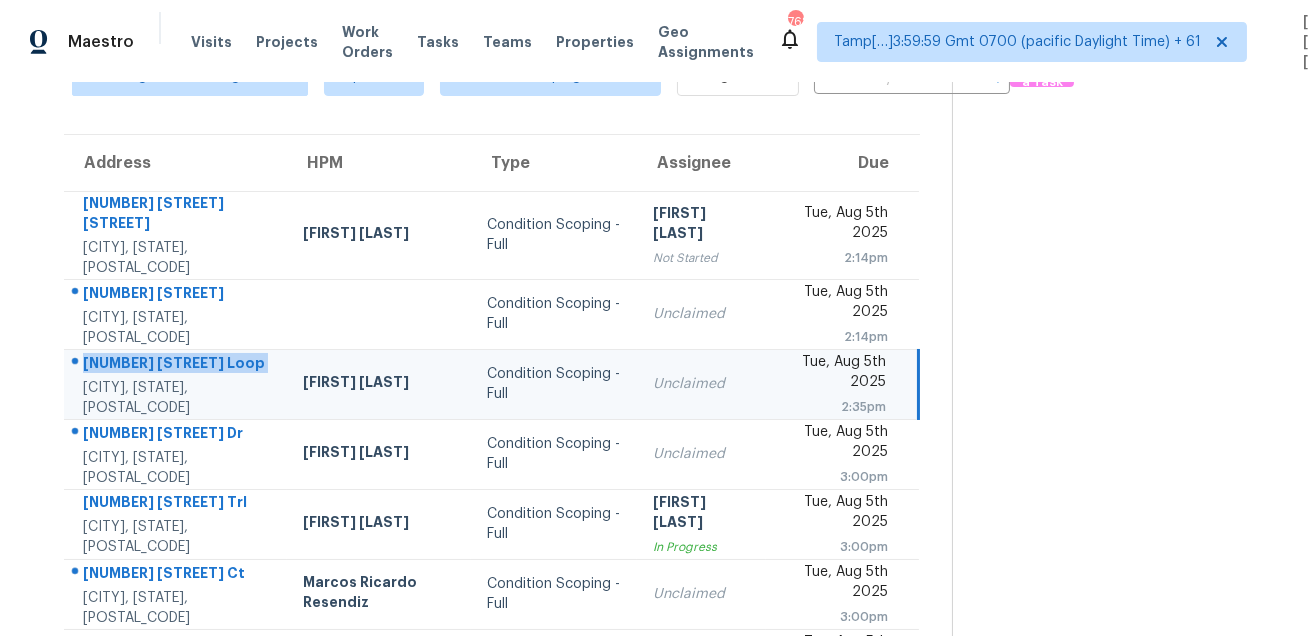 copy on "8583 Starlight Loop" 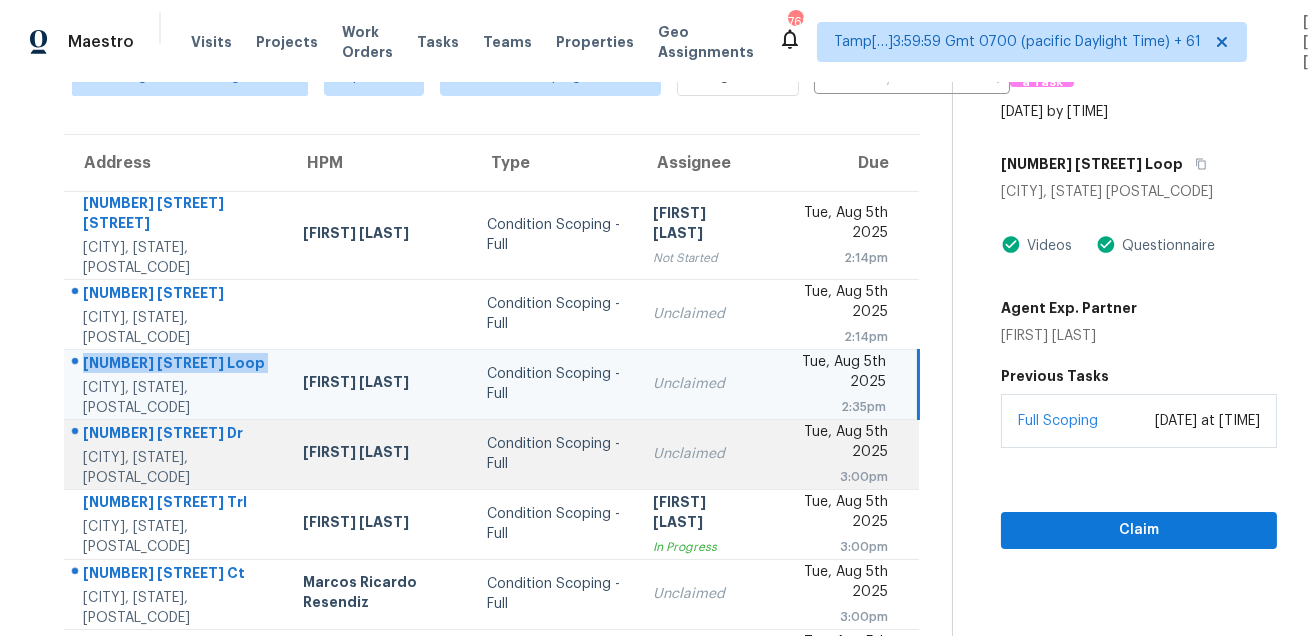 click on "360 Acerno Dr" at bounding box center (177, 435) 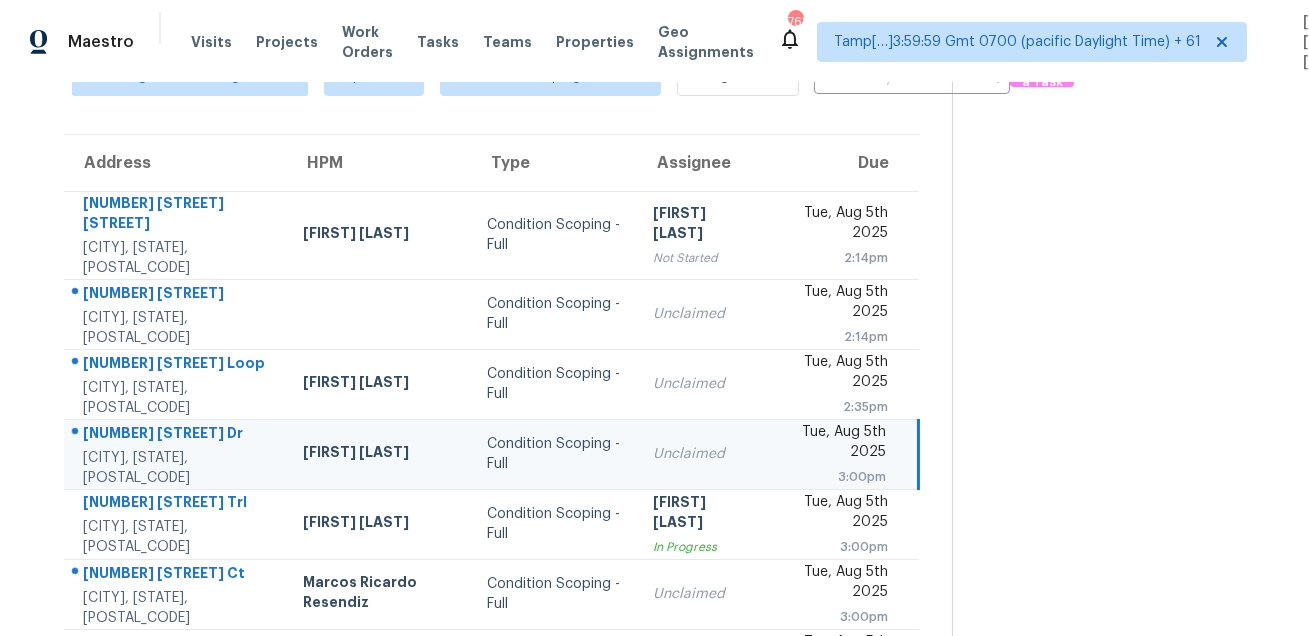 click on "360 Acerno Dr" at bounding box center (177, 435) 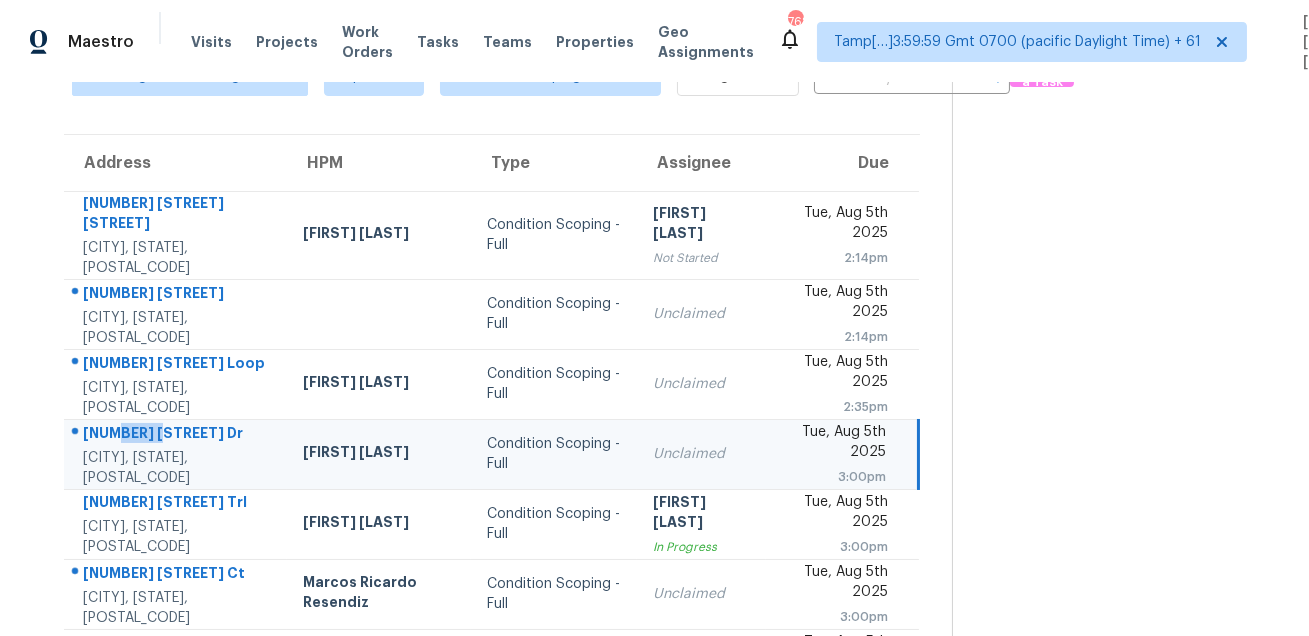 click on "360 Acerno Dr" at bounding box center [177, 435] 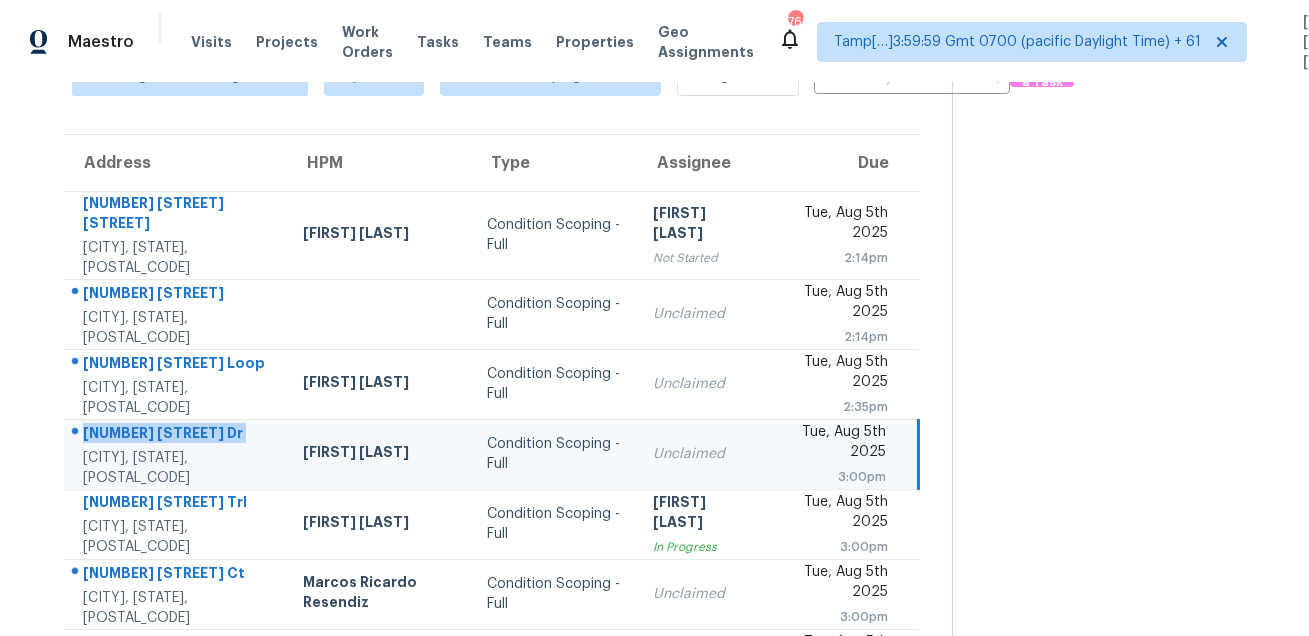 copy on "360 Acerno Dr" 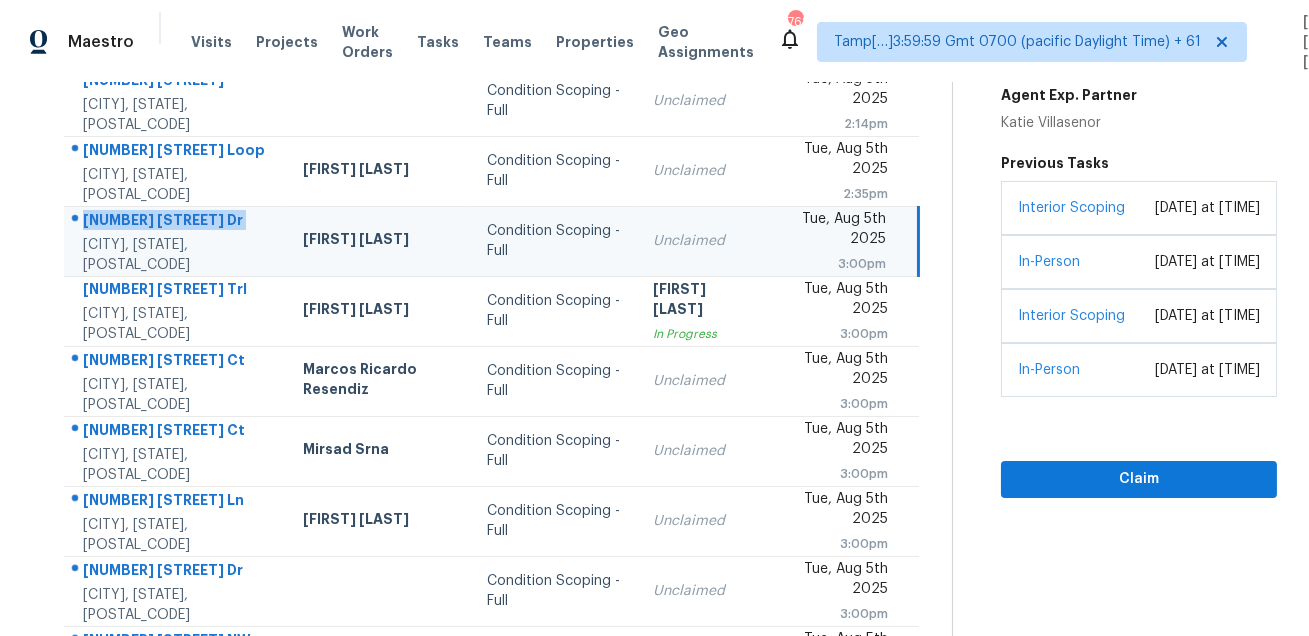 scroll, scrollTop: 343, scrollLeft: 0, axis: vertical 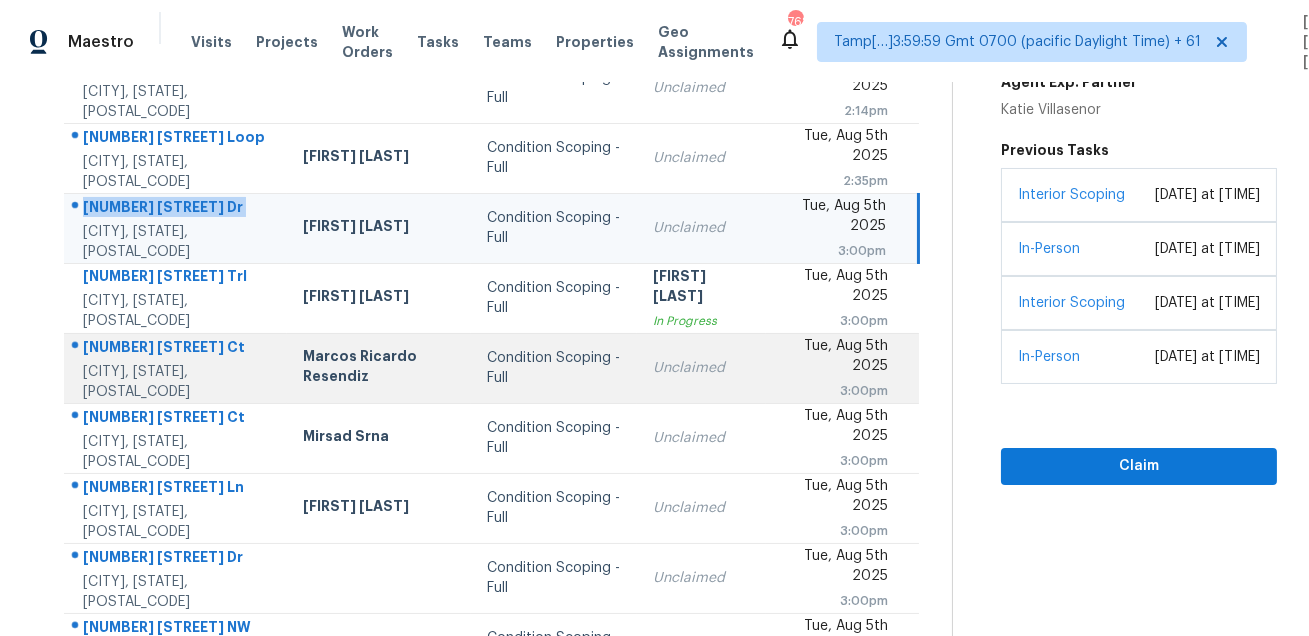 click on "400 Currency Ct" at bounding box center (177, 349) 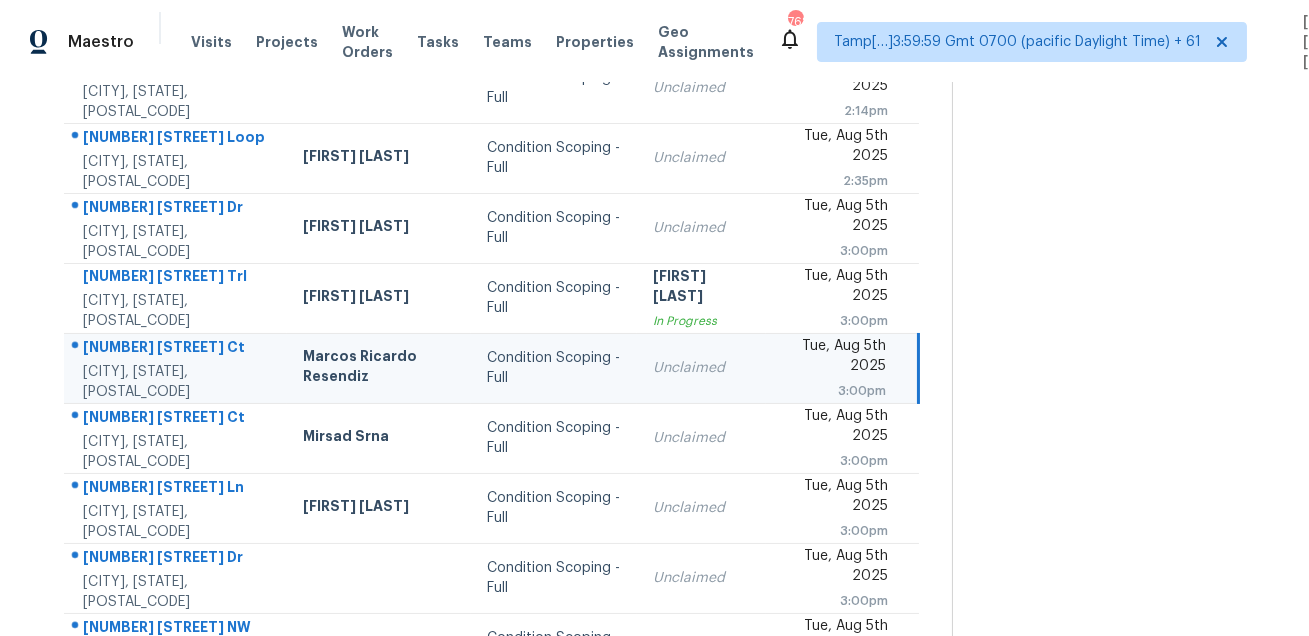 click on "400 Currency Ct" at bounding box center [177, 349] 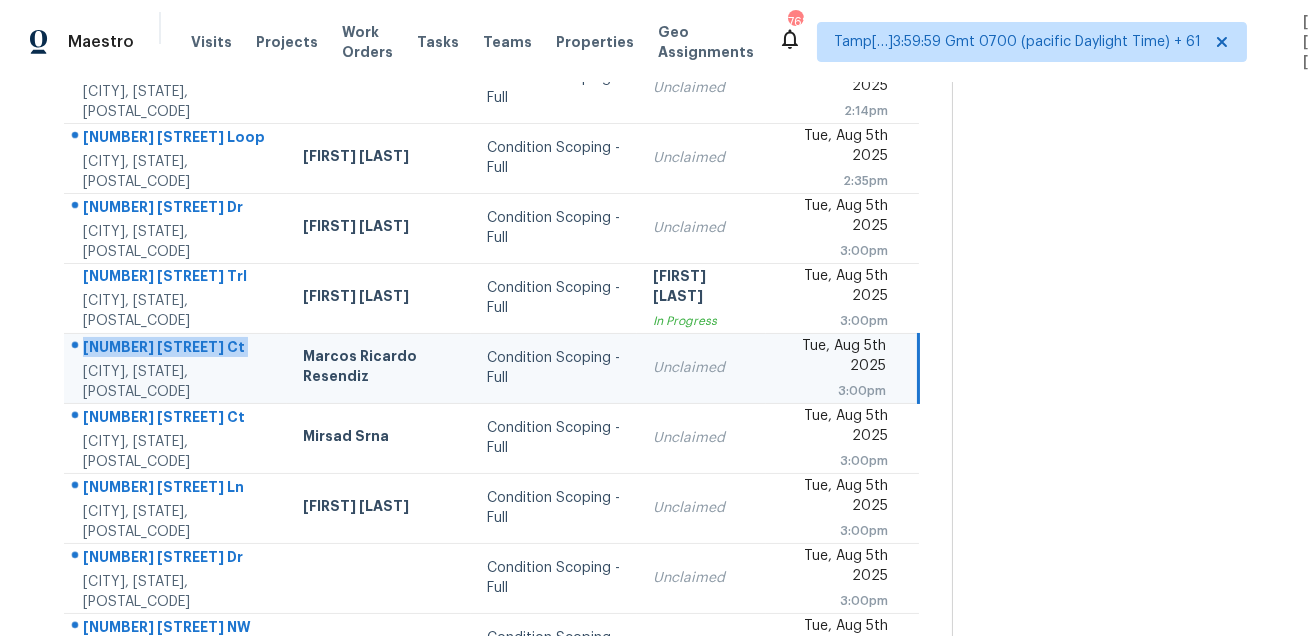 click on "400 Currency Ct" at bounding box center (177, 349) 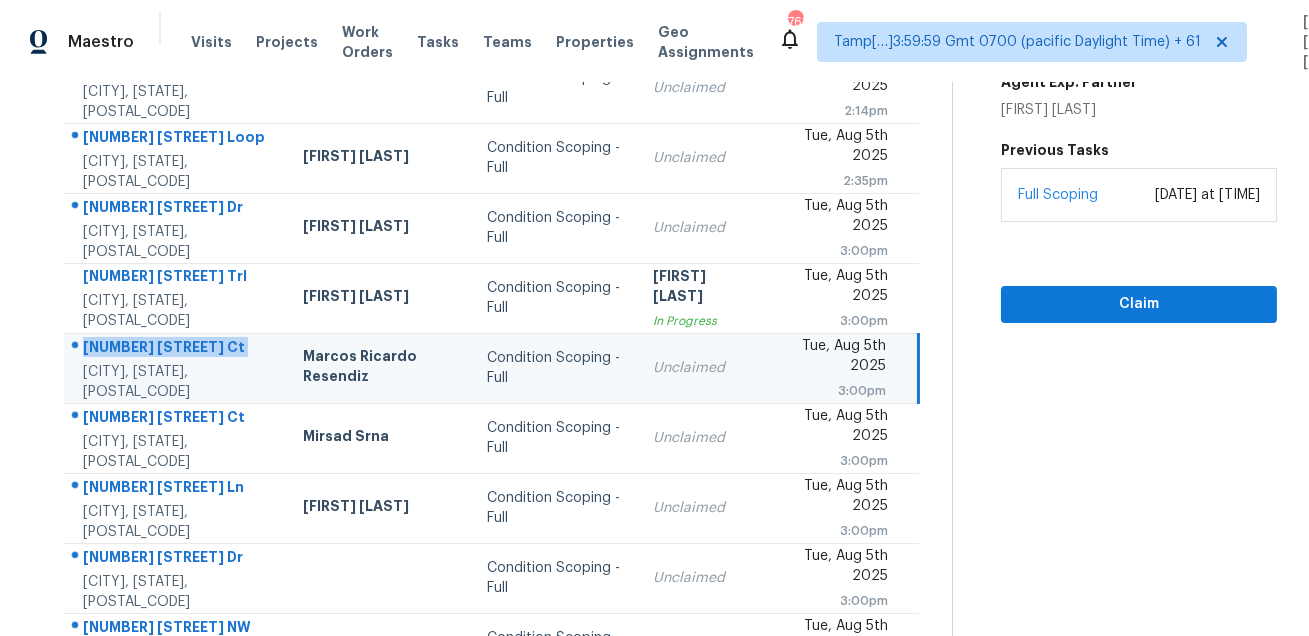 click on "Adam Wright" at bounding box center (1069, 110) 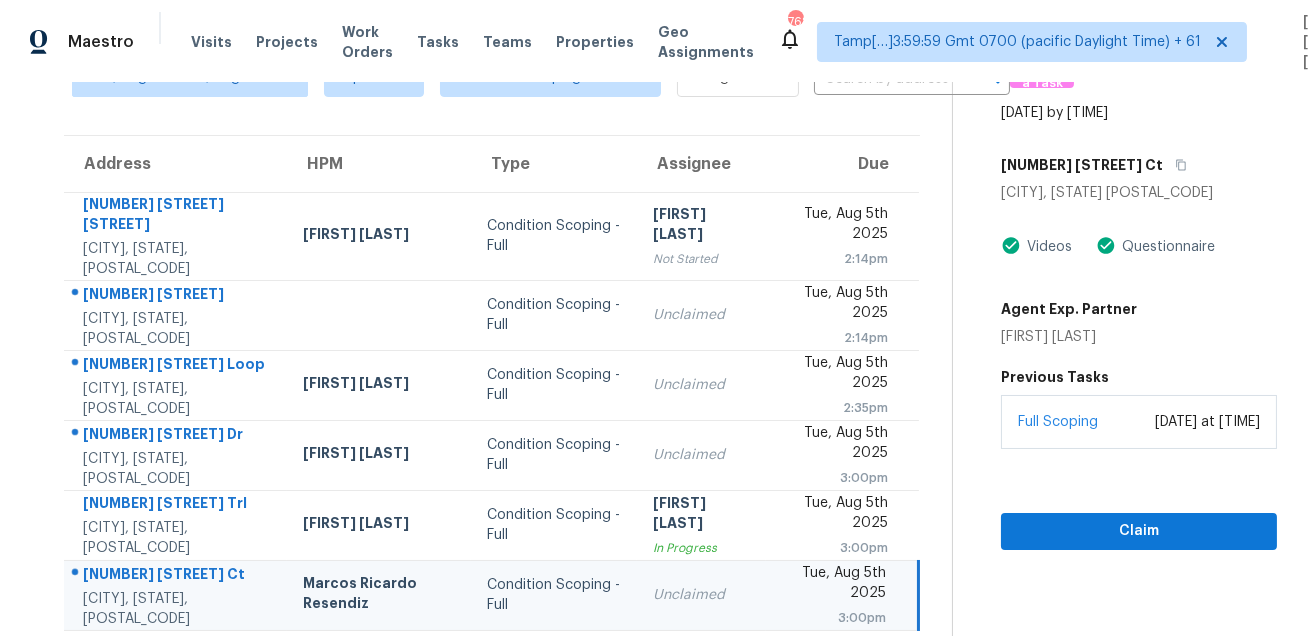 scroll, scrollTop: 0, scrollLeft: 0, axis: both 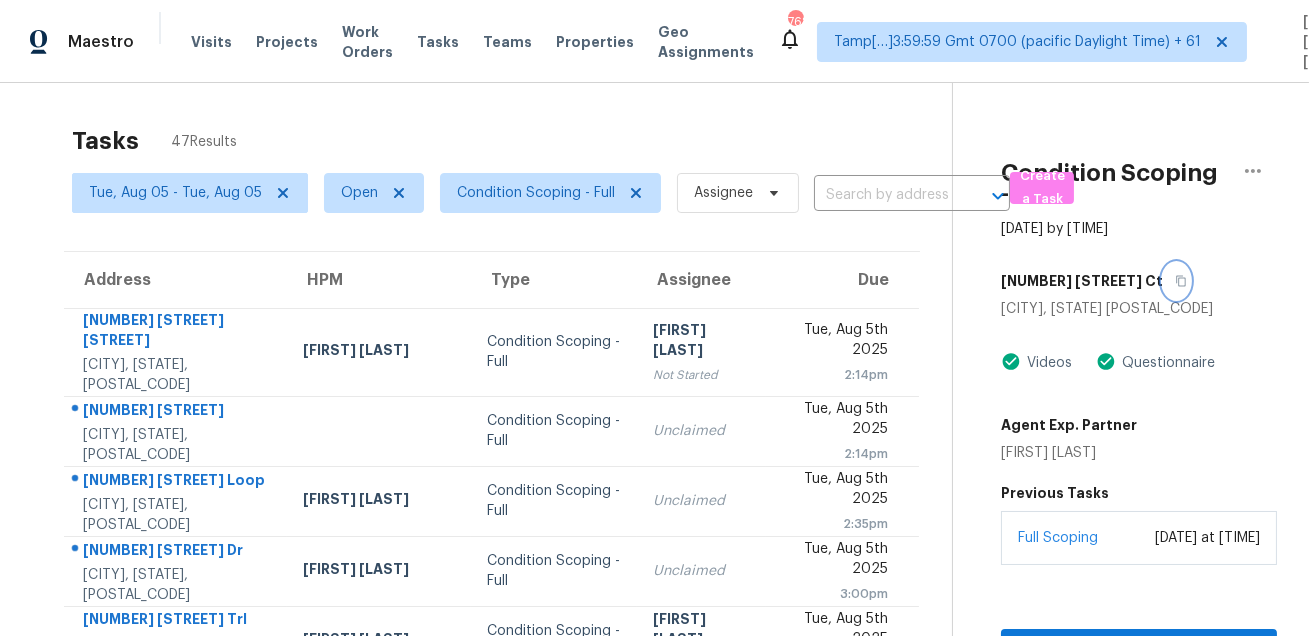 click 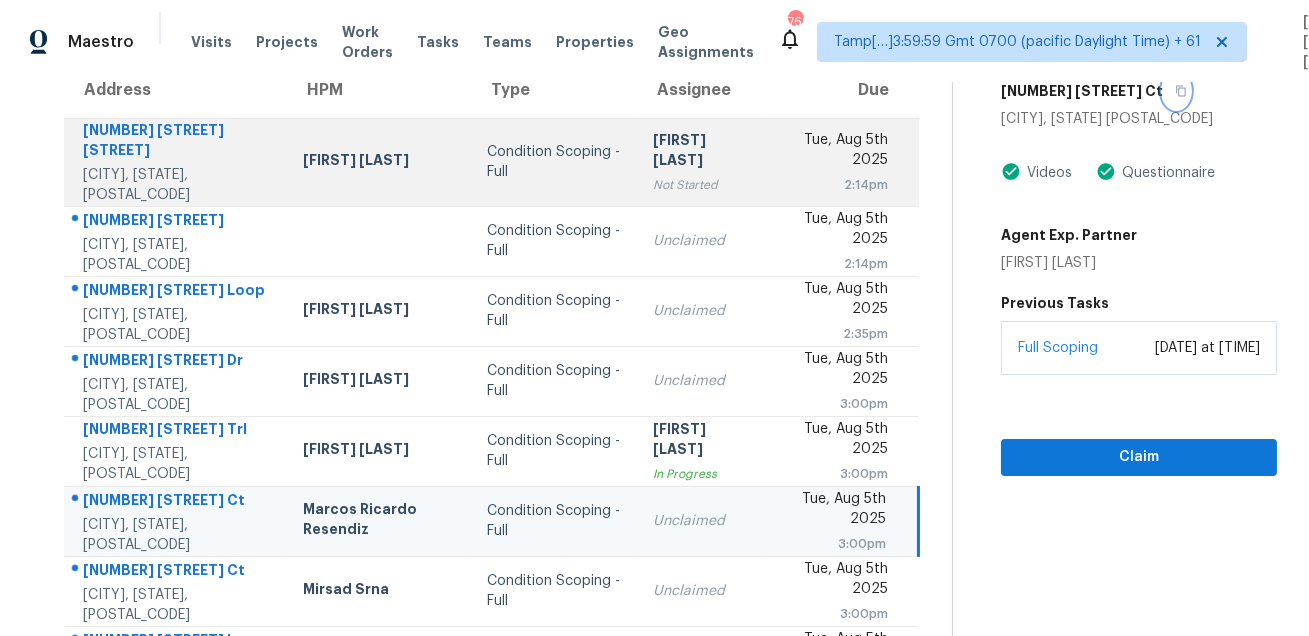 scroll, scrollTop: 405, scrollLeft: 0, axis: vertical 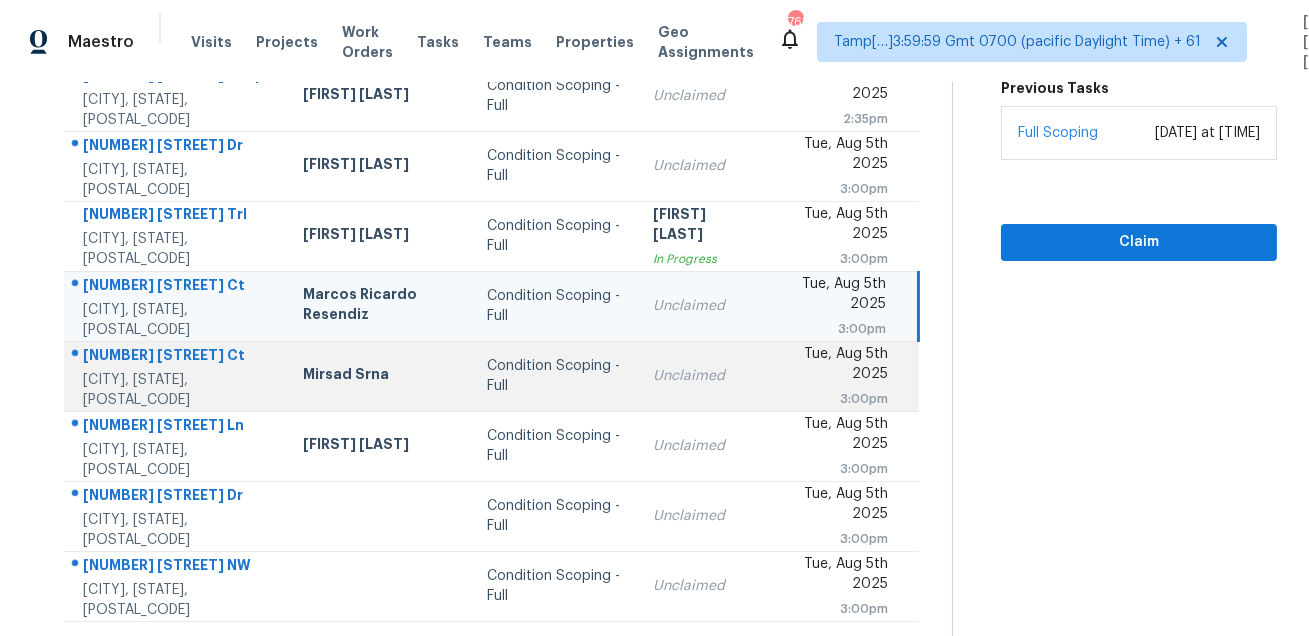 click on "Dallas, GA, 30132" at bounding box center (177, 390) 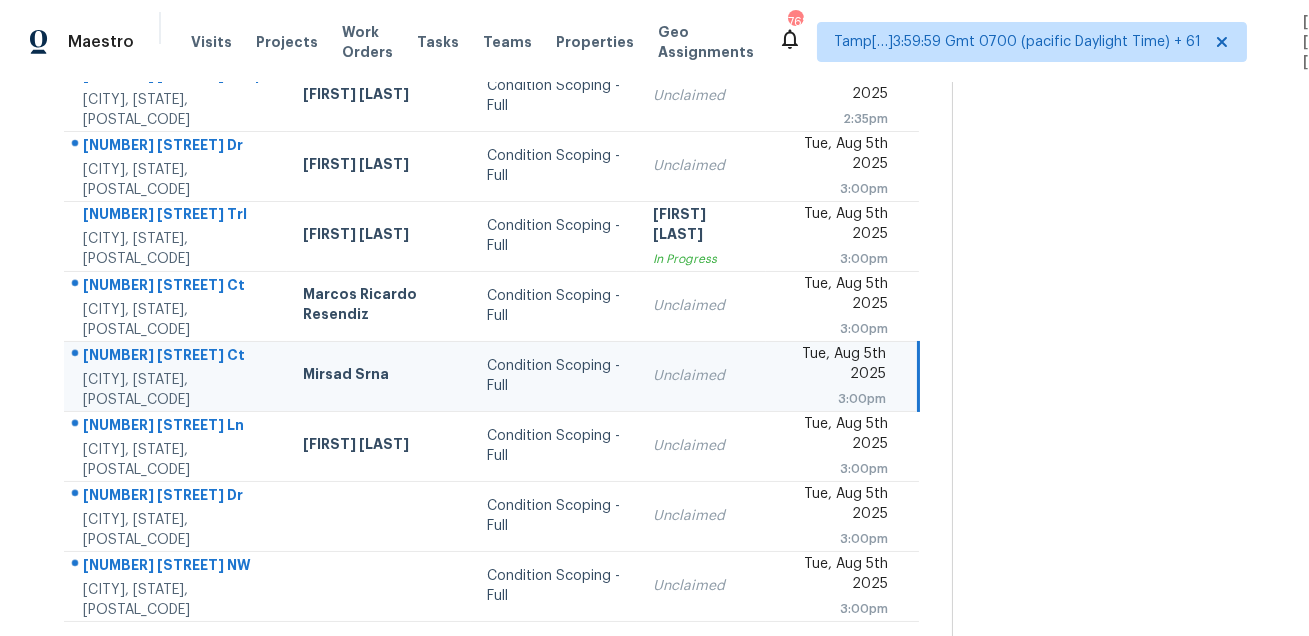 click on "Dallas, GA, 30132" at bounding box center (177, 390) 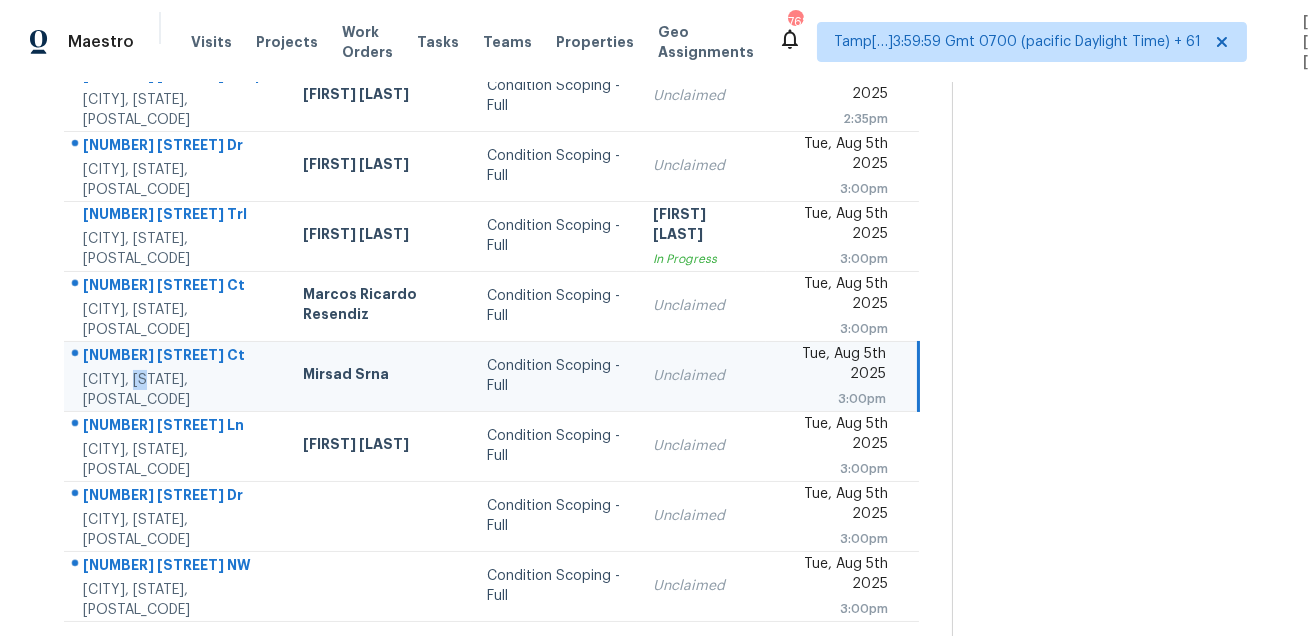 click on "Dallas, GA, 30132" at bounding box center (177, 390) 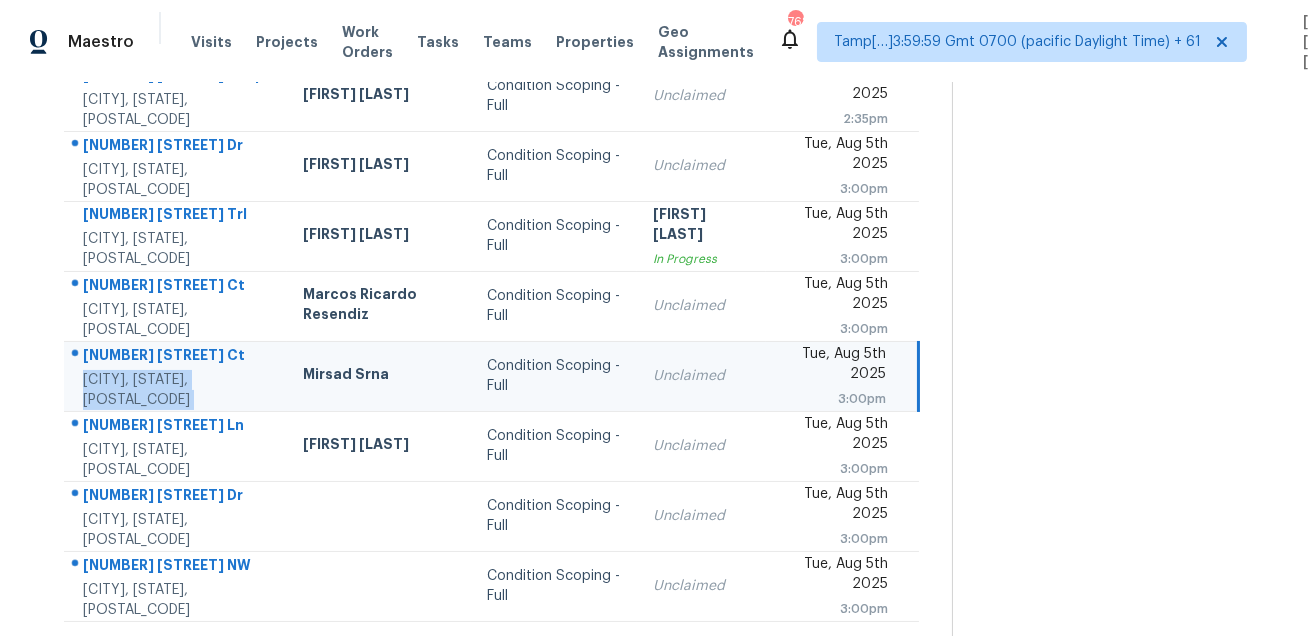 click on "110 Brookside Ct" at bounding box center [177, 357] 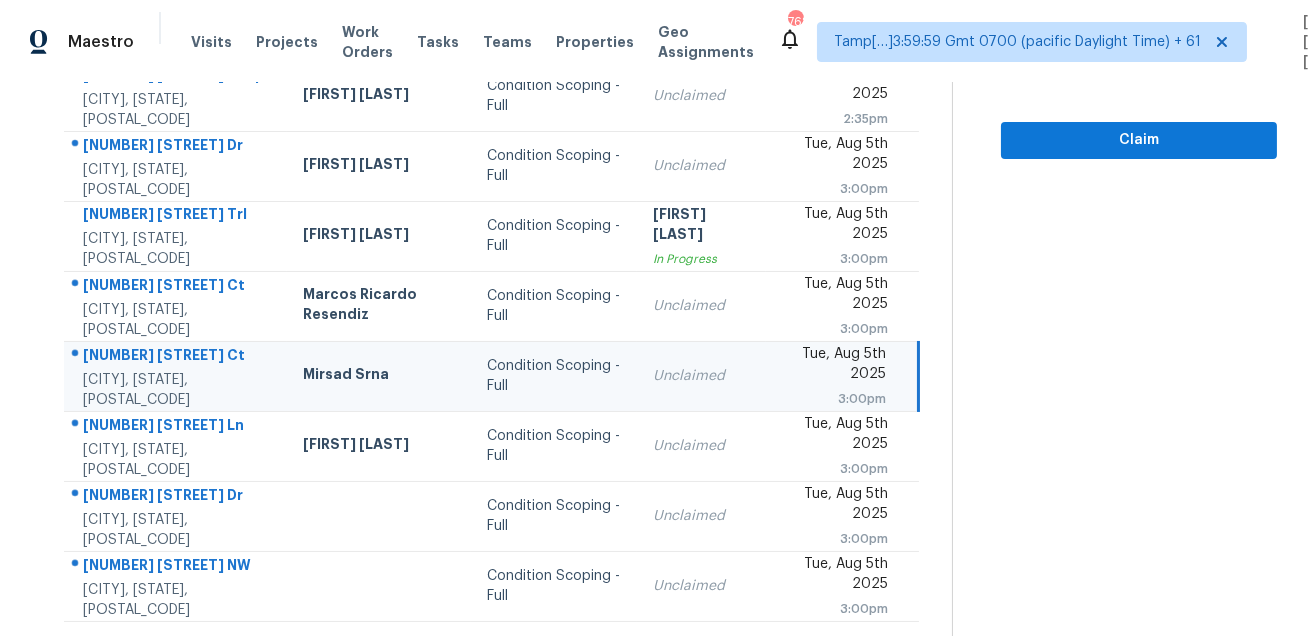 click on "110 Brookside Ct" at bounding box center [177, 357] 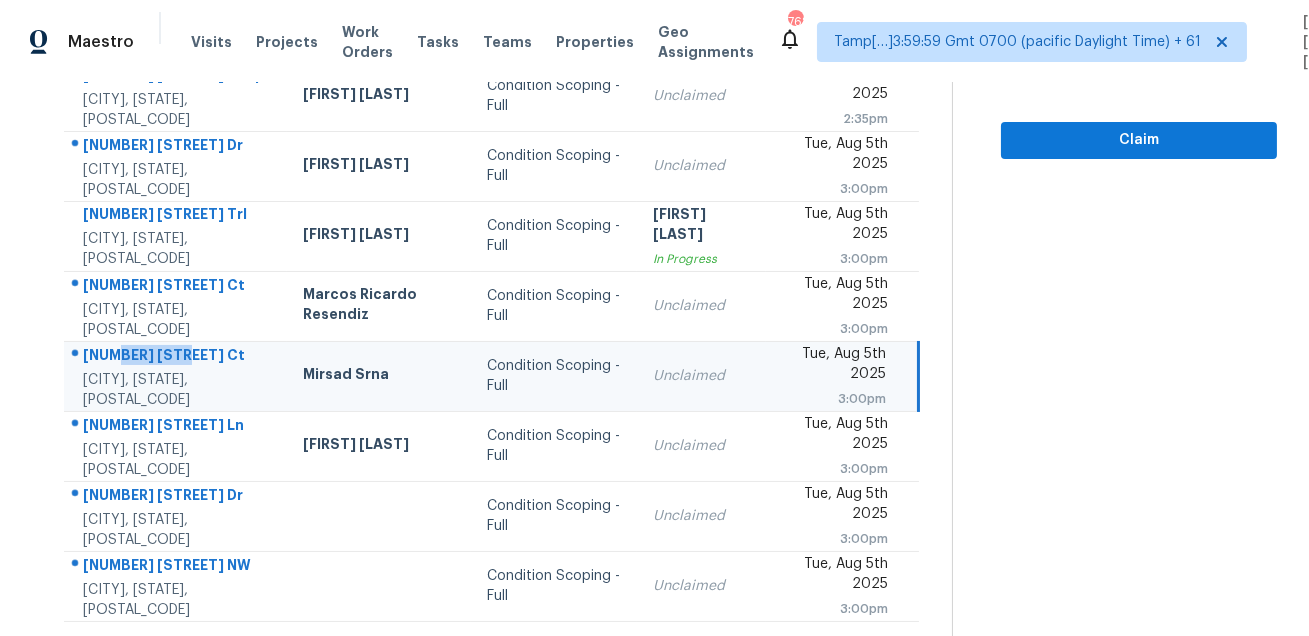 click on "110 Brookside Ct" at bounding box center [177, 357] 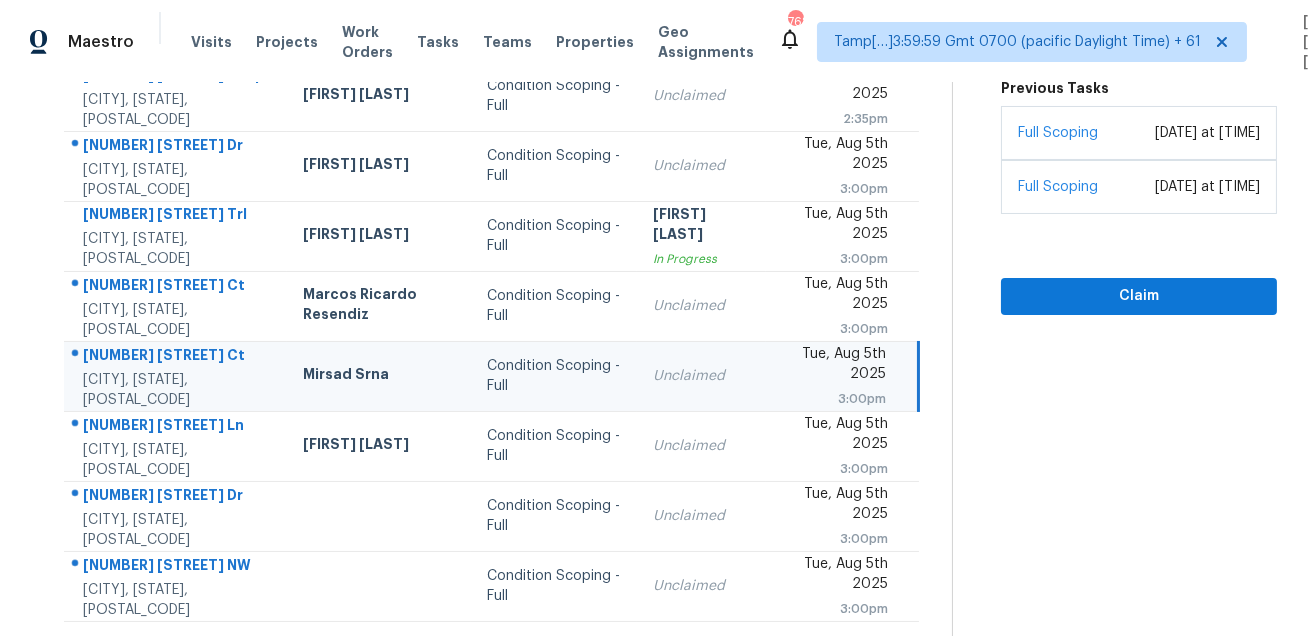 click on "110 Brookside Ct" at bounding box center [177, 357] 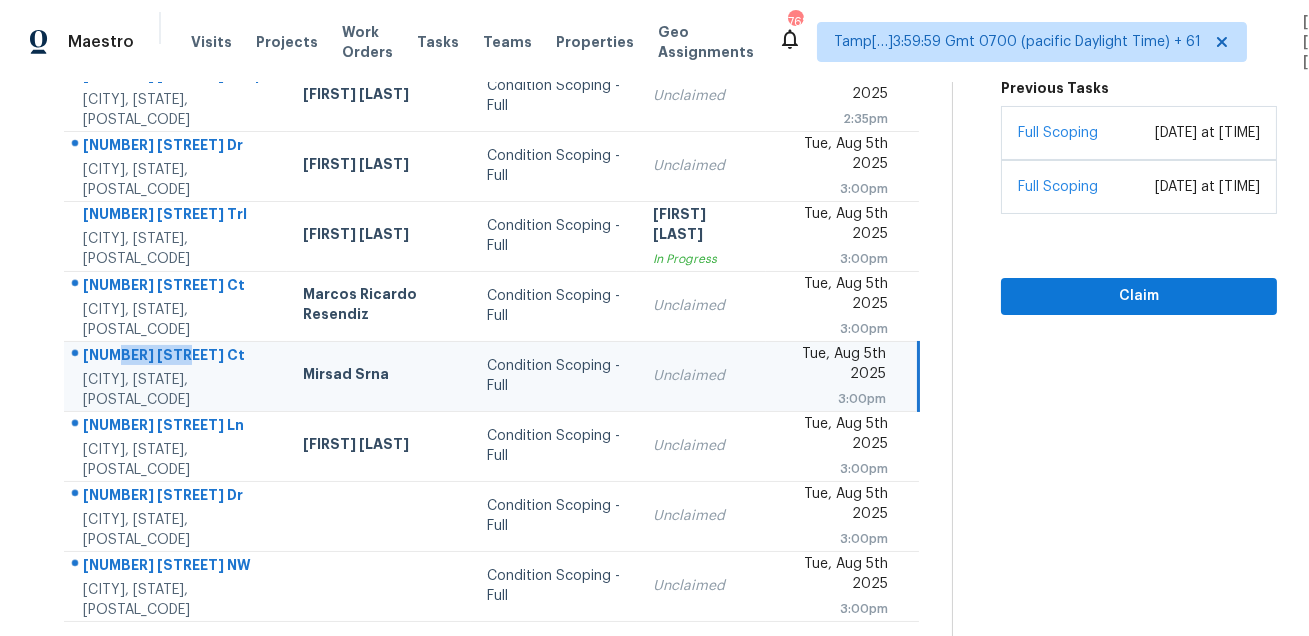 click on "110 Brookside Ct" at bounding box center (177, 357) 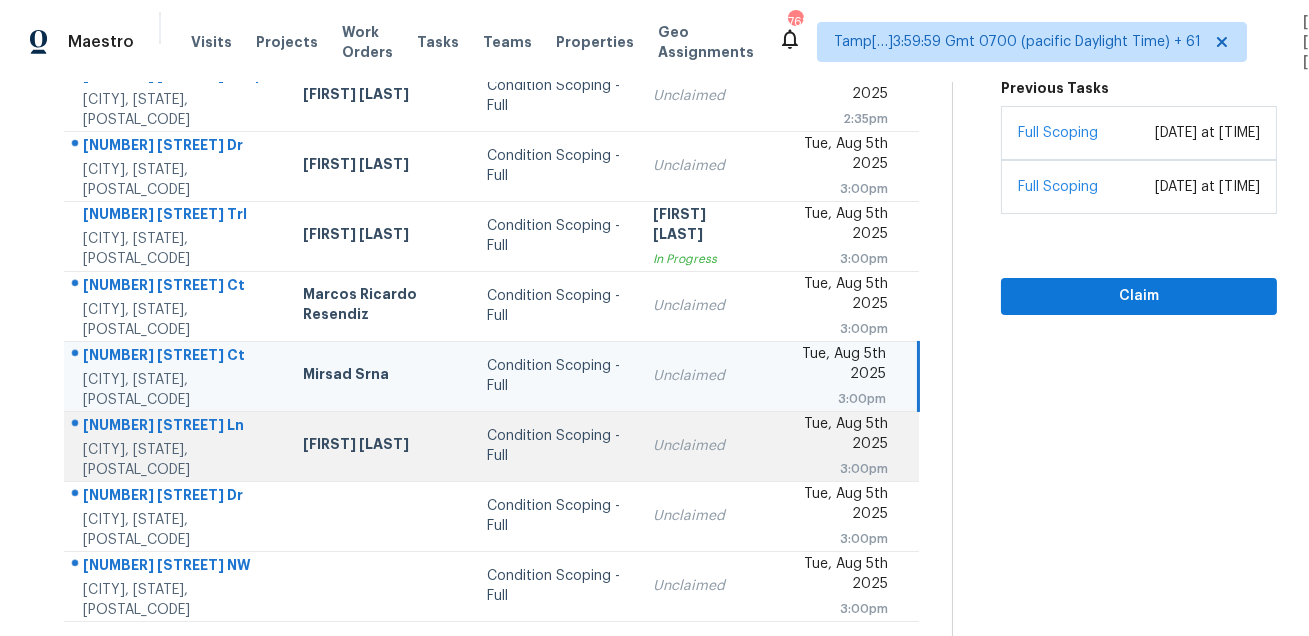 click on "1729 Misselthrush Ln" at bounding box center [177, 427] 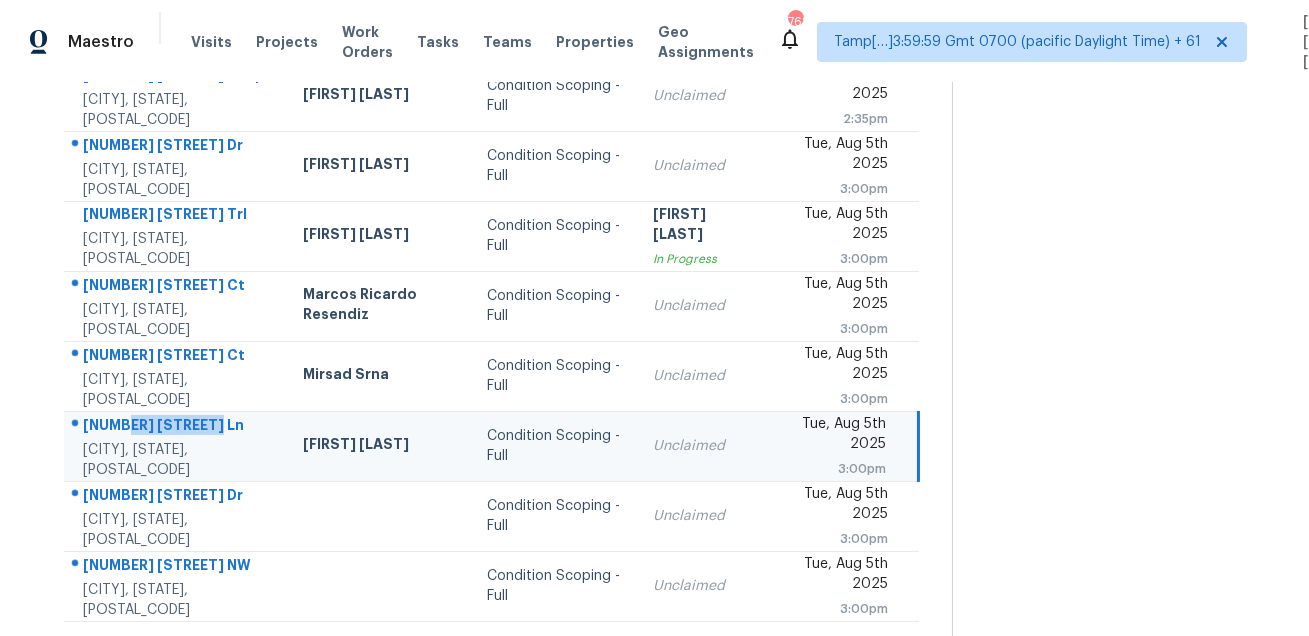 click on "1729 Misselthrush Ln" at bounding box center (177, 427) 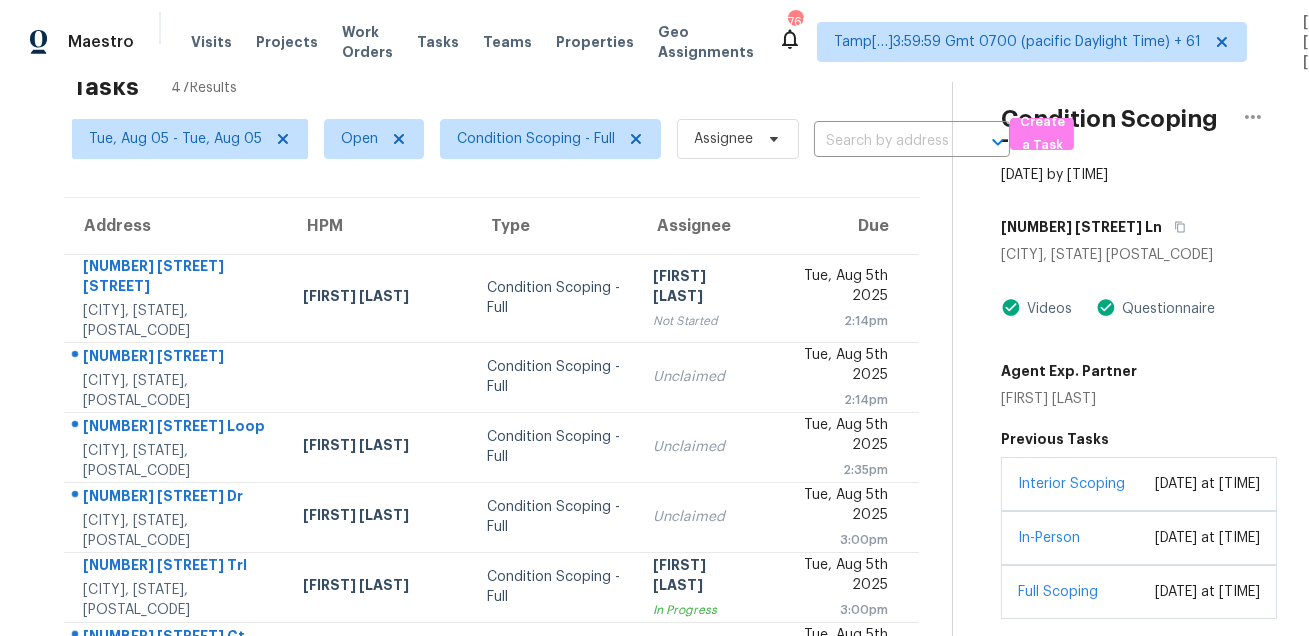 scroll, scrollTop: 25, scrollLeft: 0, axis: vertical 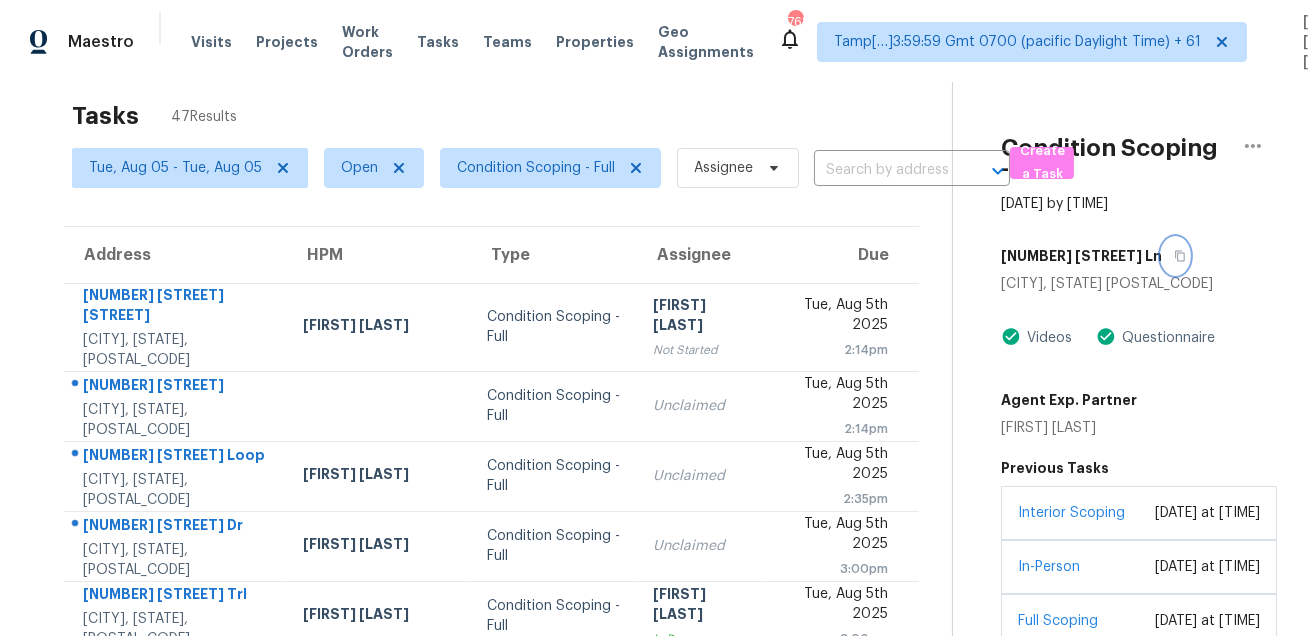 click 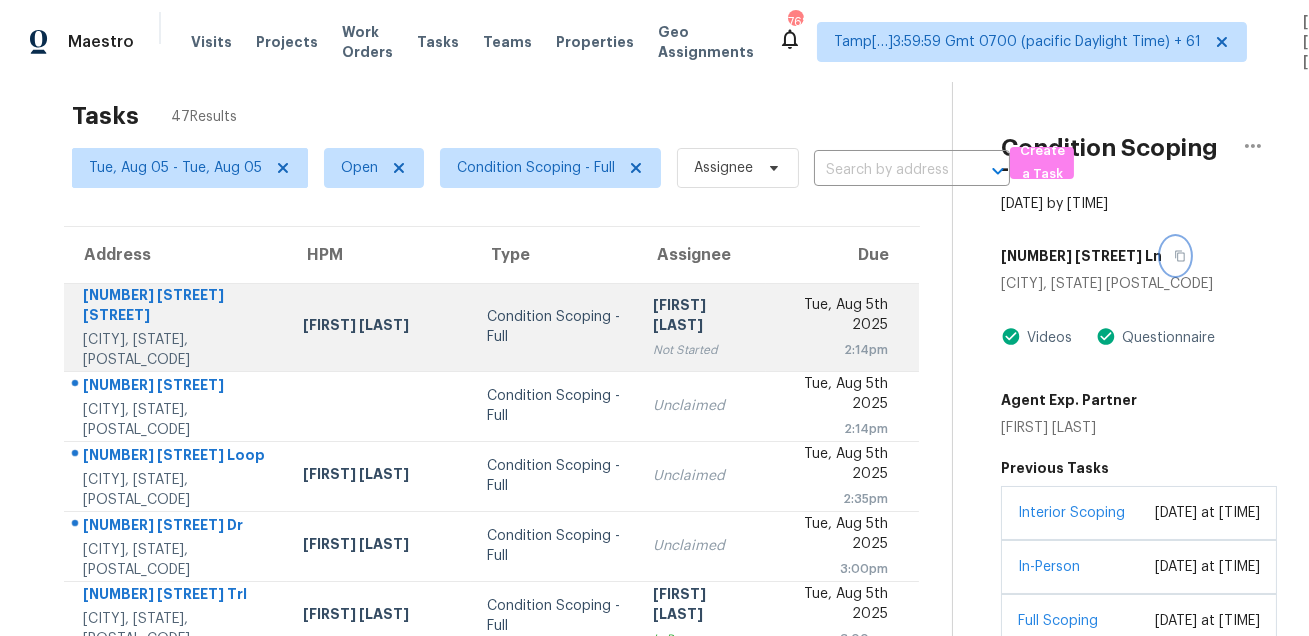 scroll, scrollTop: 405, scrollLeft: 0, axis: vertical 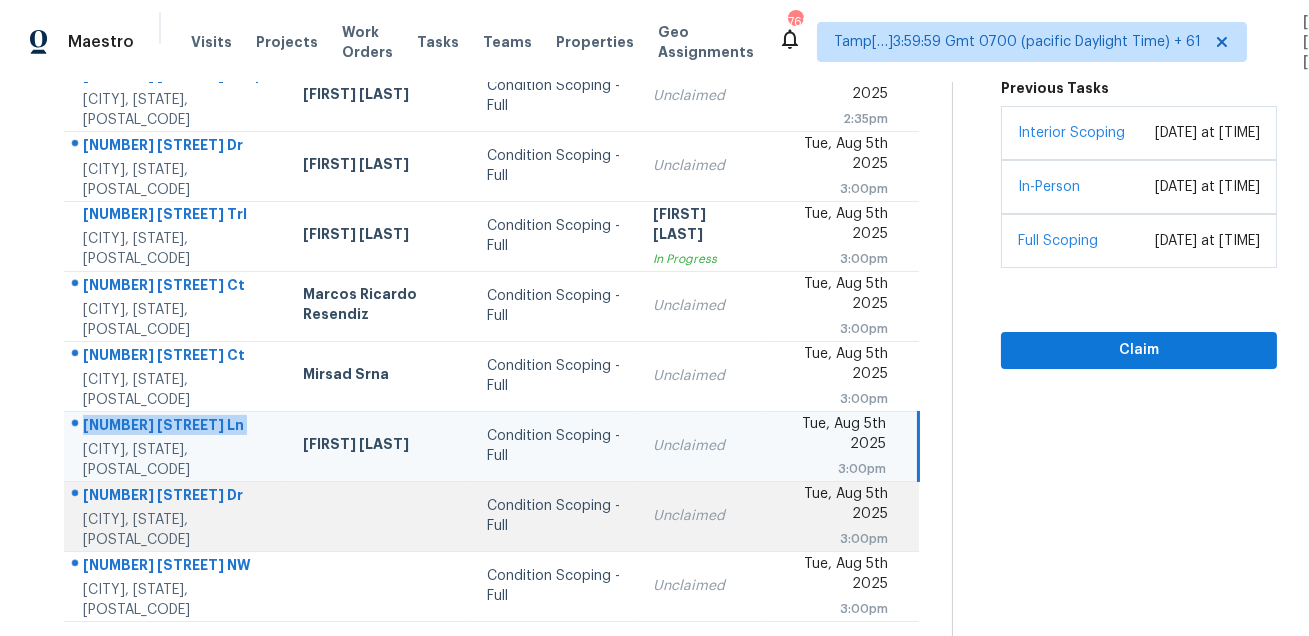 click on "4000 Landerwood Dr" at bounding box center (177, 497) 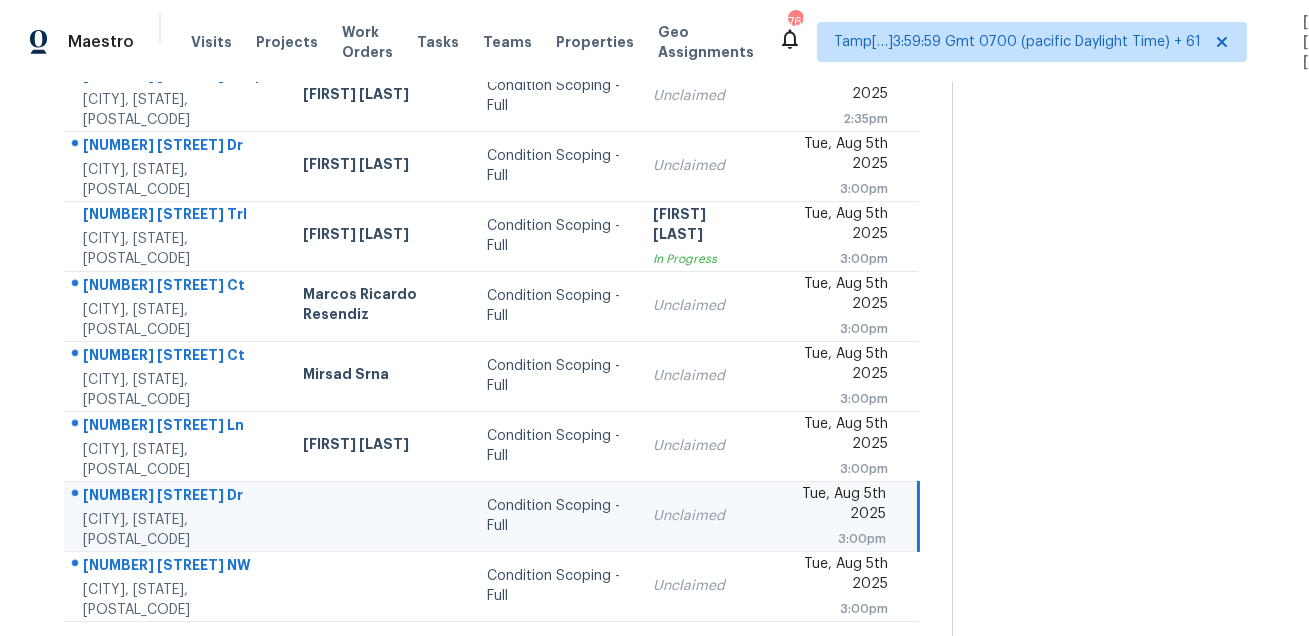 click on "4000 Landerwood Dr" at bounding box center [177, 497] 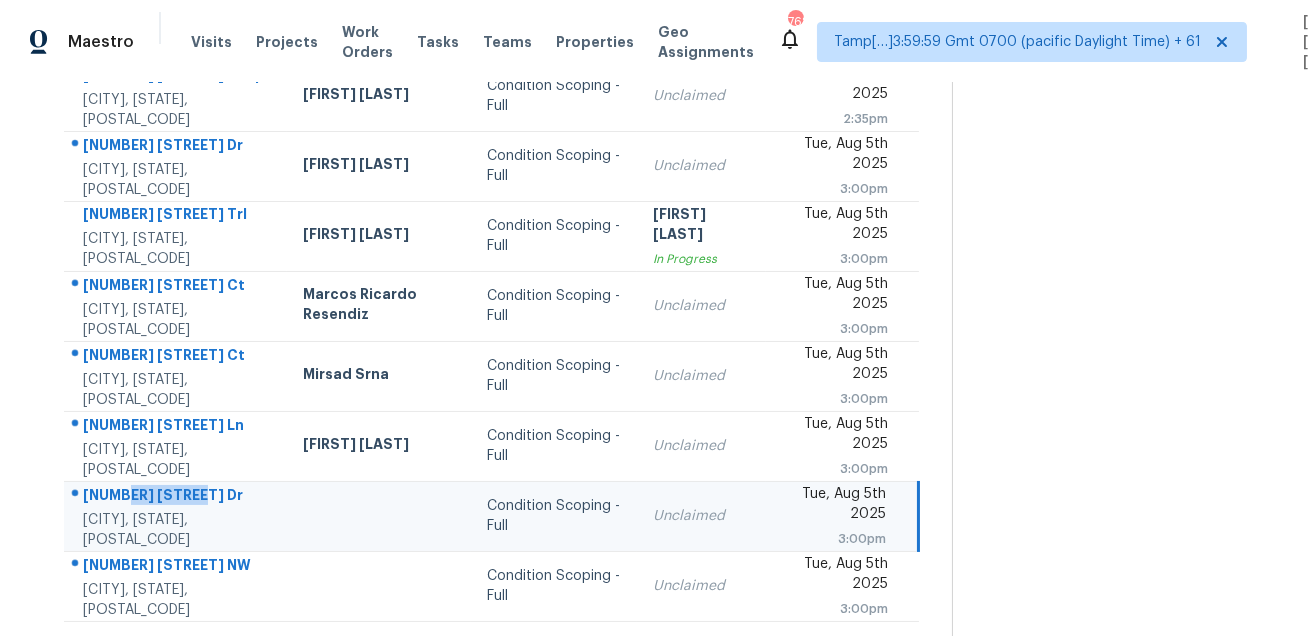 click on "4000 Landerwood Dr" at bounding box center [177, 497] 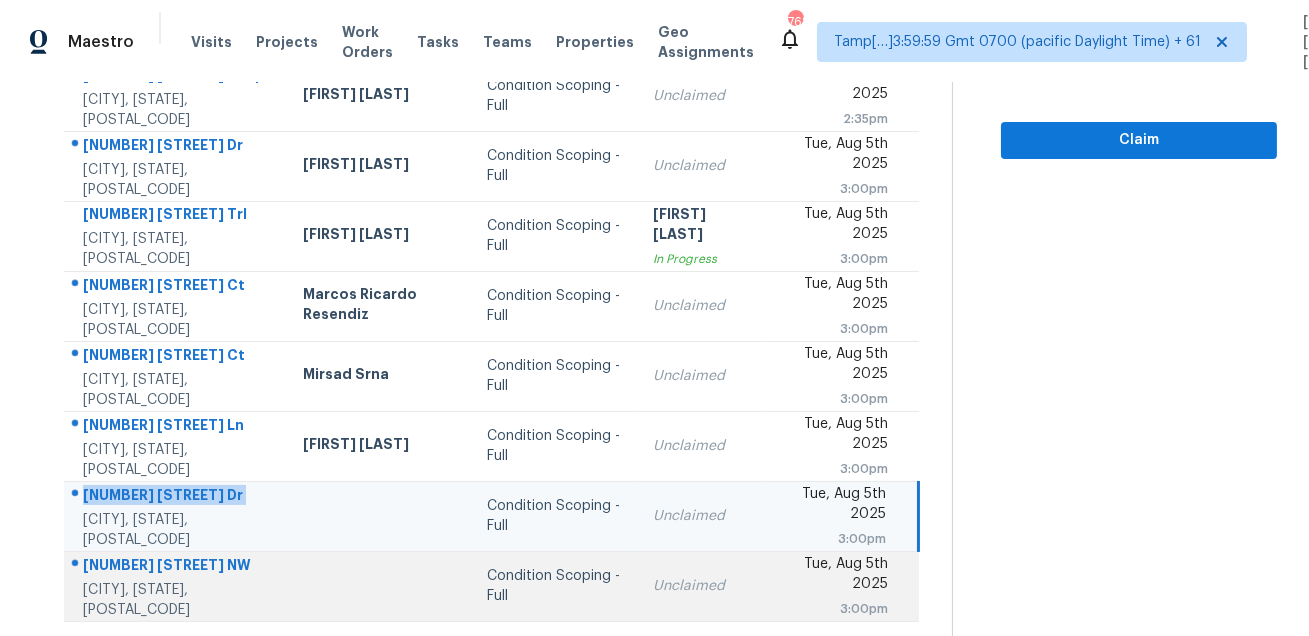 click at bounding box center (168, 566) 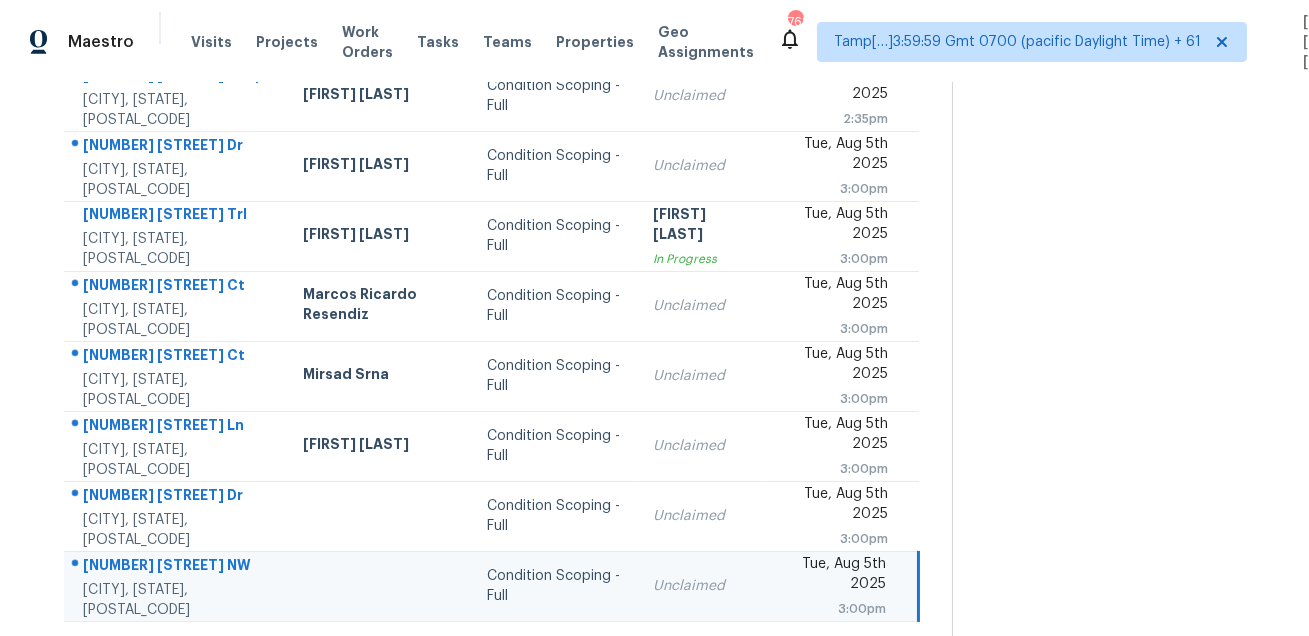 click at bounding box center (168, 566) 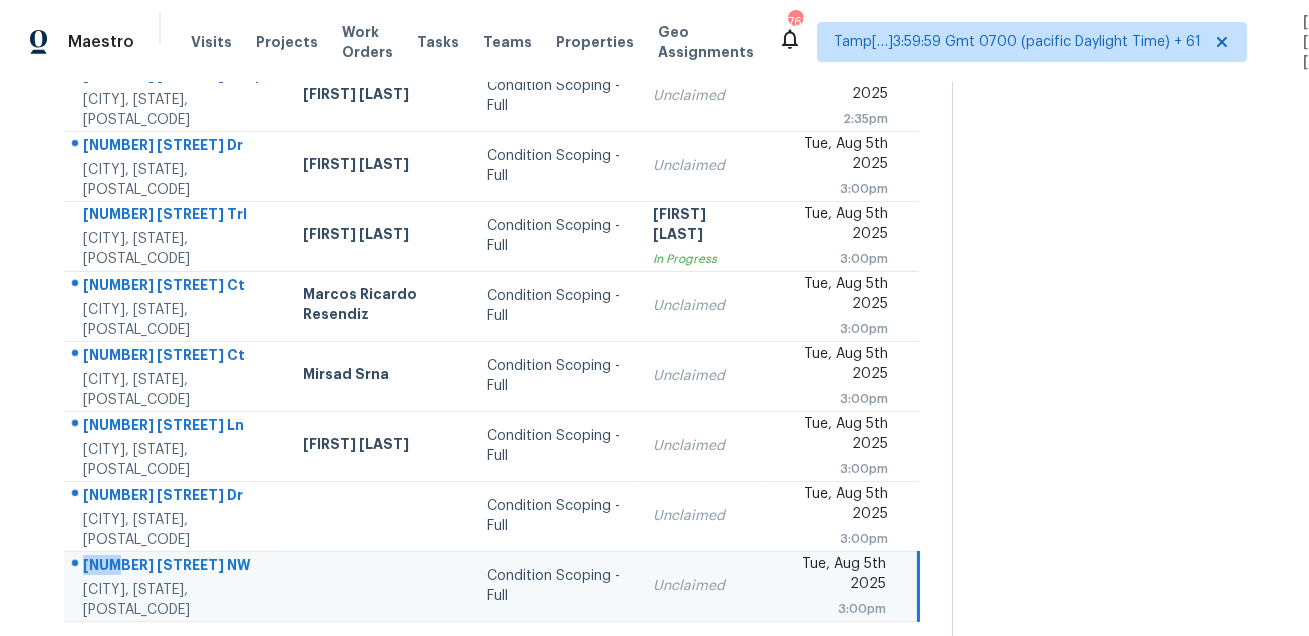 click at bounding box center [168, 566] 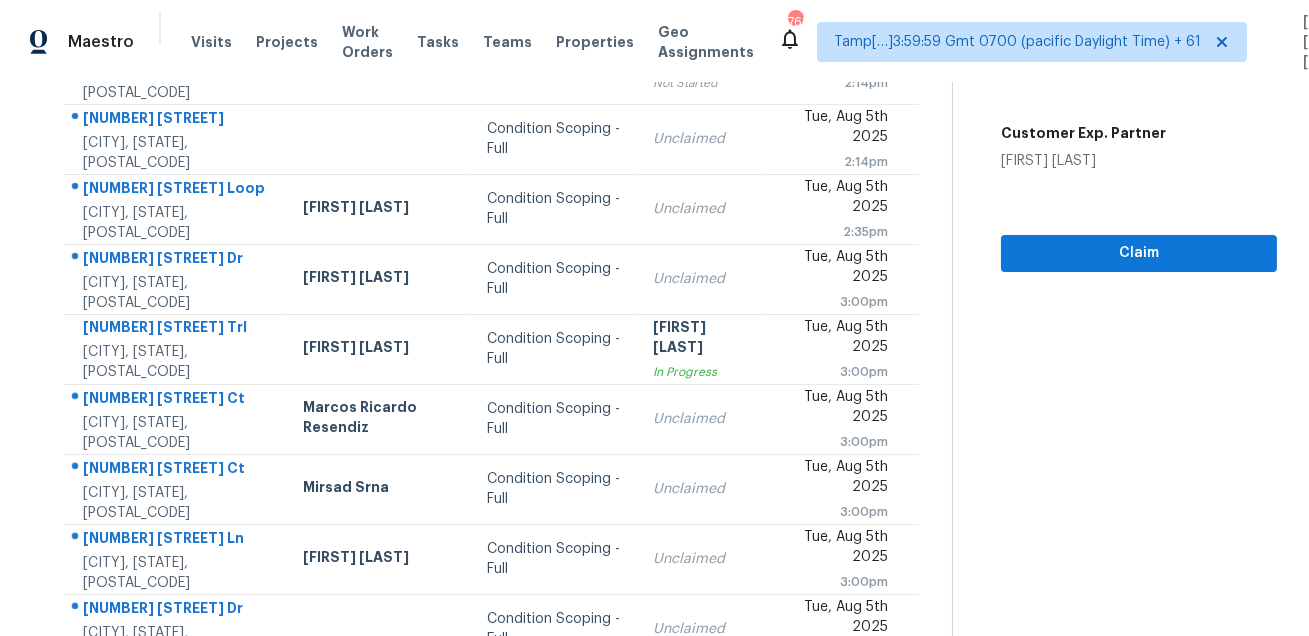 scroll, scrollTop: 135, scrollLeft: 0, axis: vertical 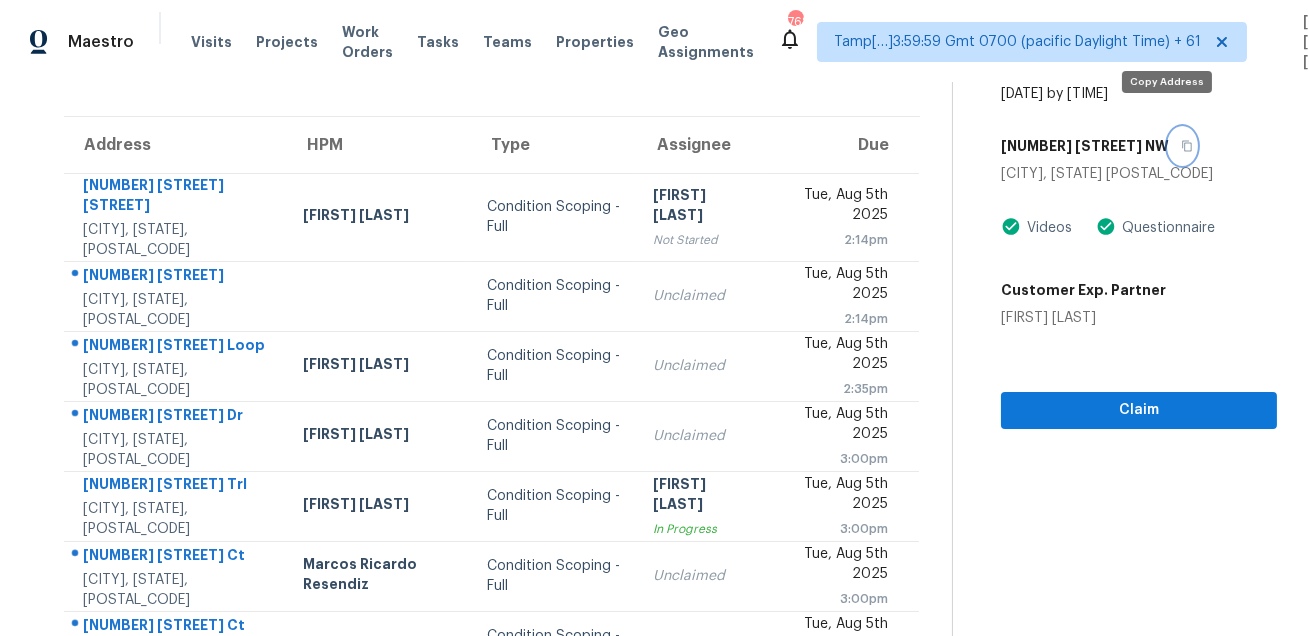 click 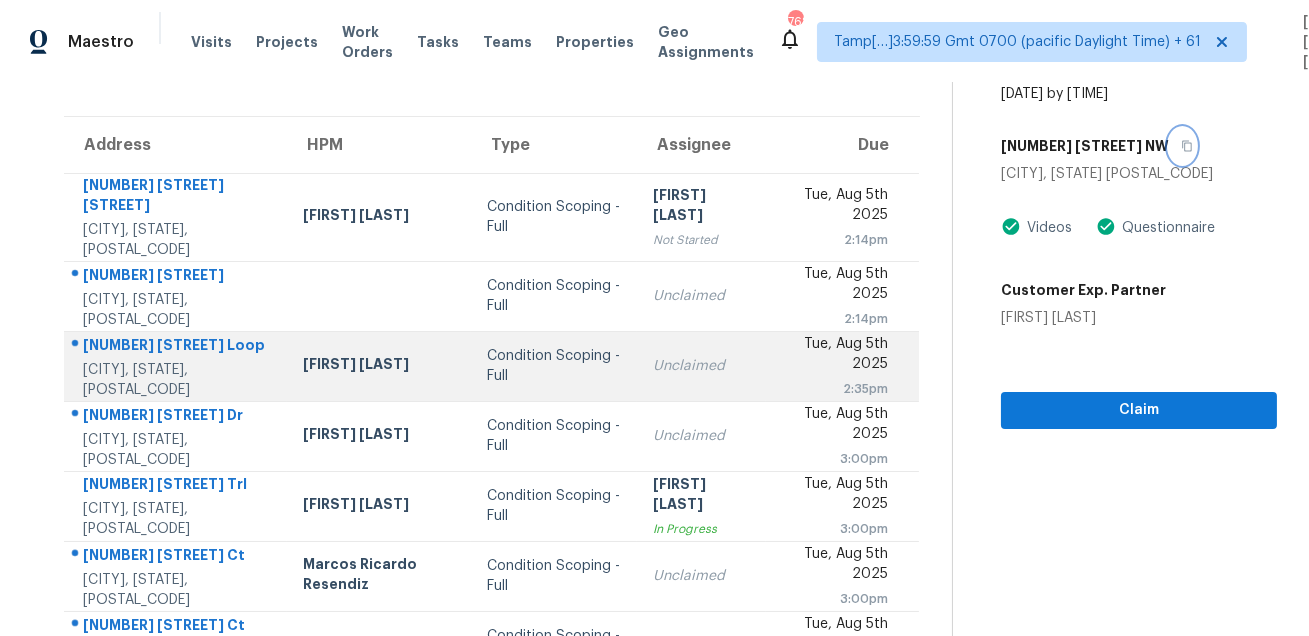 scroll, scrollTop: 405, scrollLeft: 0, axis: vertical 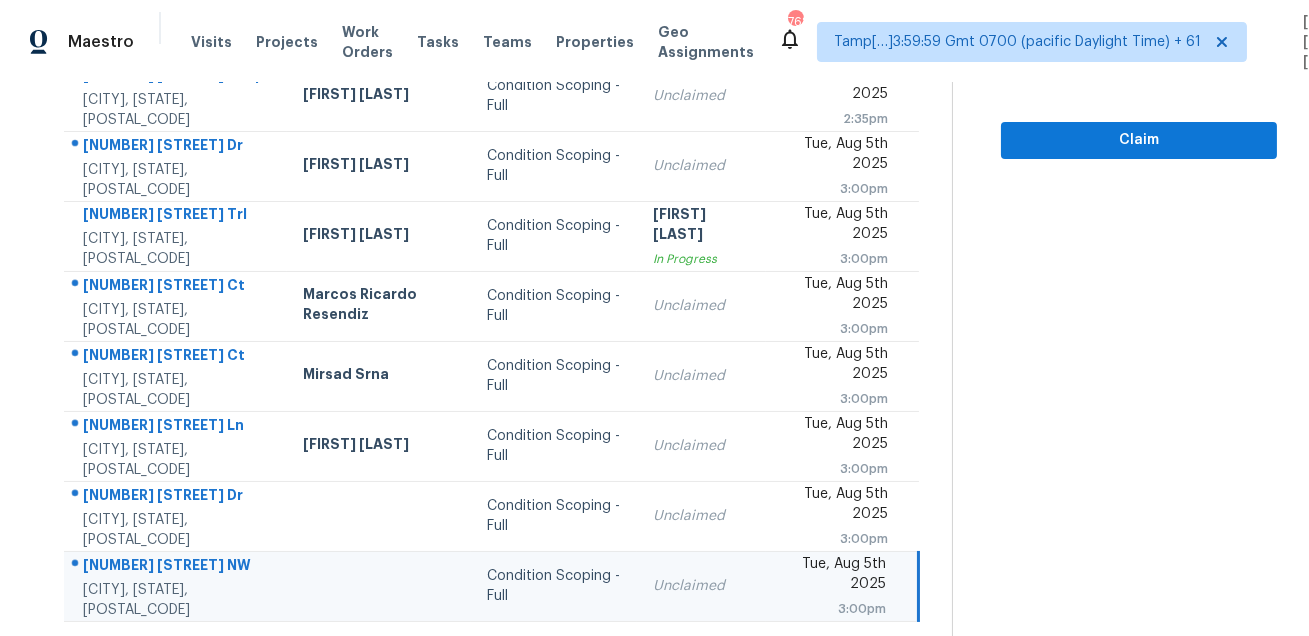 click 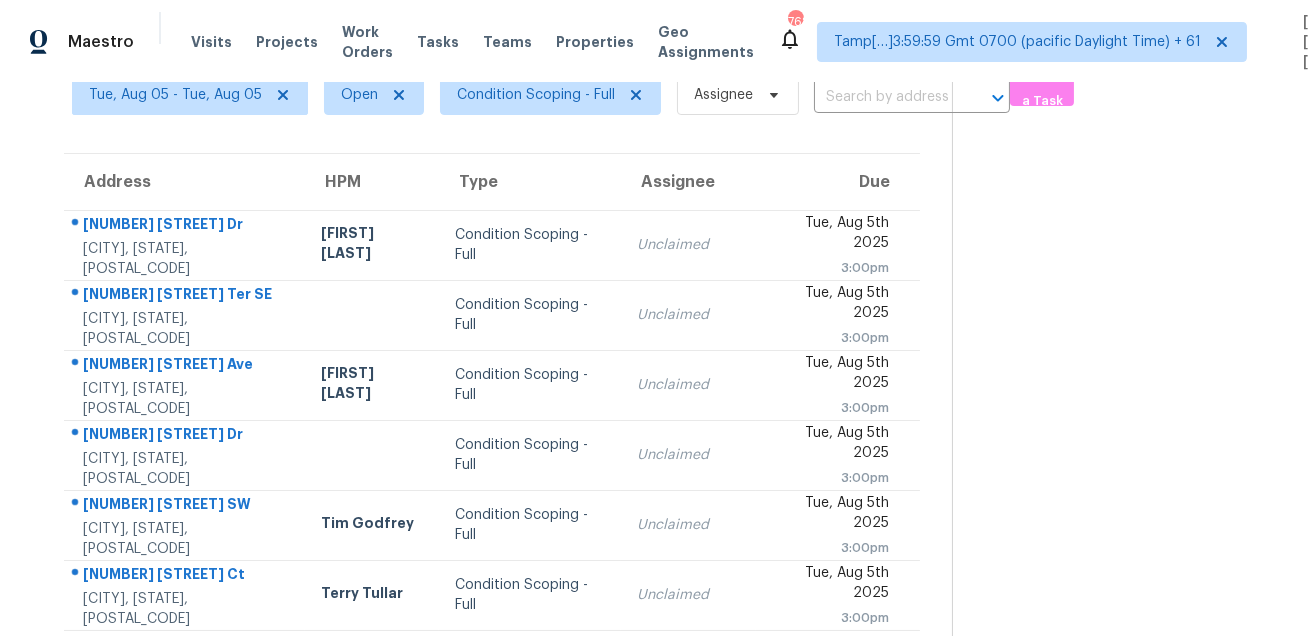 scroll, scrollTop: 32, scrollLeft: 0, axis: vertical 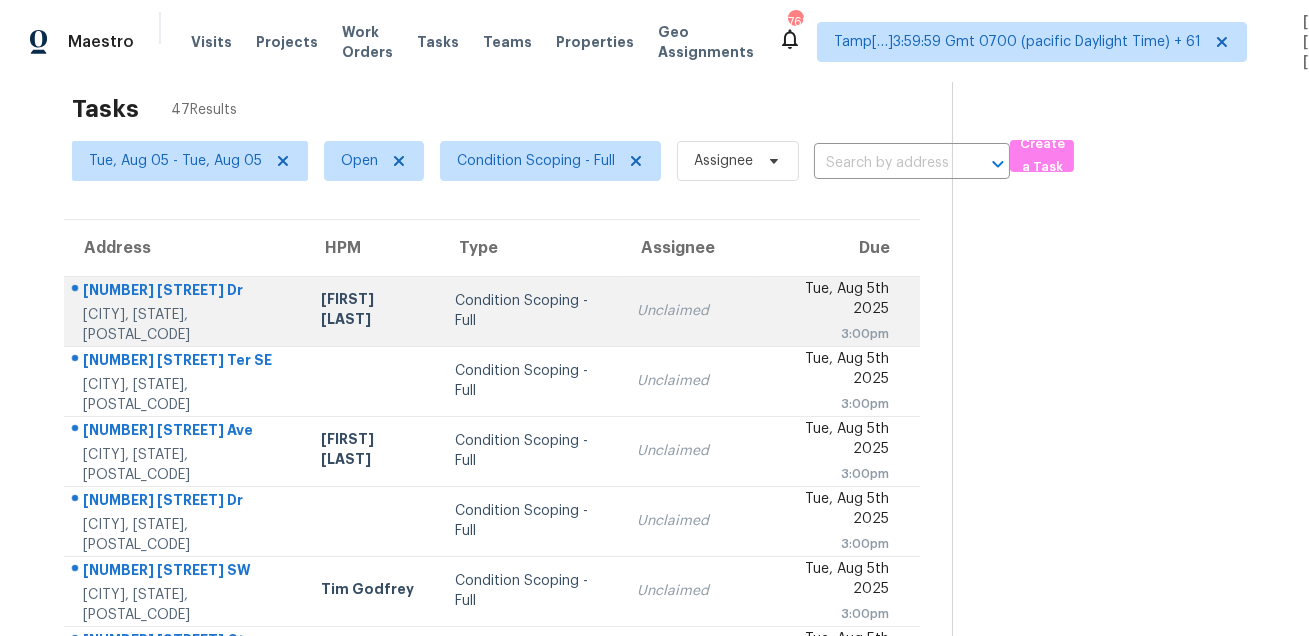click on "235 Lakeridge Dr" at bounding box center (186, 292) 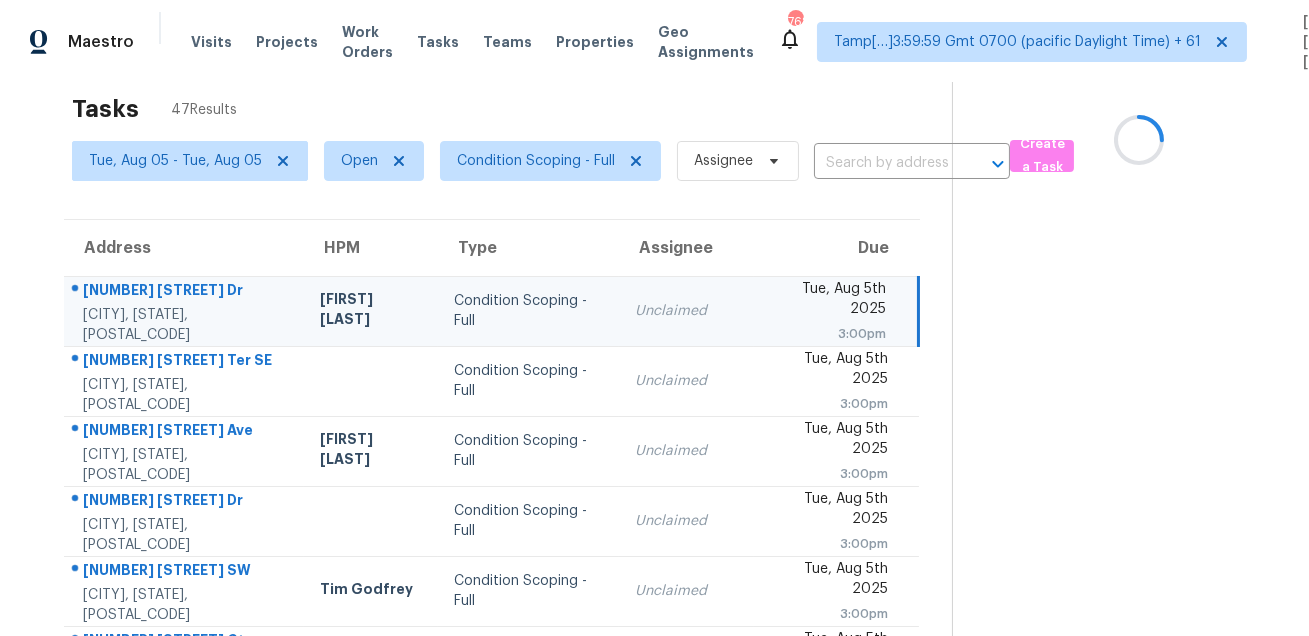 click on "235 Lakeridge Dr" at bounding box center (185, 292) 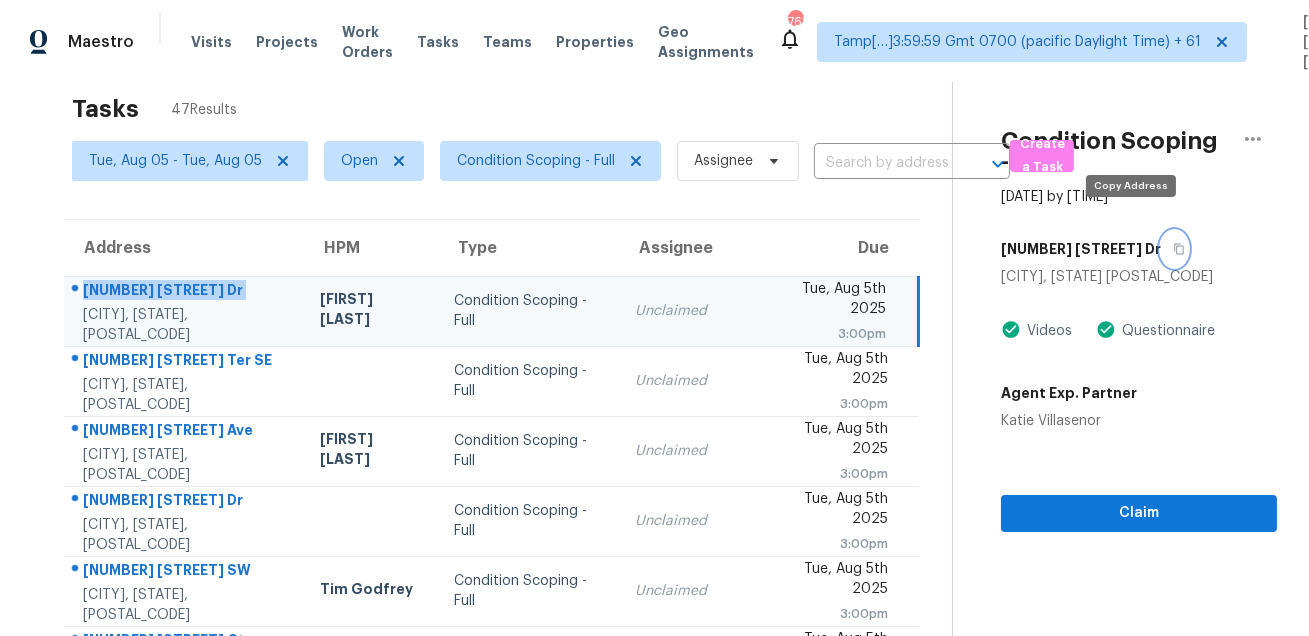 click 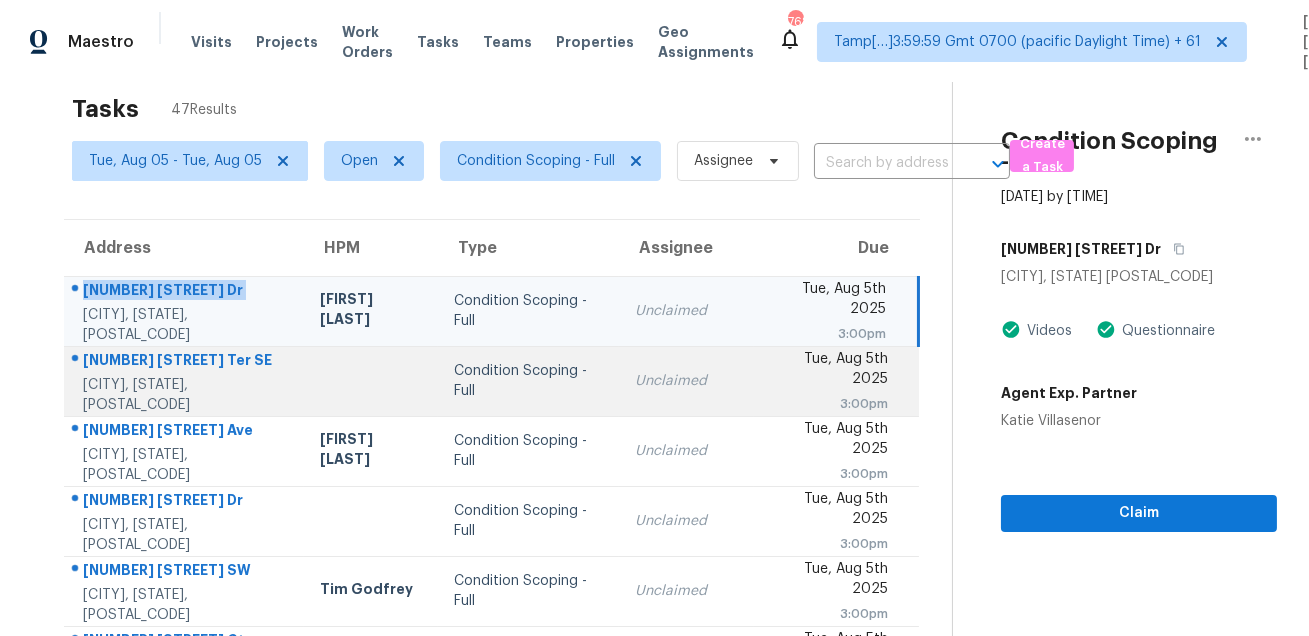 click on "1286 Creekside Ter SE" at bounding box center [185, 362] 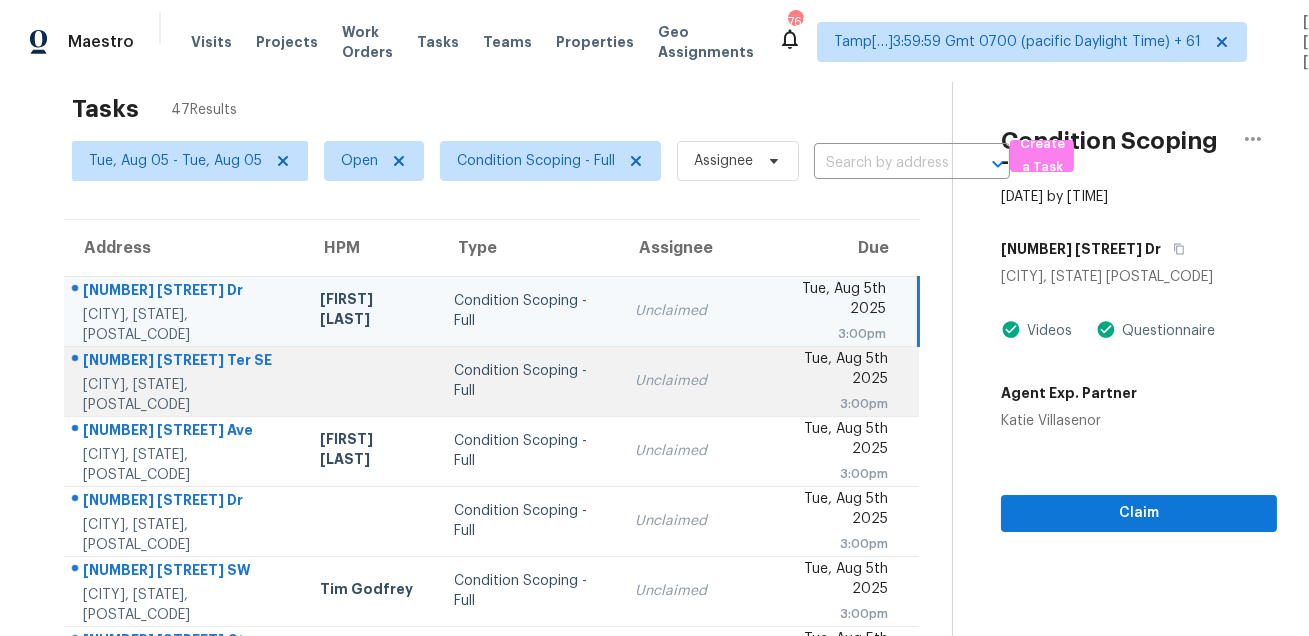 click on "1286 Creekside Ter SE" at bounding box center (185, 362) 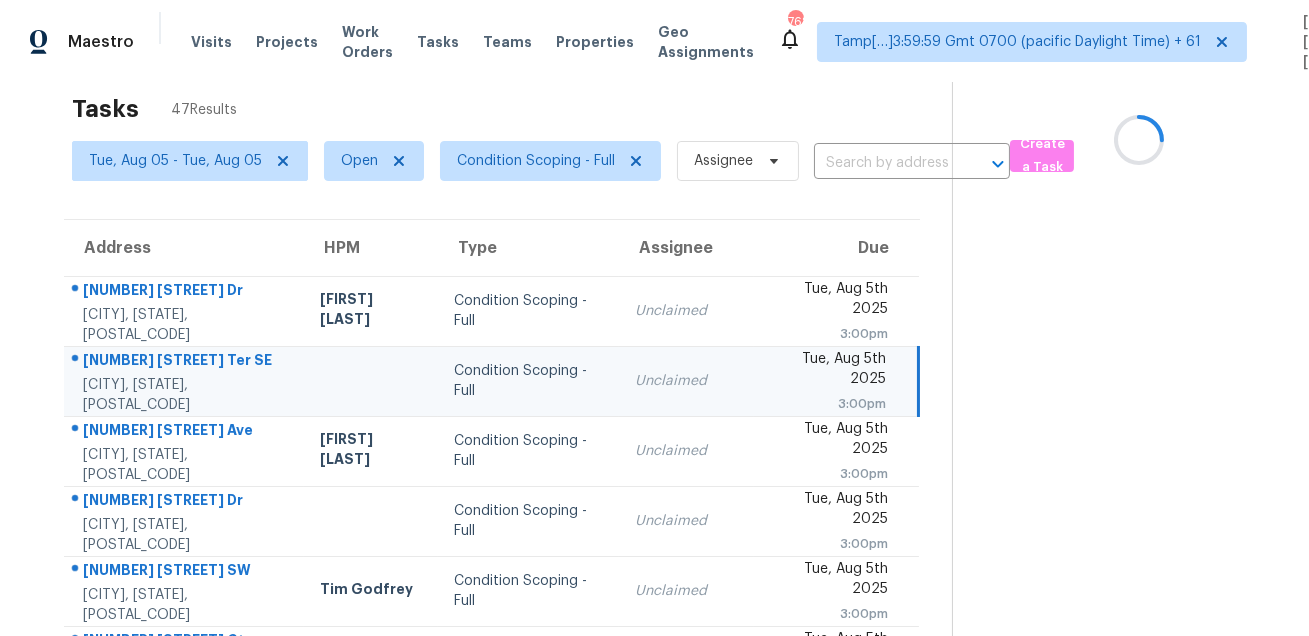 click on "1286 Creekside Ter SE" at bounding box center [185, 362] 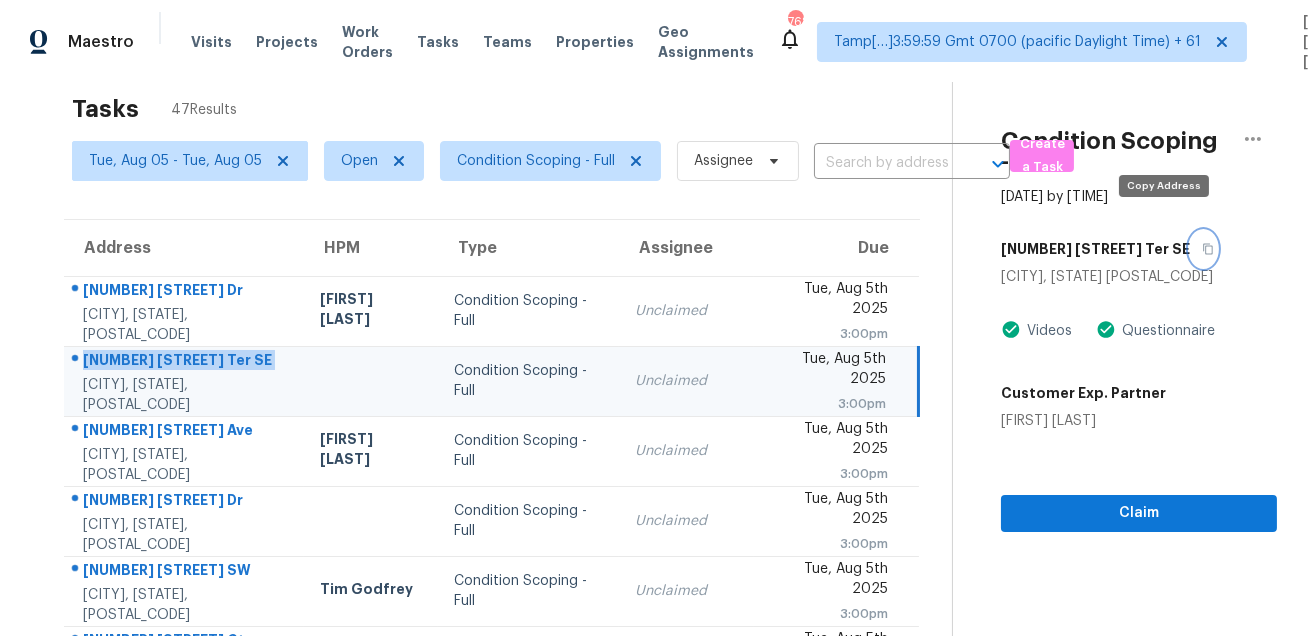 click at bounding box center [1203, 249] 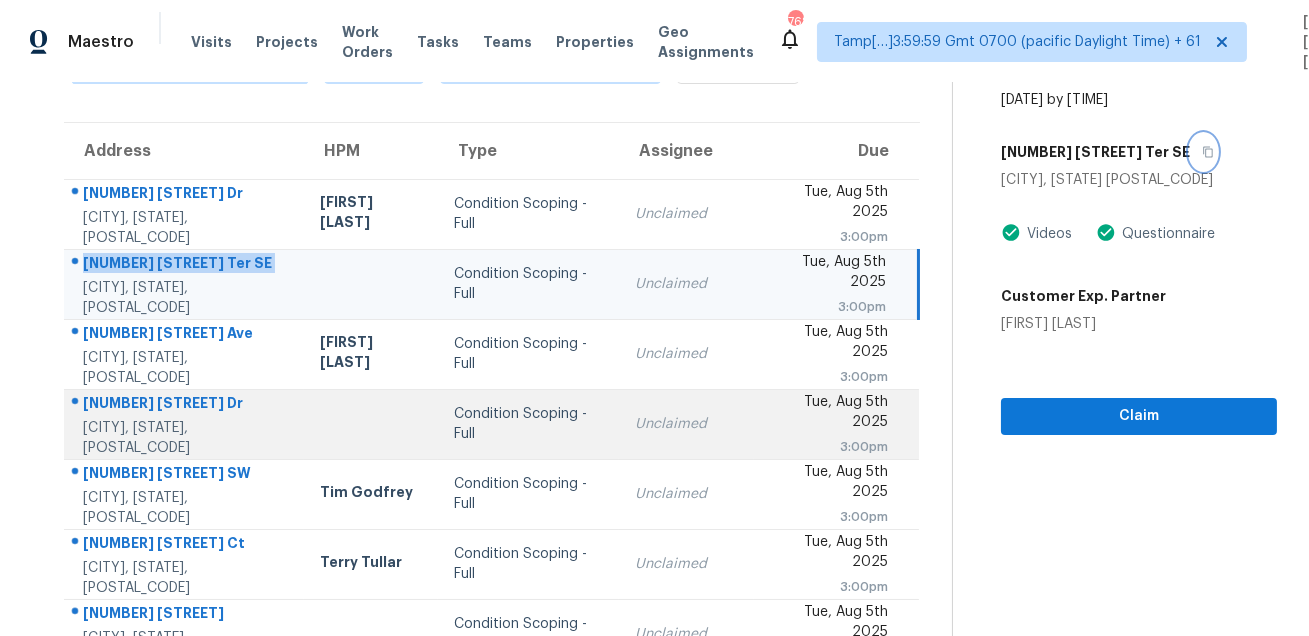 scroll, scrollTop: 175, scrollLeft: 0, axis: vertical 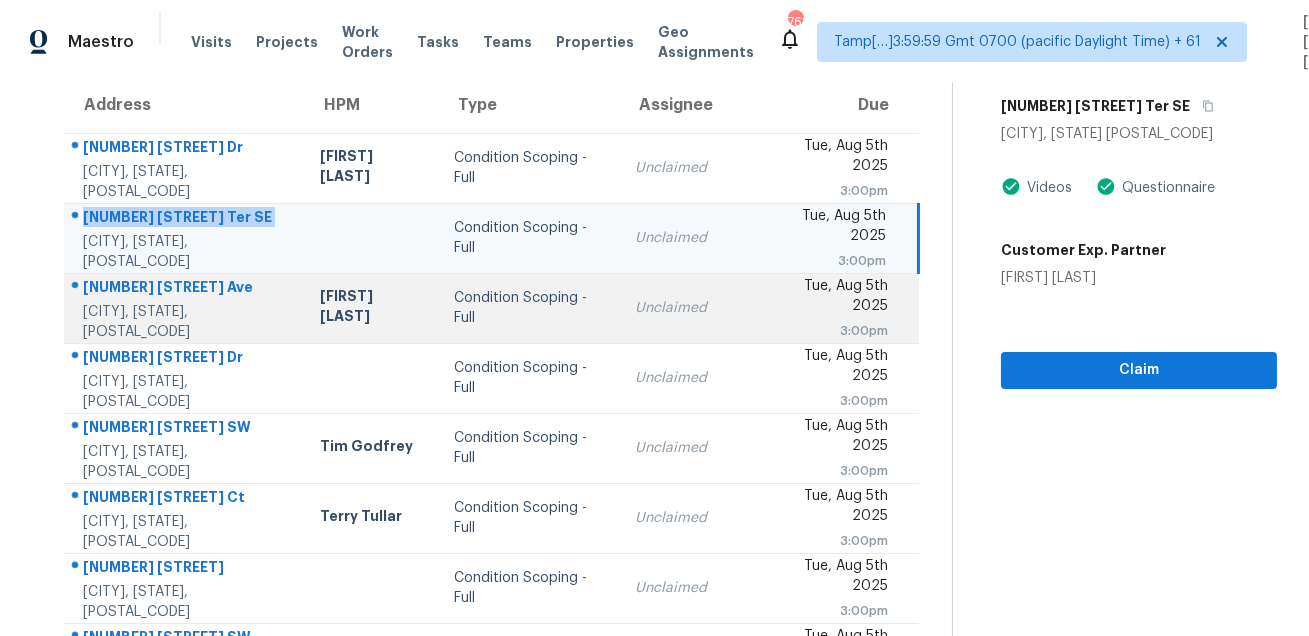 click on "1293 Heartwood Ave" at bounding box center [185, 289] 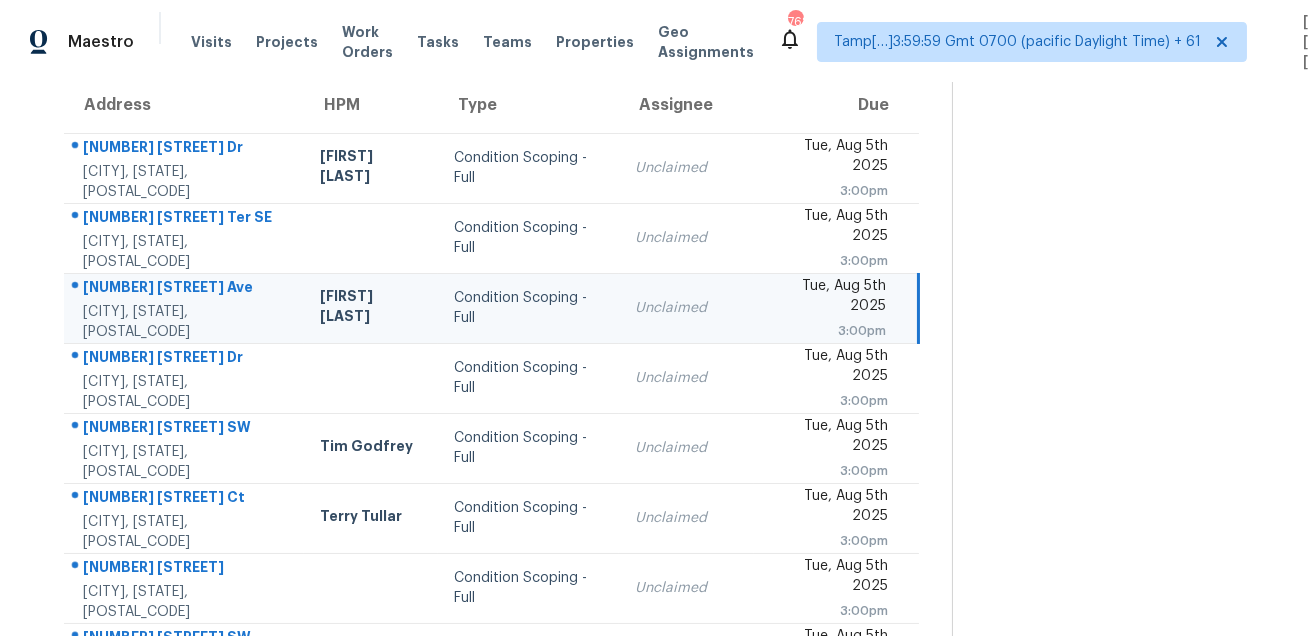 click on "1293 Heartwood Ave" at bounding box center [185, 289] 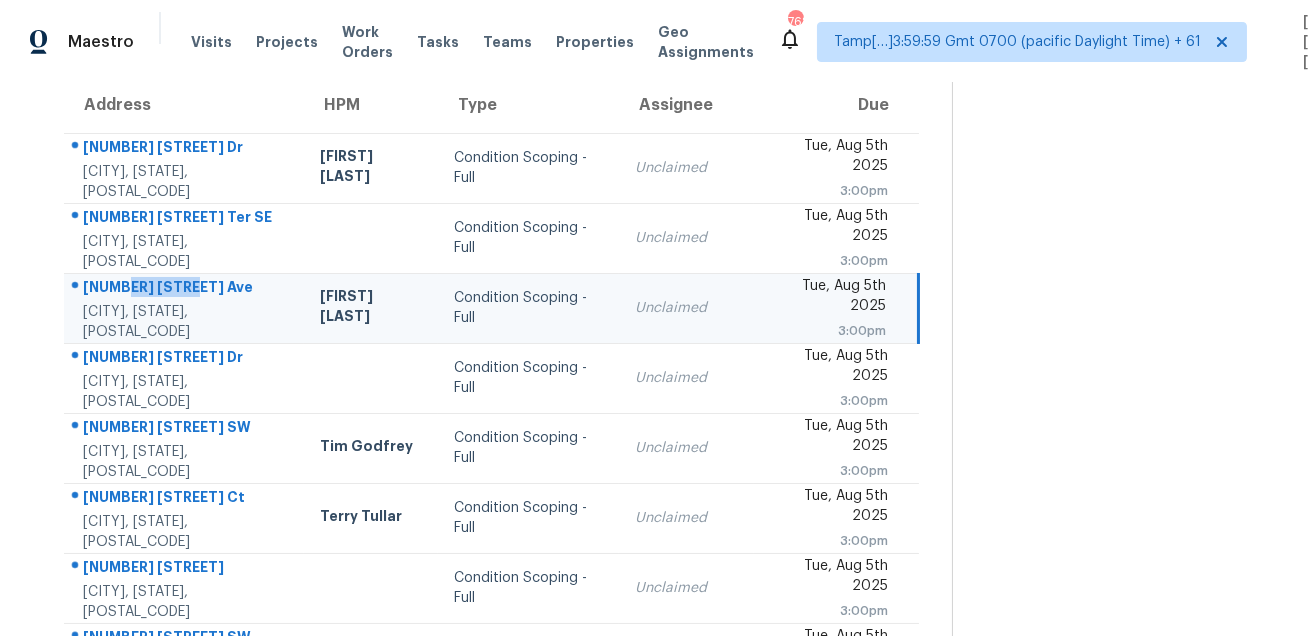 click on "1293 Heartwood Ave" at bounding box center [185, 289] 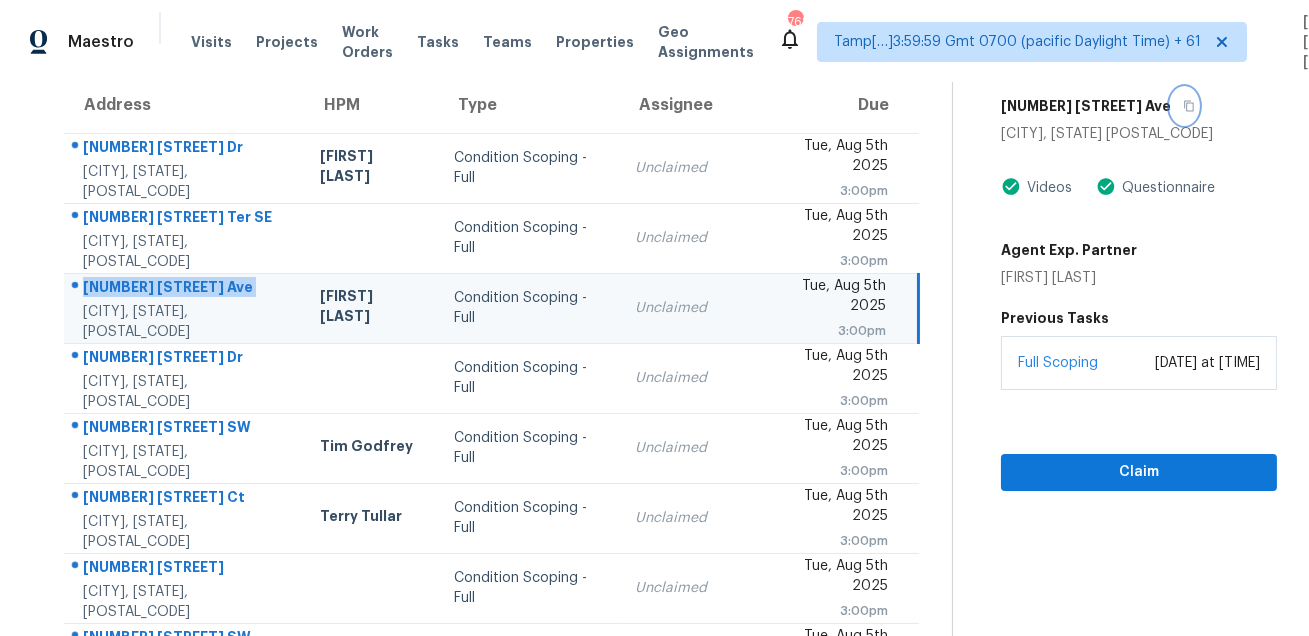 click 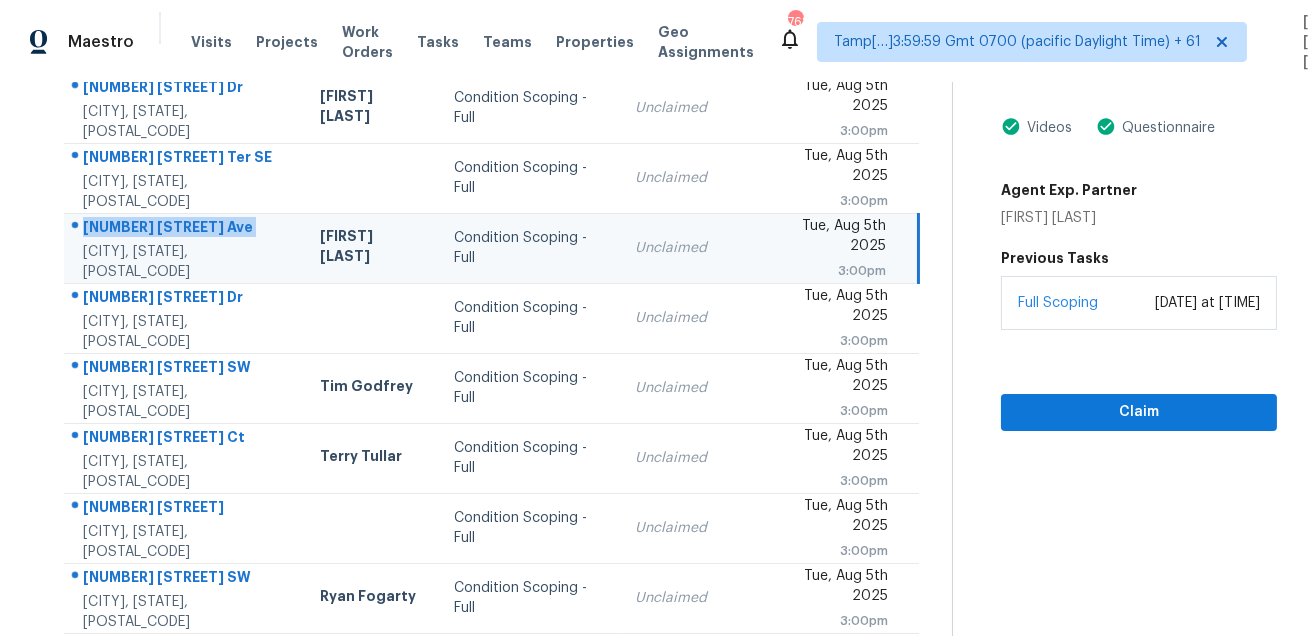 scroll, scrollTop: 305, scrollLeft: 0, axis: vertical 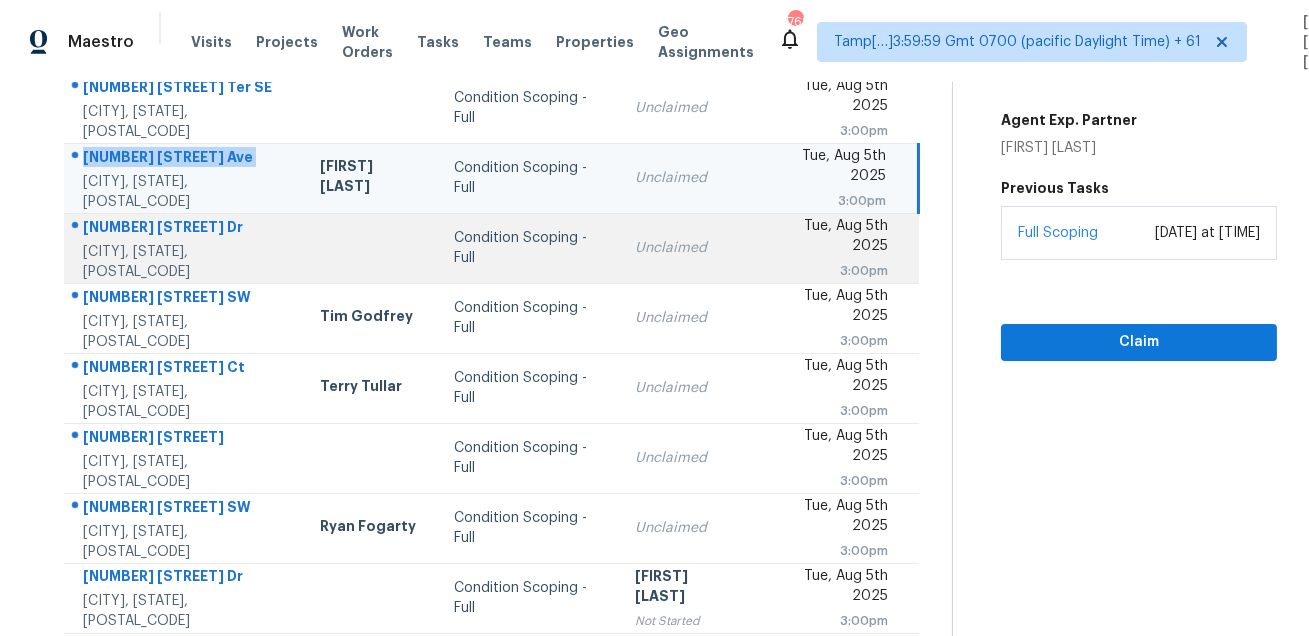 click on "6510 Folger Dr" at bounding box center [185, 229] 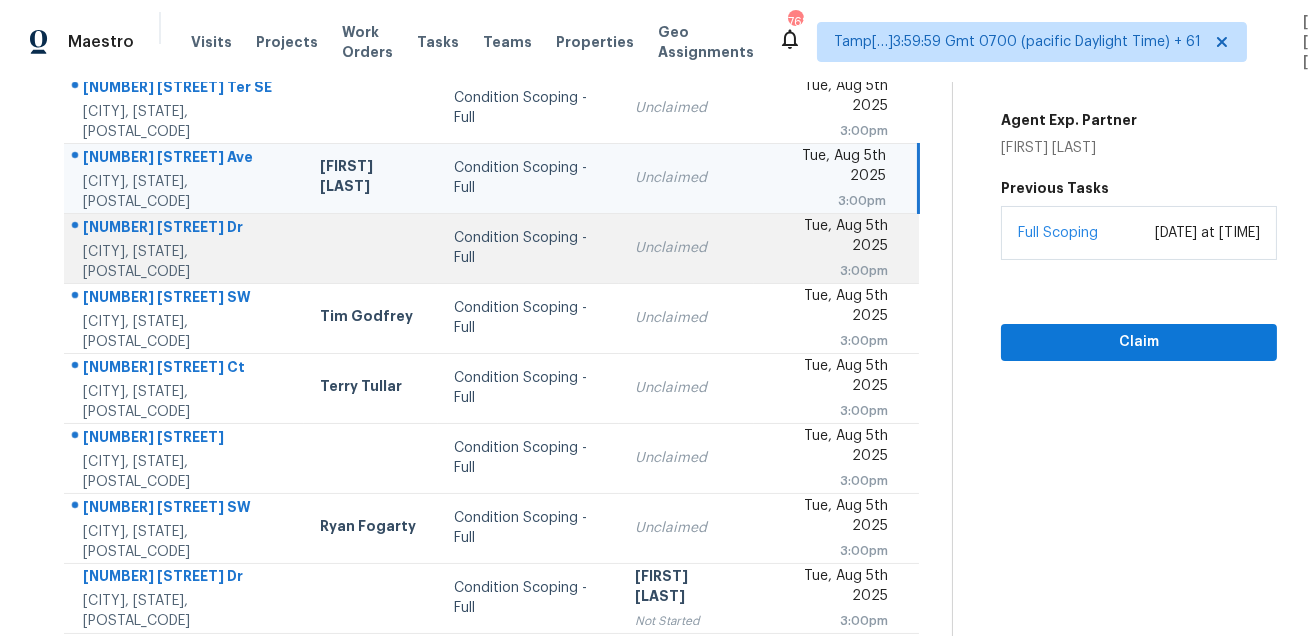 click on "6510 Folger Dr" at bounding box center [185, 229] 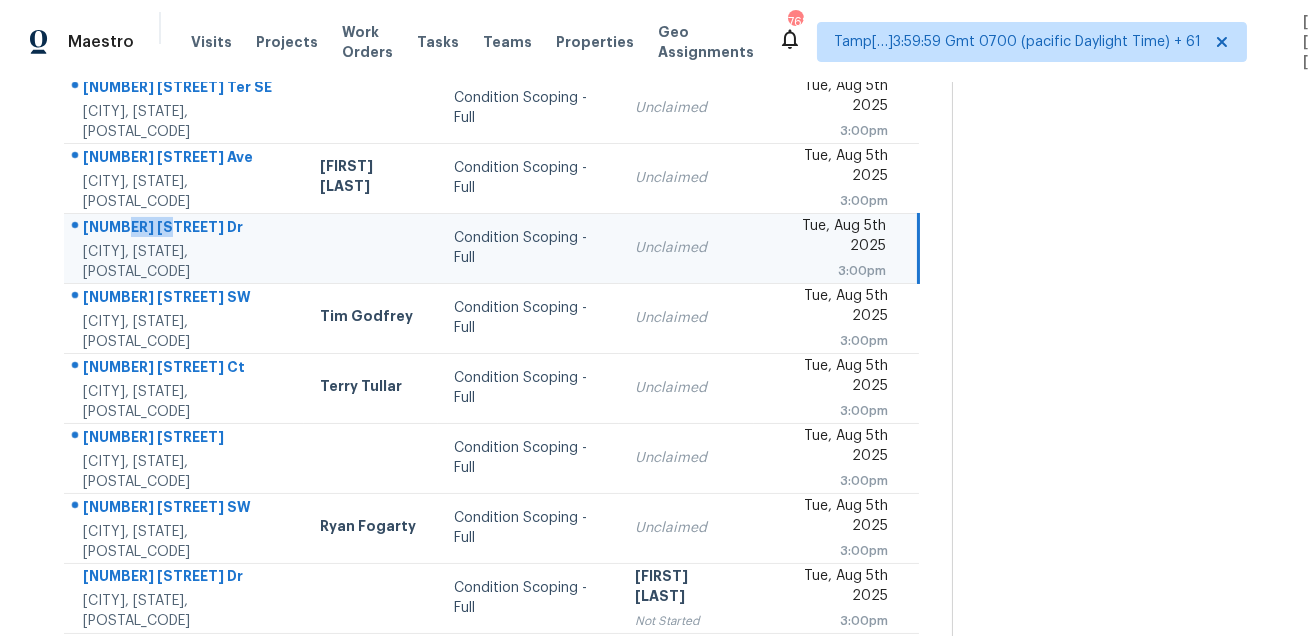 click on "6510 Folger Dr" at bounding box center [185, 229] 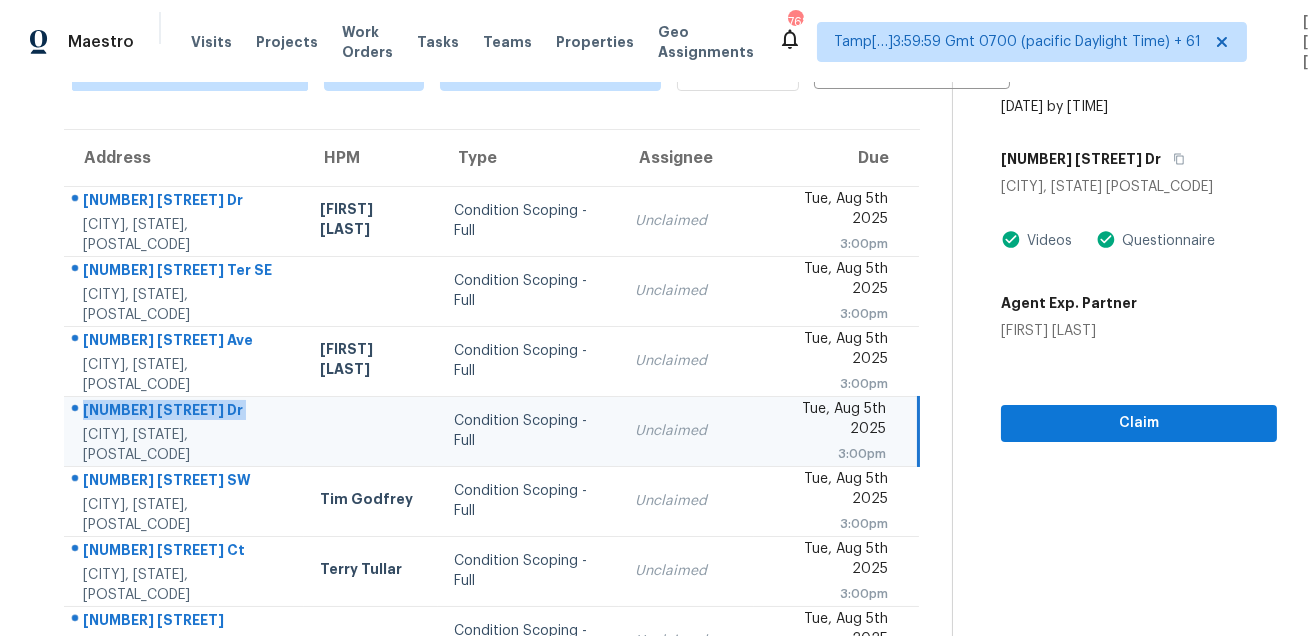 scroll, scrollTop: 55, scrollLeft: 0, axis: vertical 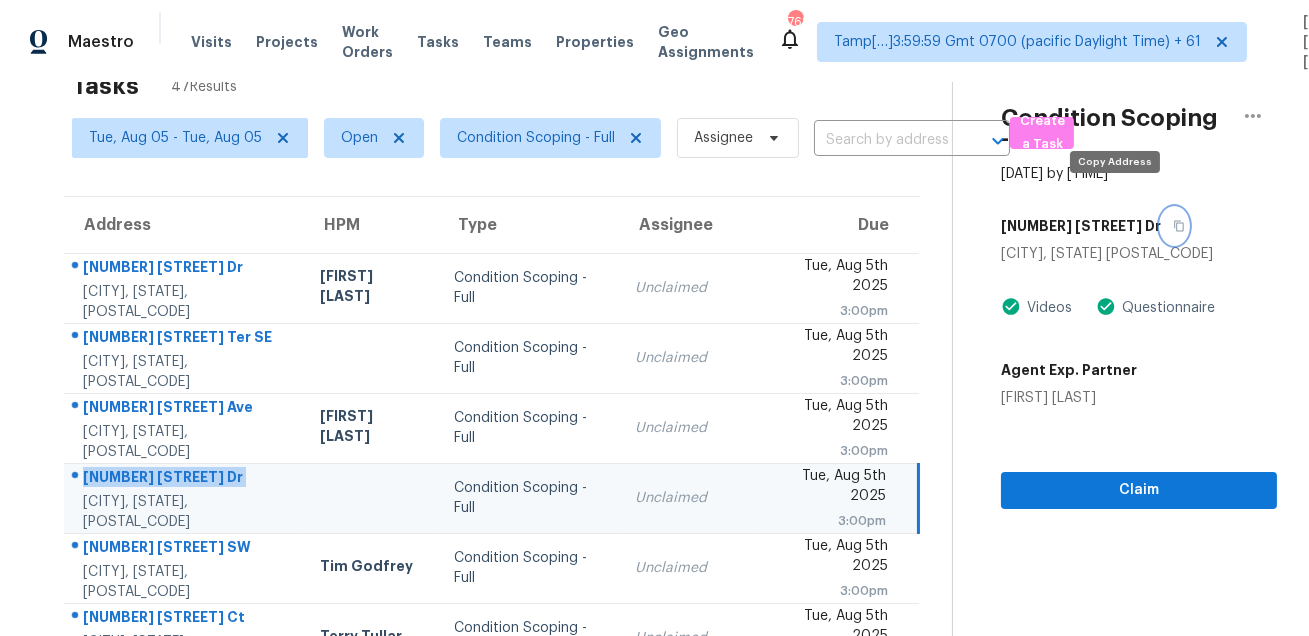 click at bounding box center (1174, 226) 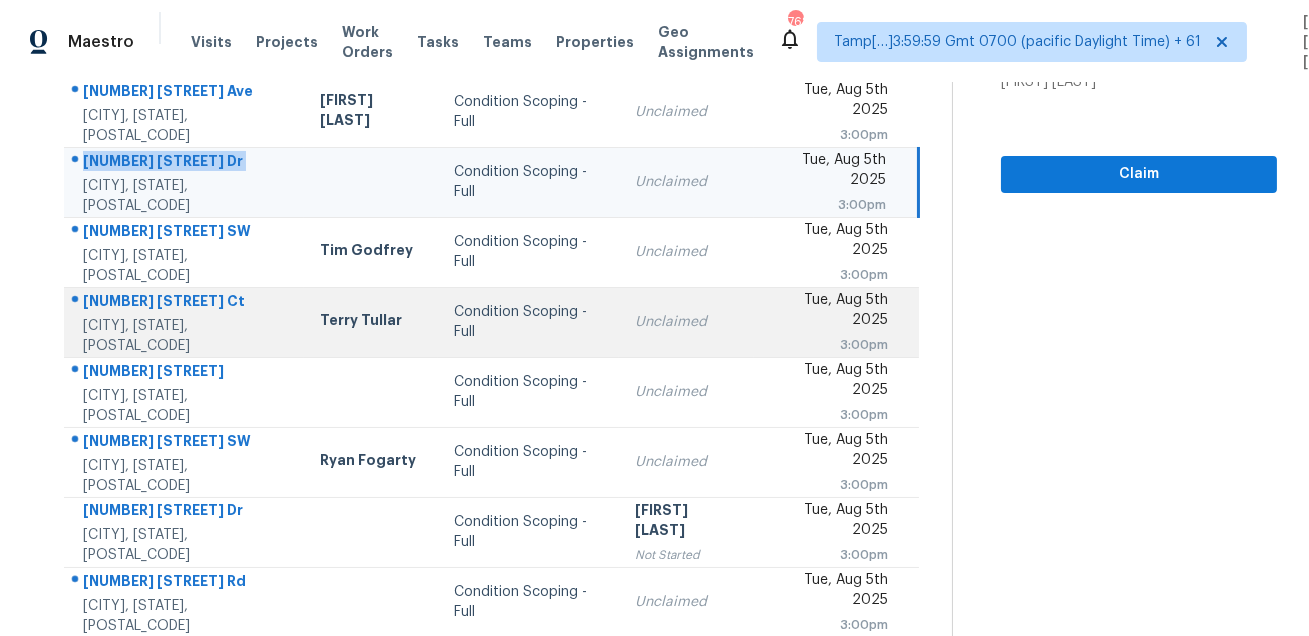 scroll, scrollTop: 388, scrollLeft: 0, axis: vertical 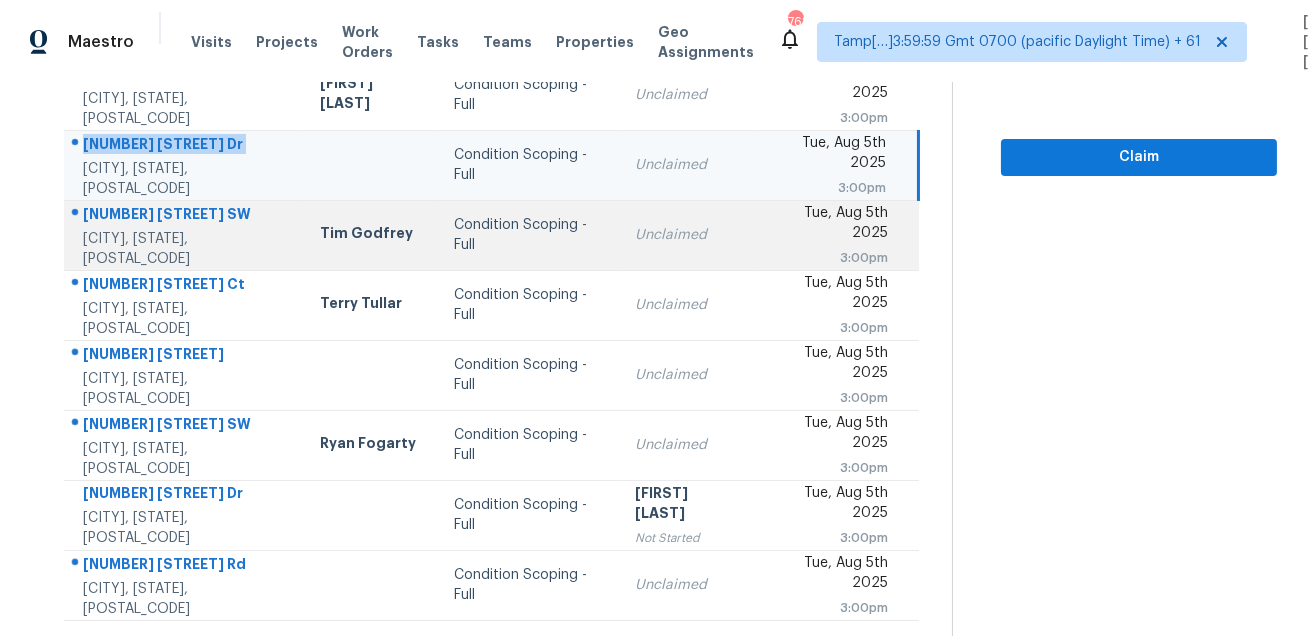 click on "1206 Tuckawanna Dr SW" at bounding box center [185, 216] 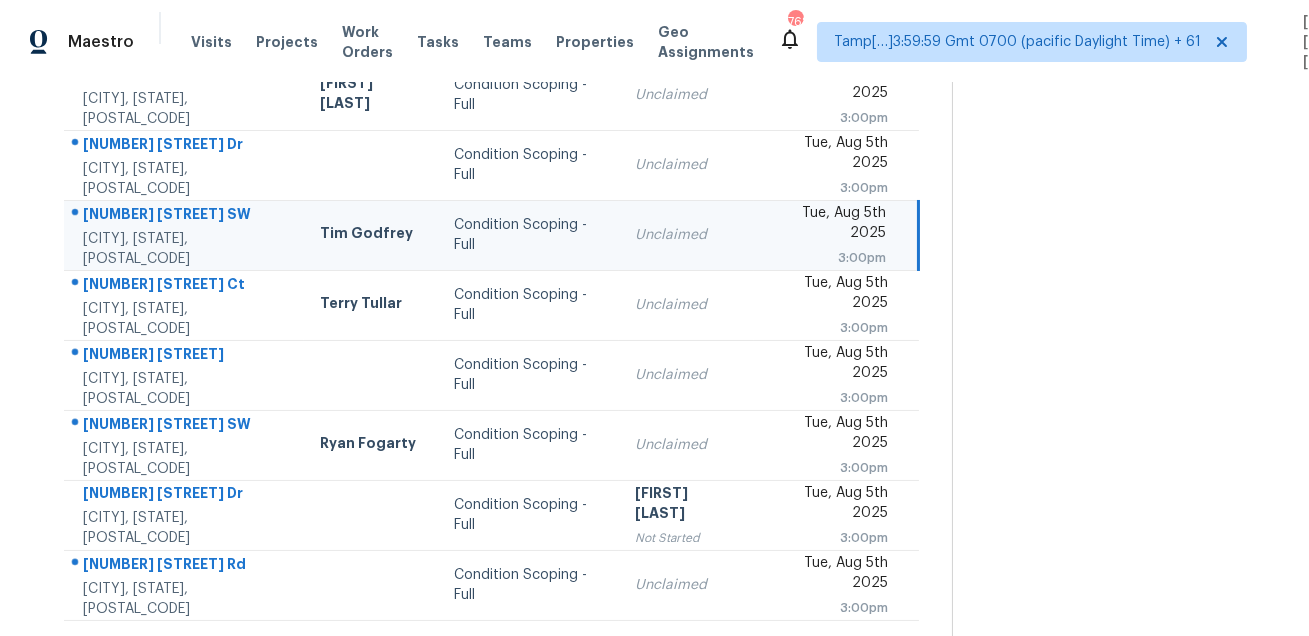 click on "1206 Tuckawanna Dr SW" at bounding box center (185, 216) 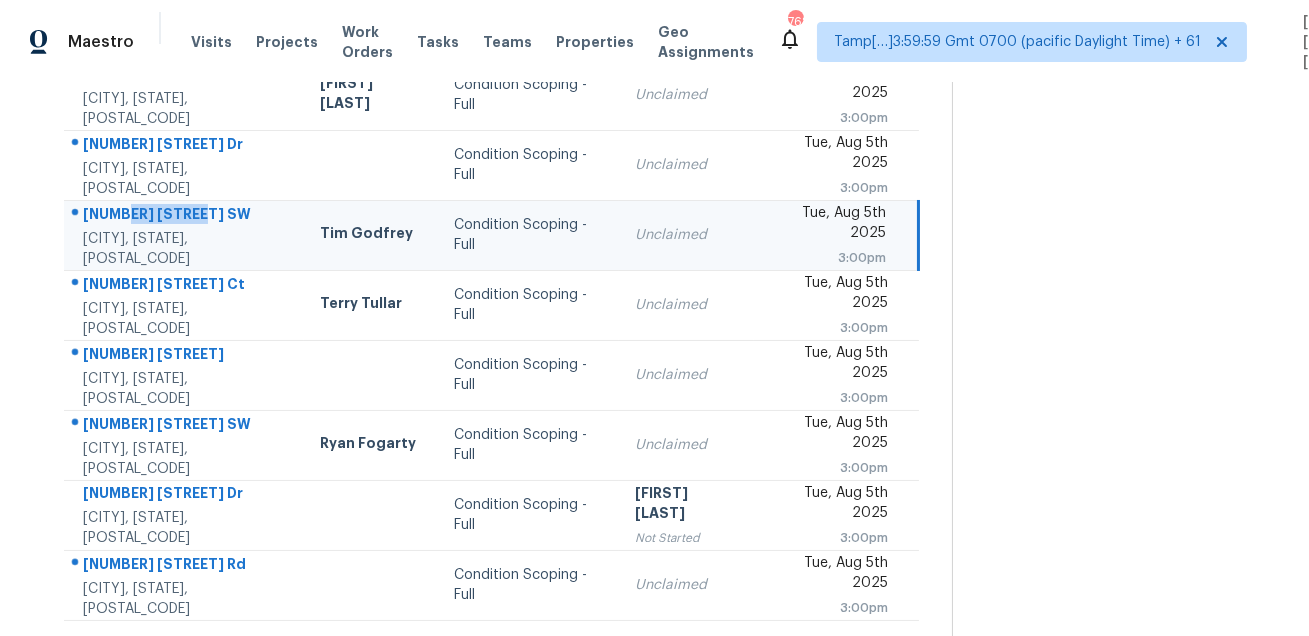 click on "1206 Tuckawanna Dr SW" at bounding box center (185, 216) 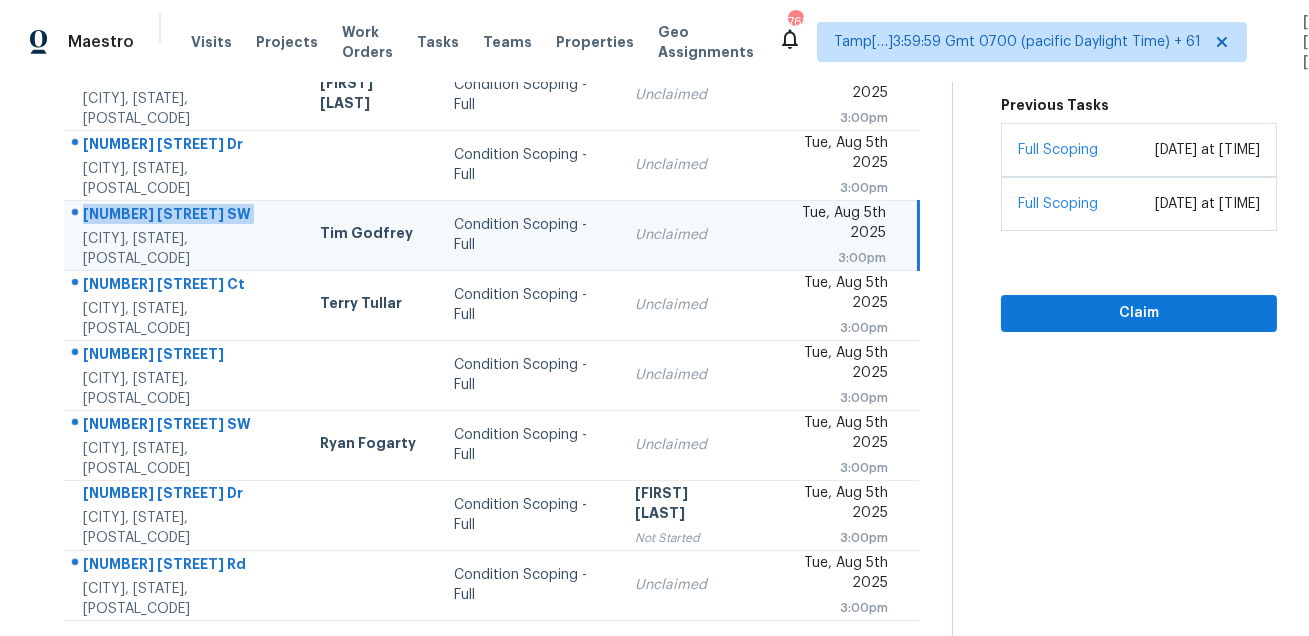 scroll, scrollTop: 112, scrollLeft: 0, axis: vertical 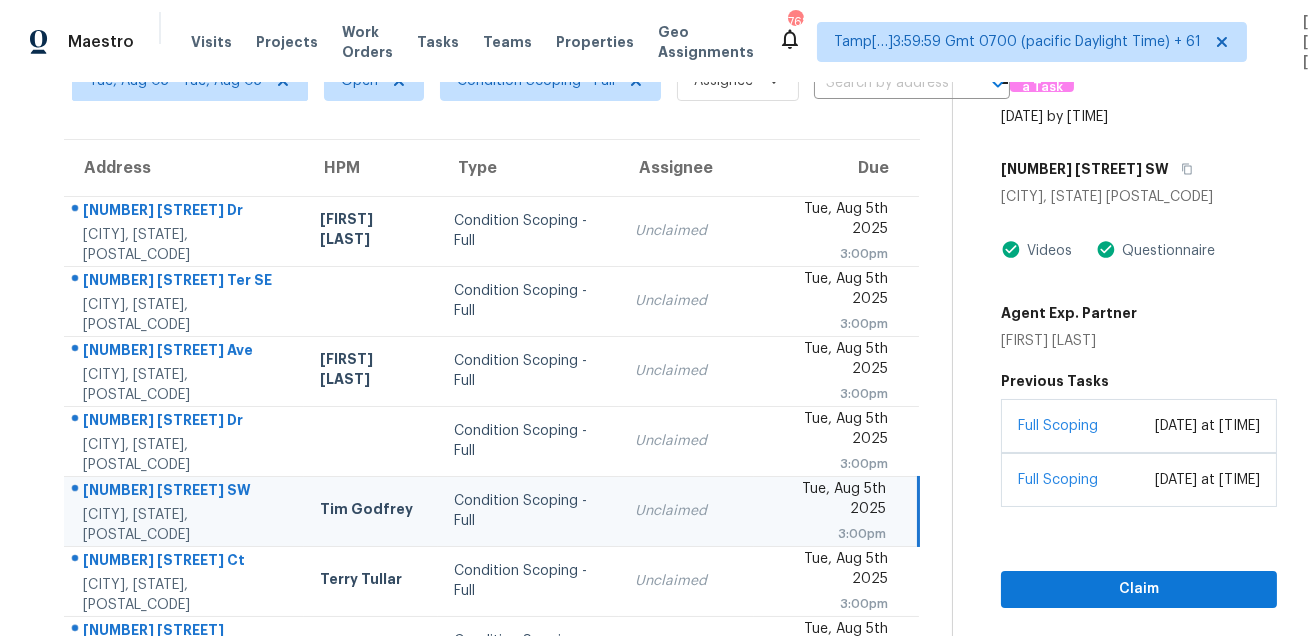 click on "1206 Tuckawanna Dr SW" at bounding box center [1139, 169] 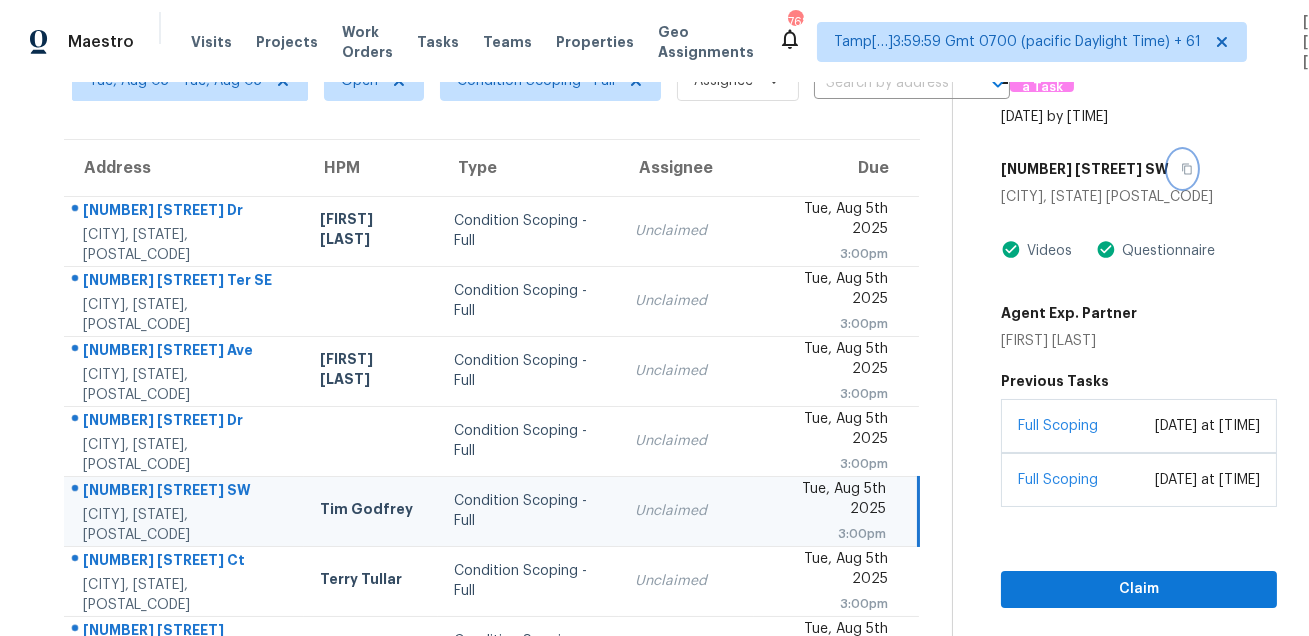 click 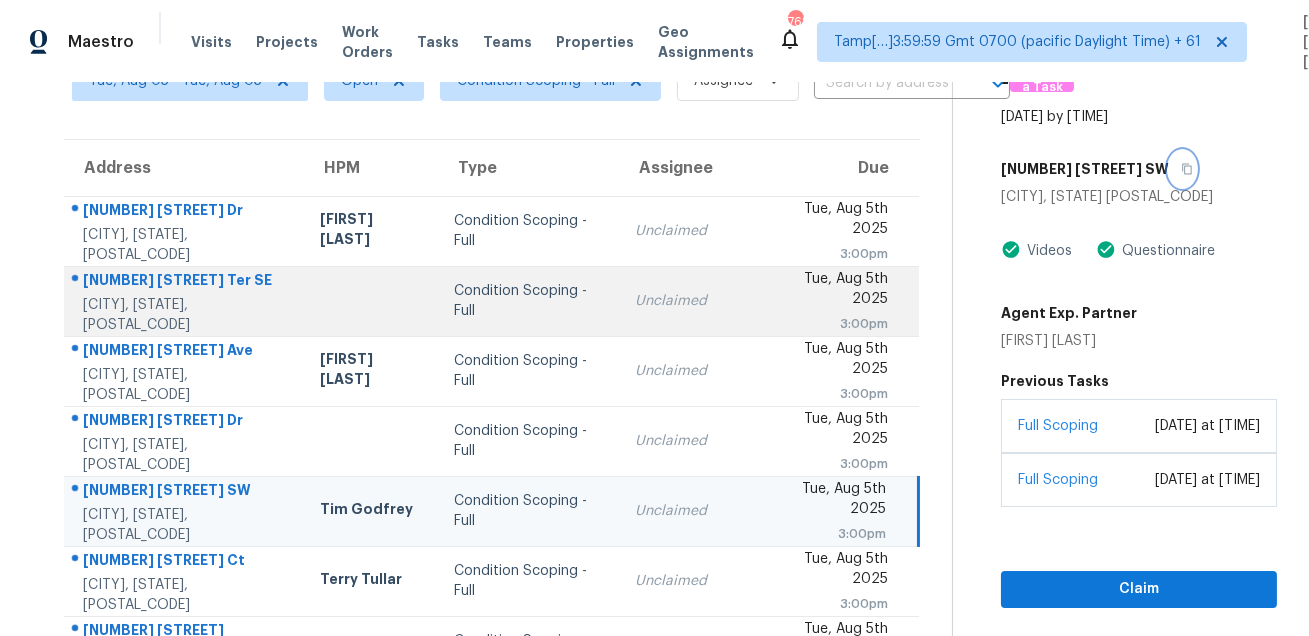 scroll, scrollTop: 405, scrollLeft: 0, axis: vertical 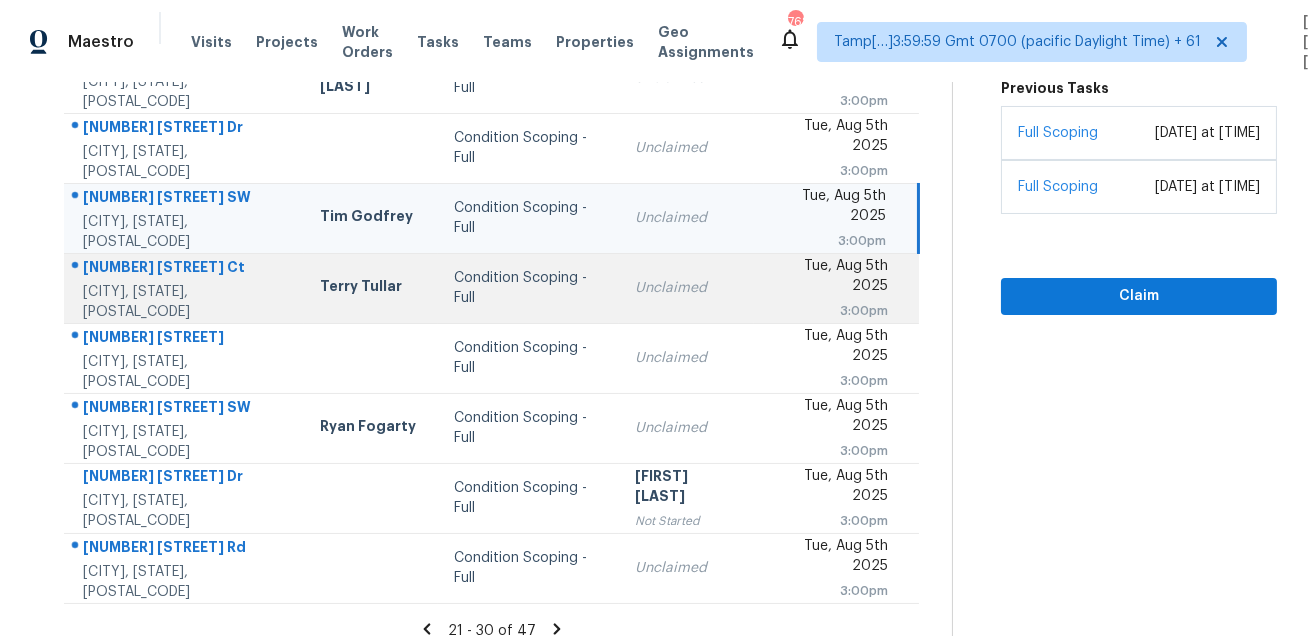 click on "11 Rehobeth Ct" at bounding box center [185, 269] 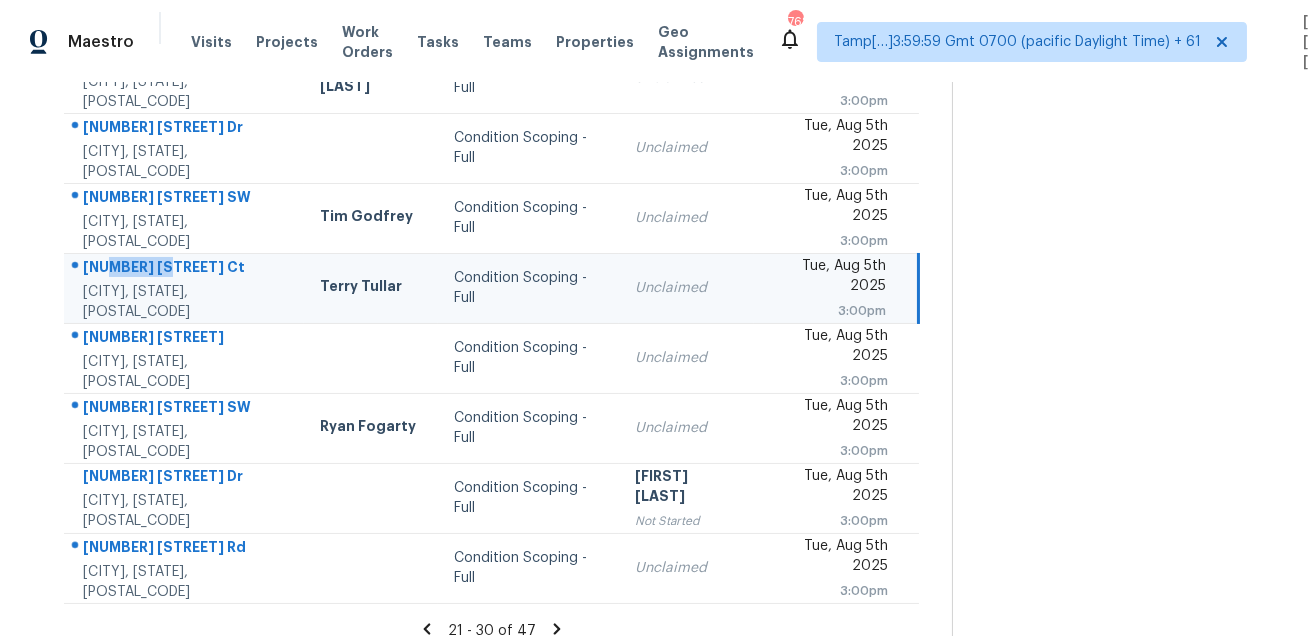 click on "11 Rehobeth Ct" at bounding box center [185, 269] 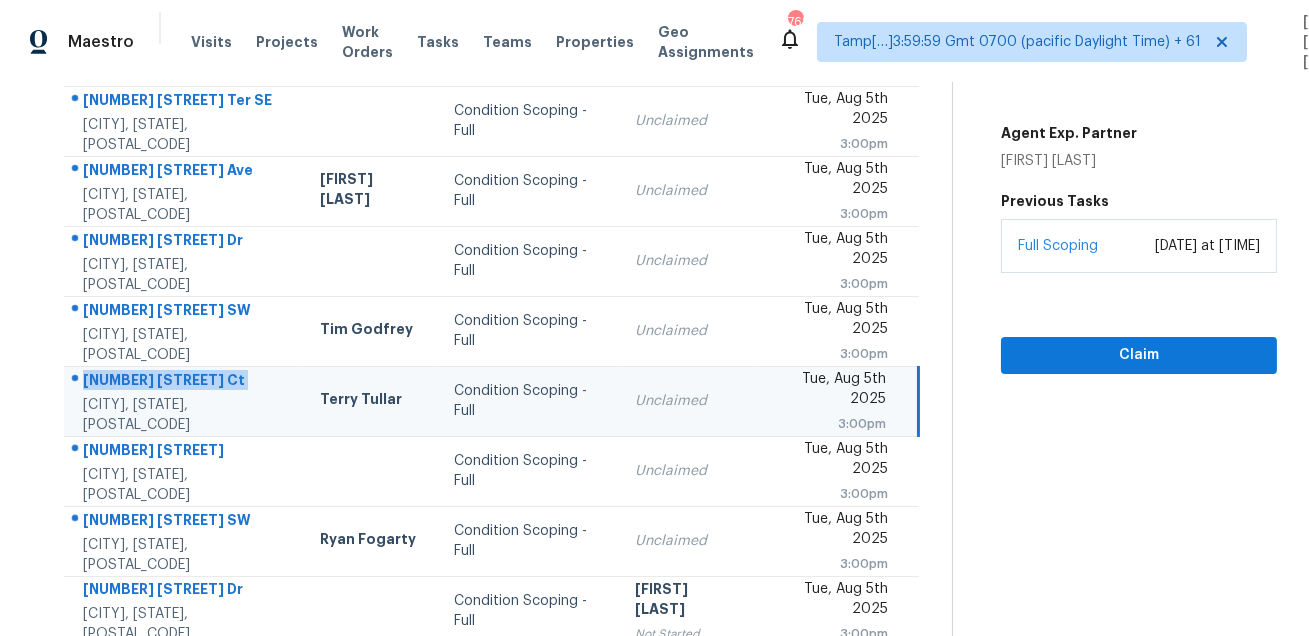 scroll, scrollTop: 118, scrollLeft: 0, axis: vertical 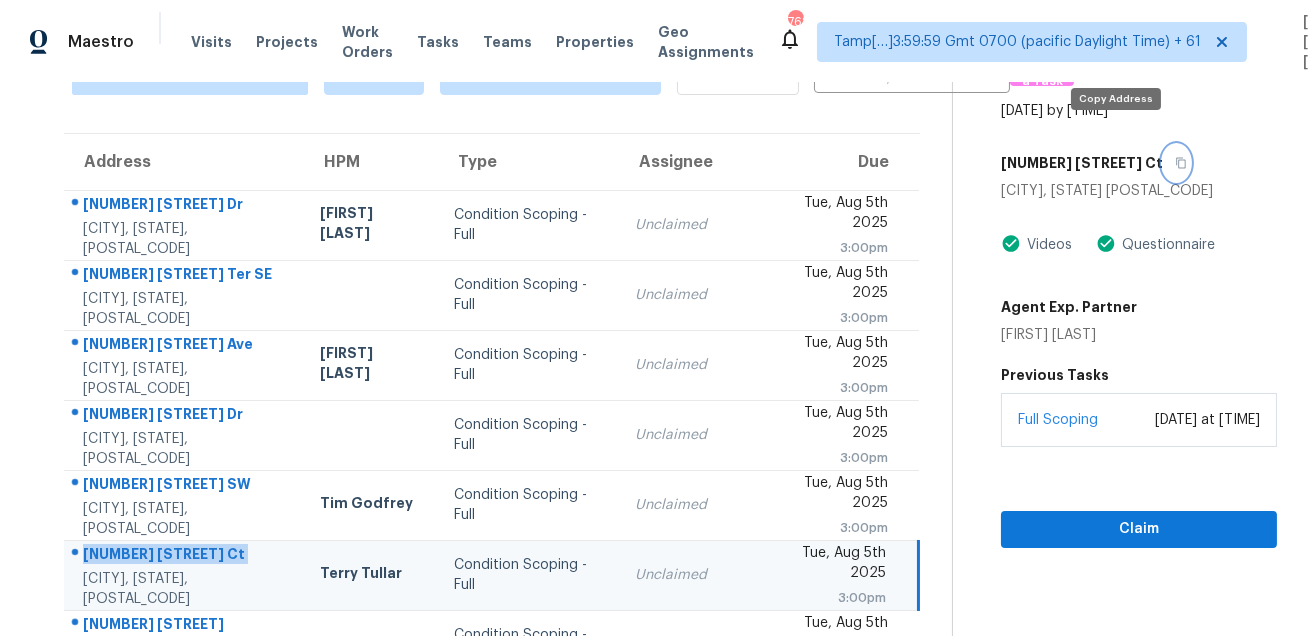 click at bounding box center [1176, 163] 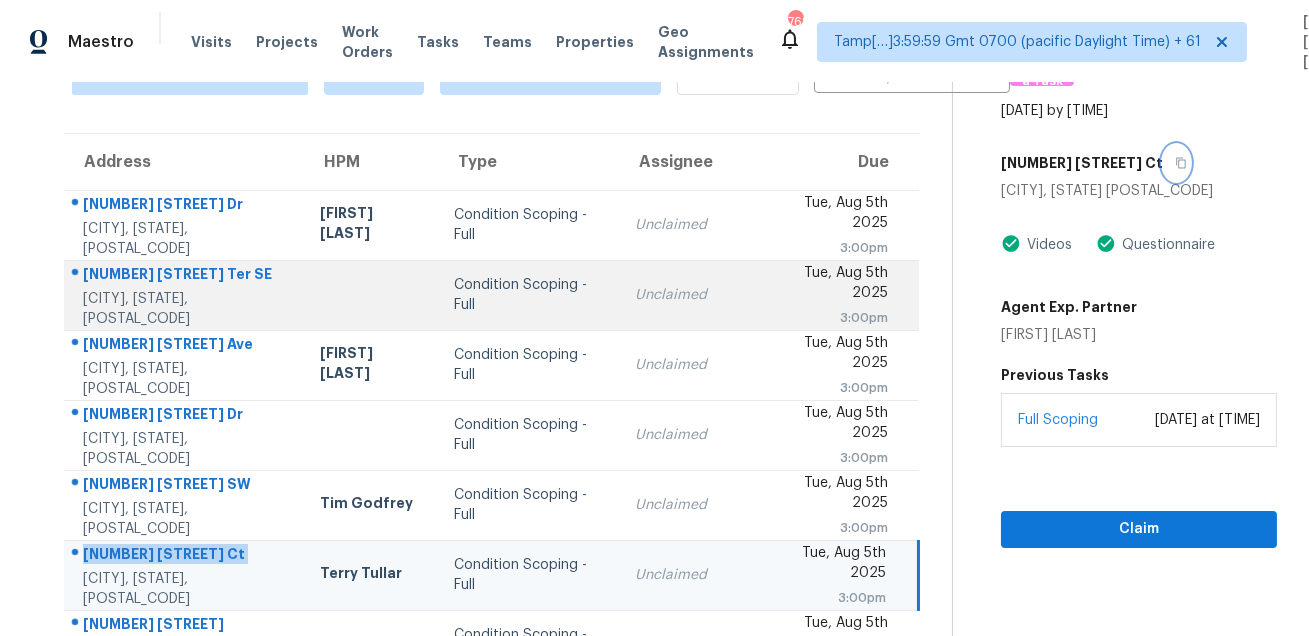 scroll, scrollTop: 405, scrollLeft: 0, axis: vertical 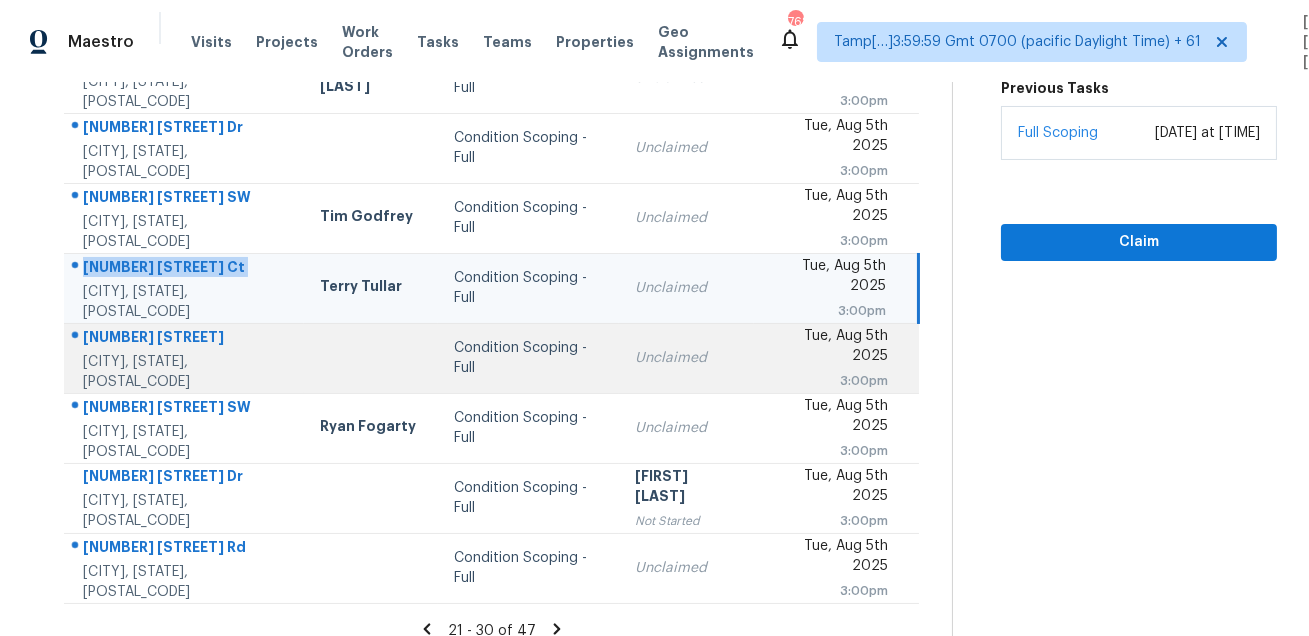 click on "4936 Caserta Ct" at bounding box center (185, 339) 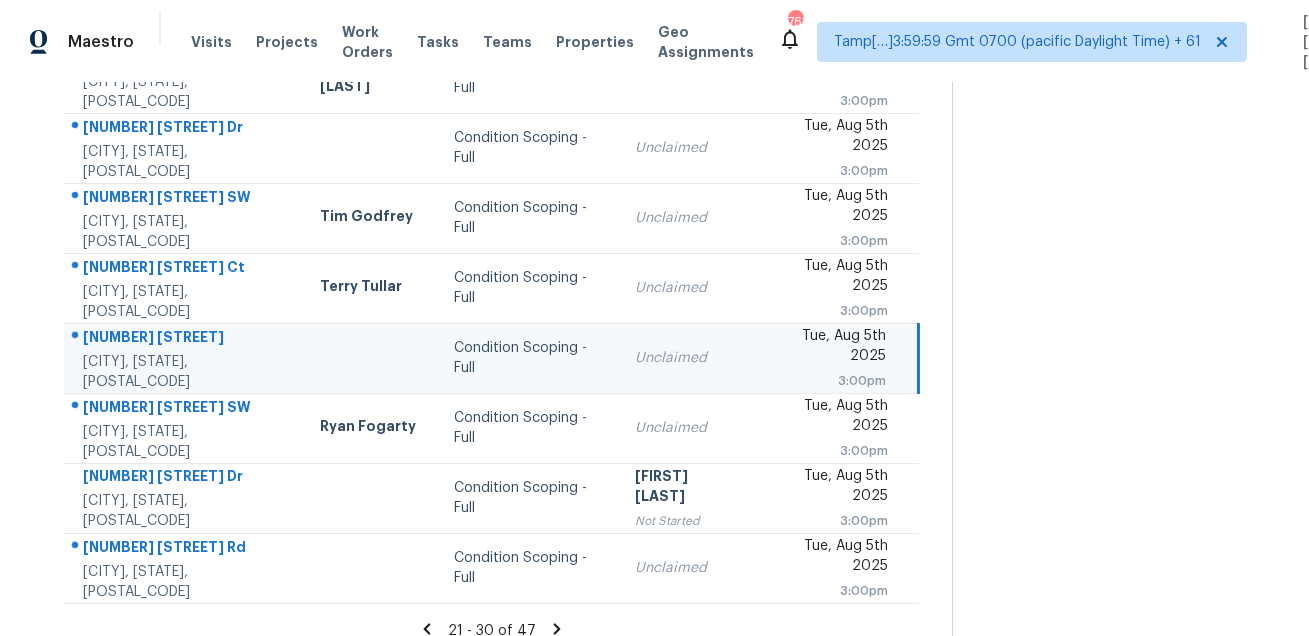 click on "4936 Caserta Ct" at bounding box center [185, 339] 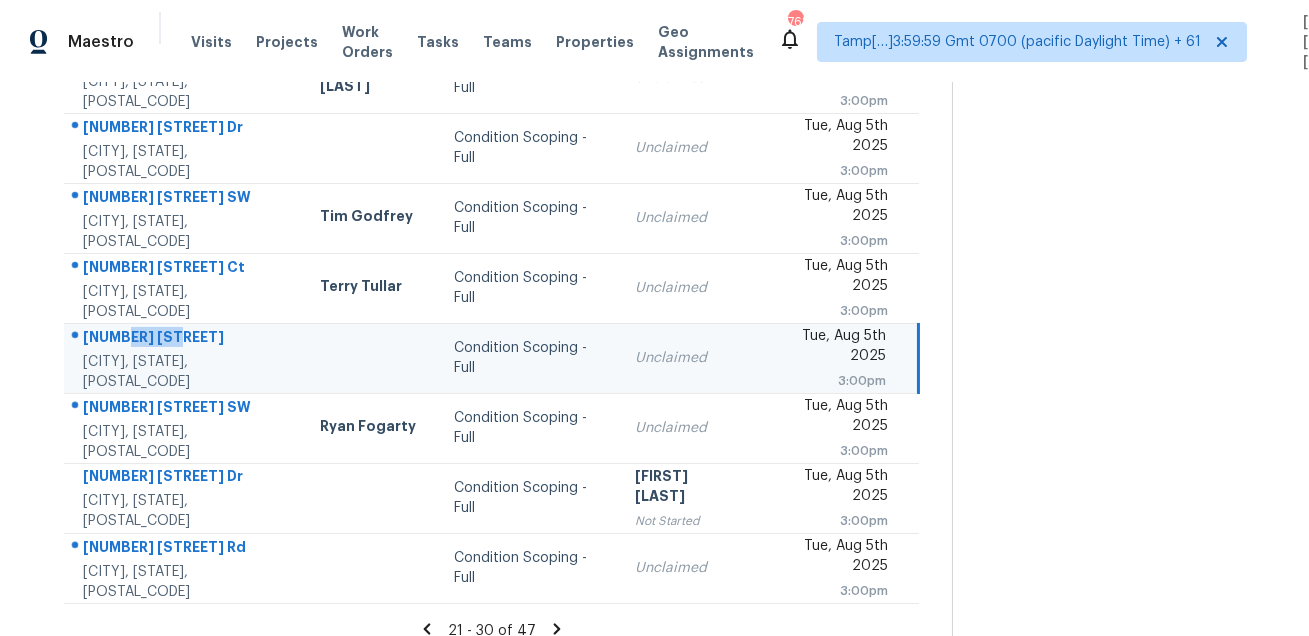 click on "4936 Caserta Ct" at bounding box center [185, 339] 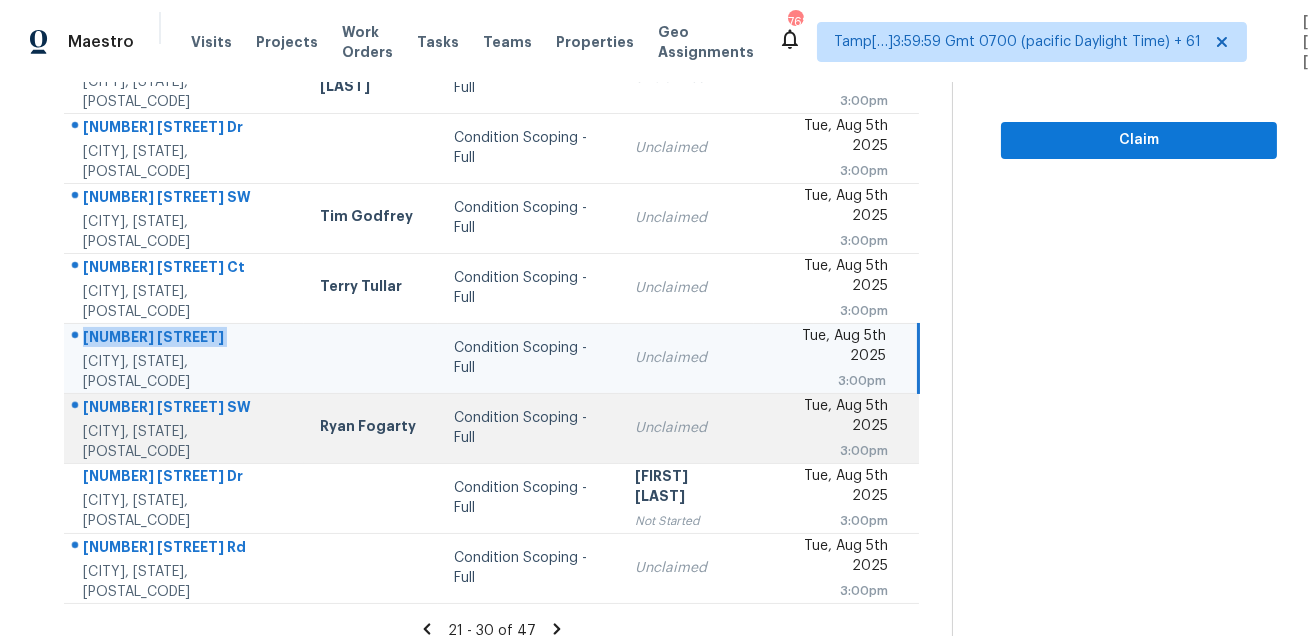 click on "2004 Millstone Dr SW" at bounding box center (185, 409) 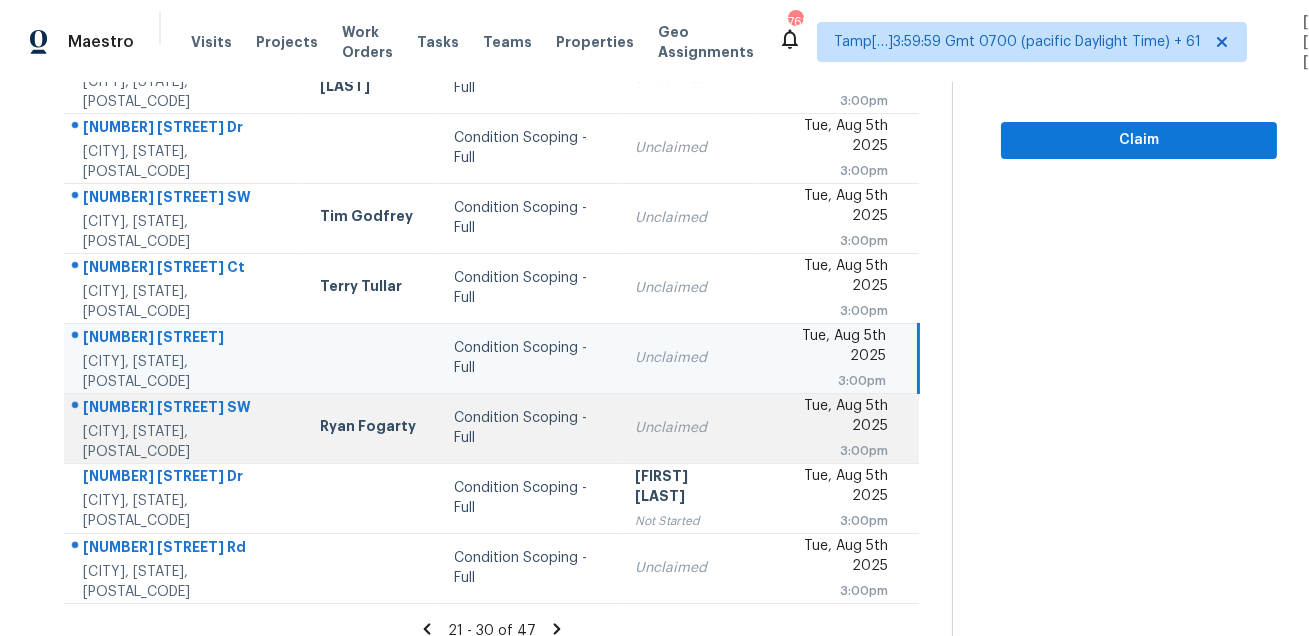 click on "2004 Millstone Dr SW" at bounding box center (185, 409) 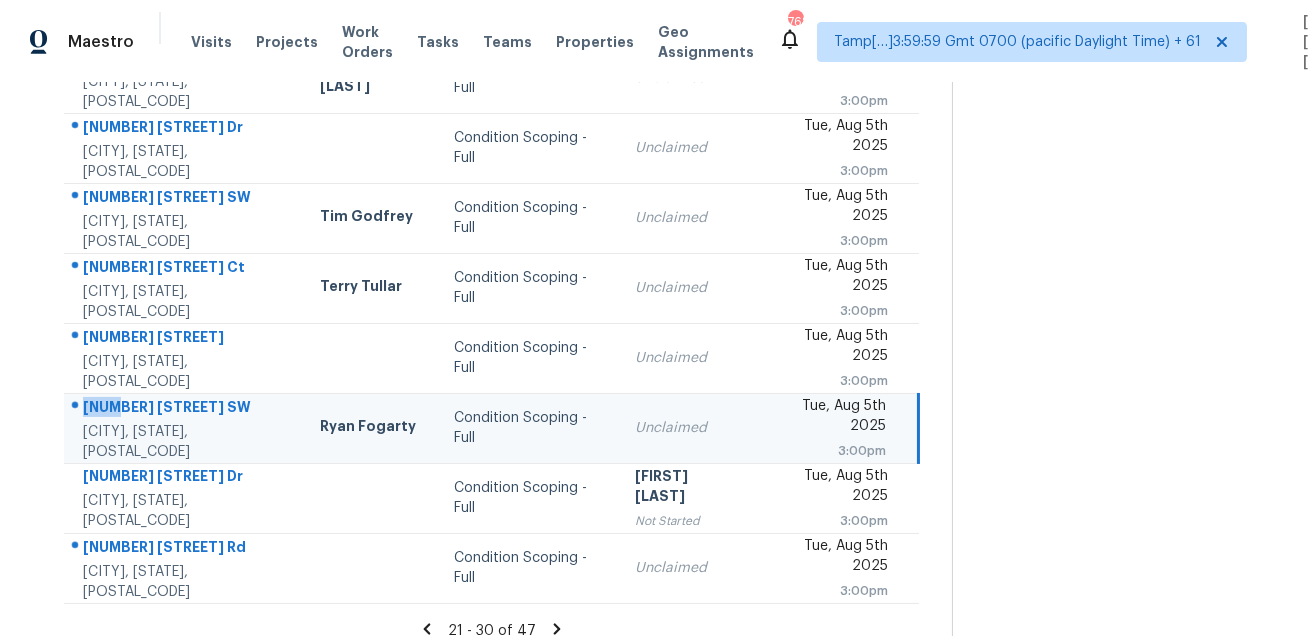 click on "2004 Millstone Dr SW" at bounding box center [185, 409] 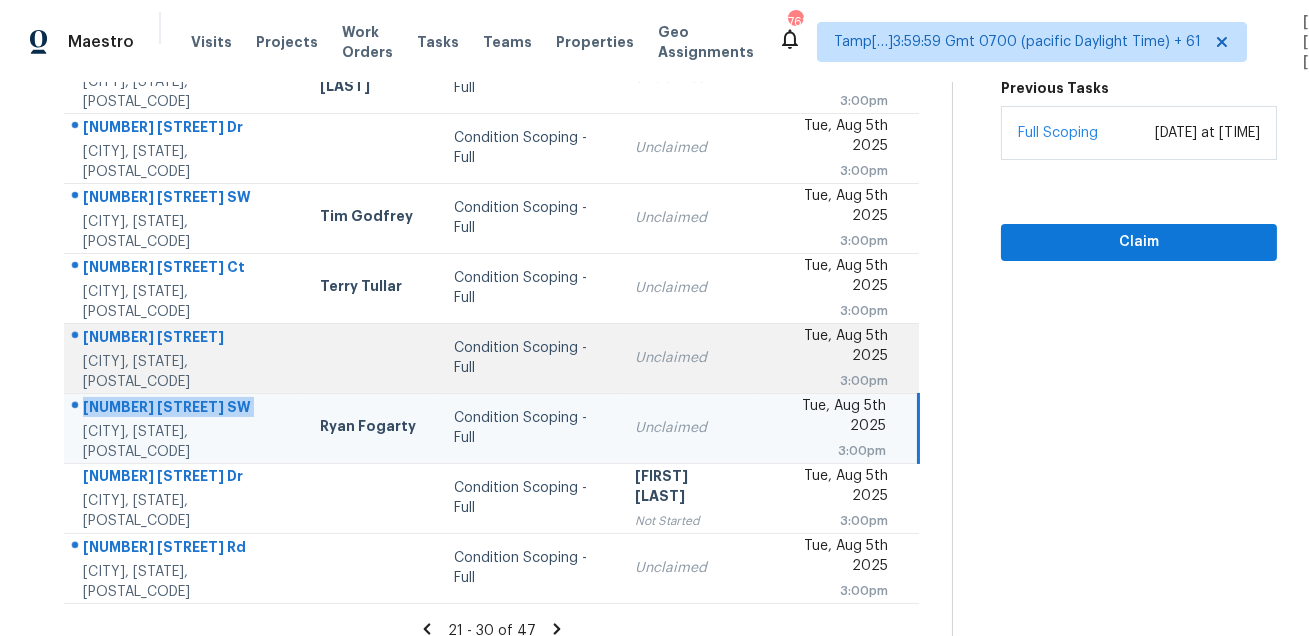 click on "4936 Caserta Ct" at bounding box center [185, 339] 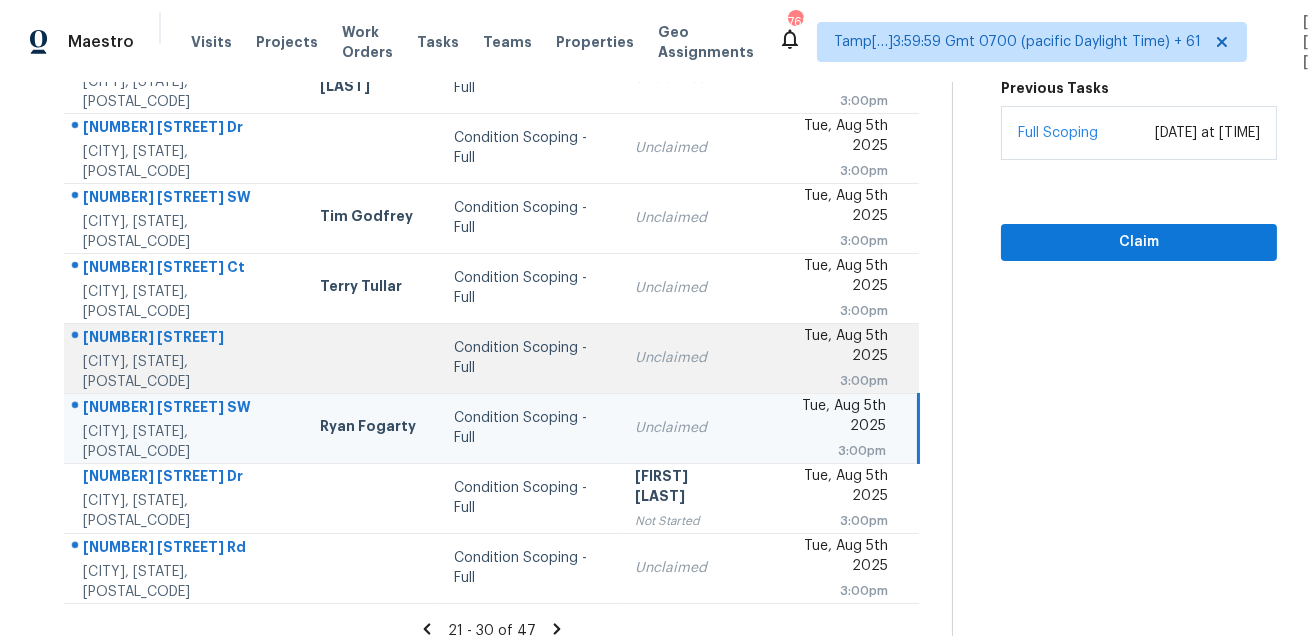 click on "4936 Caserta Ct" at bounding box center (185, 339) 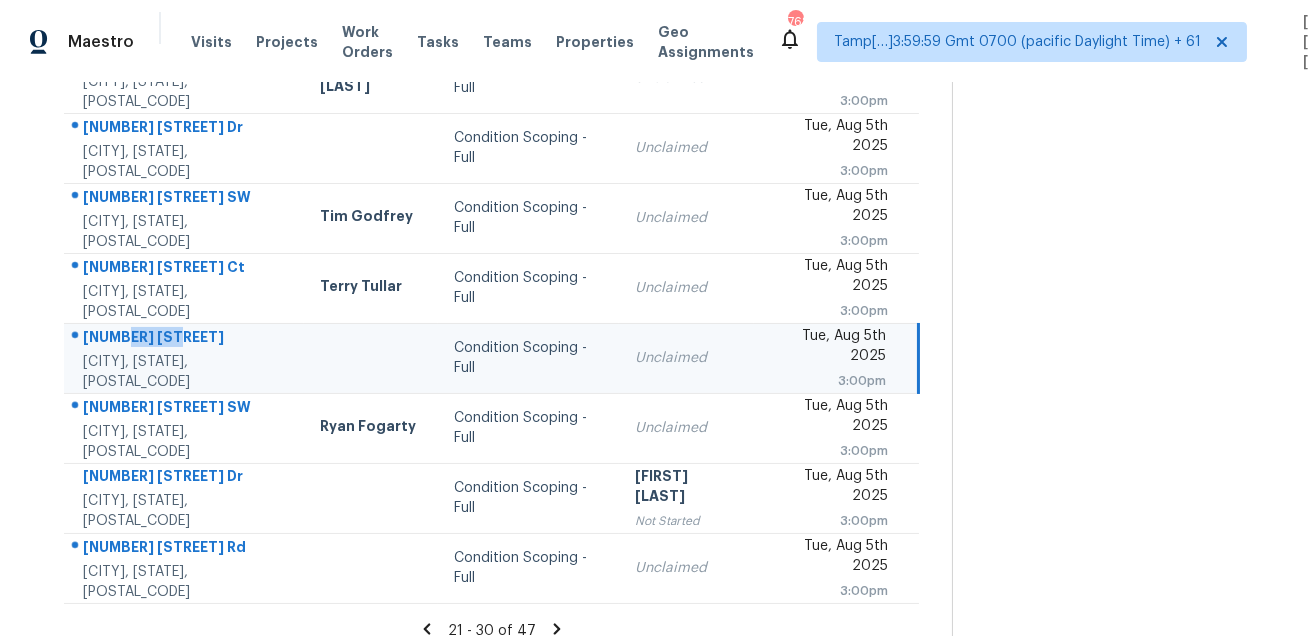 click on "4936 Caserta Ct" at bounding box center [185, 339] 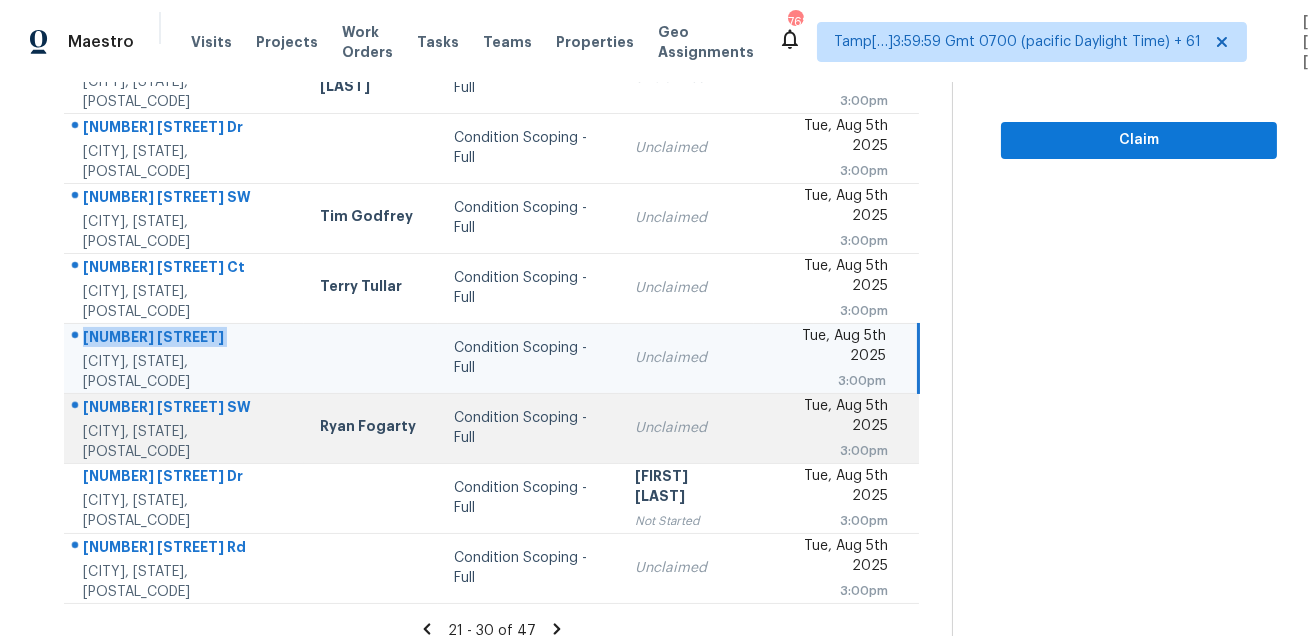click on "2004 Millstone Dr SW" at bounding box center [185, 409] 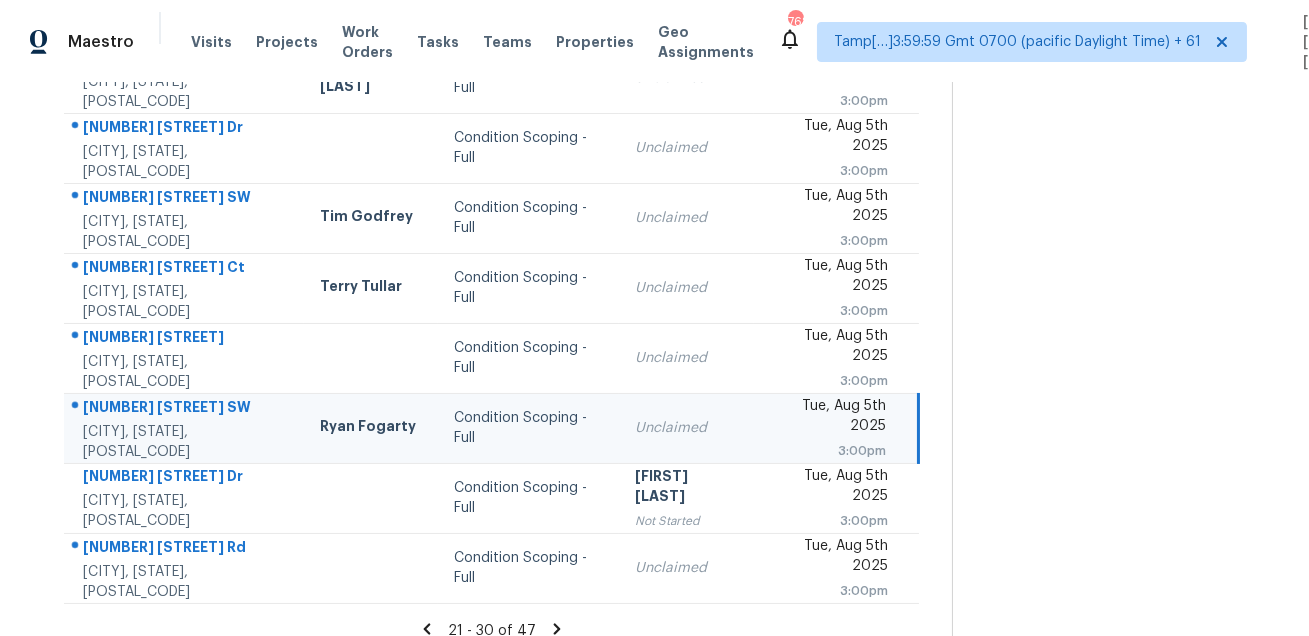 click on "2004 Millstone Dr SW" at bounding box center [185, 409] 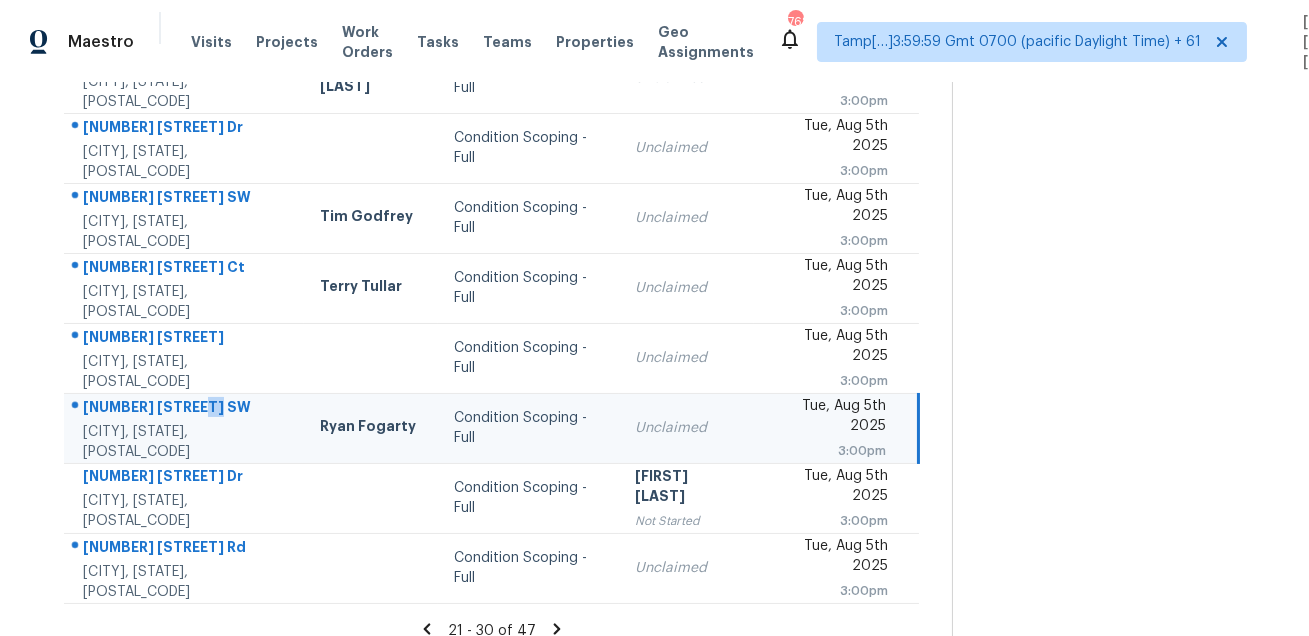 click on "2004 Millstone Dr SW" at bounding box center [185, 409] 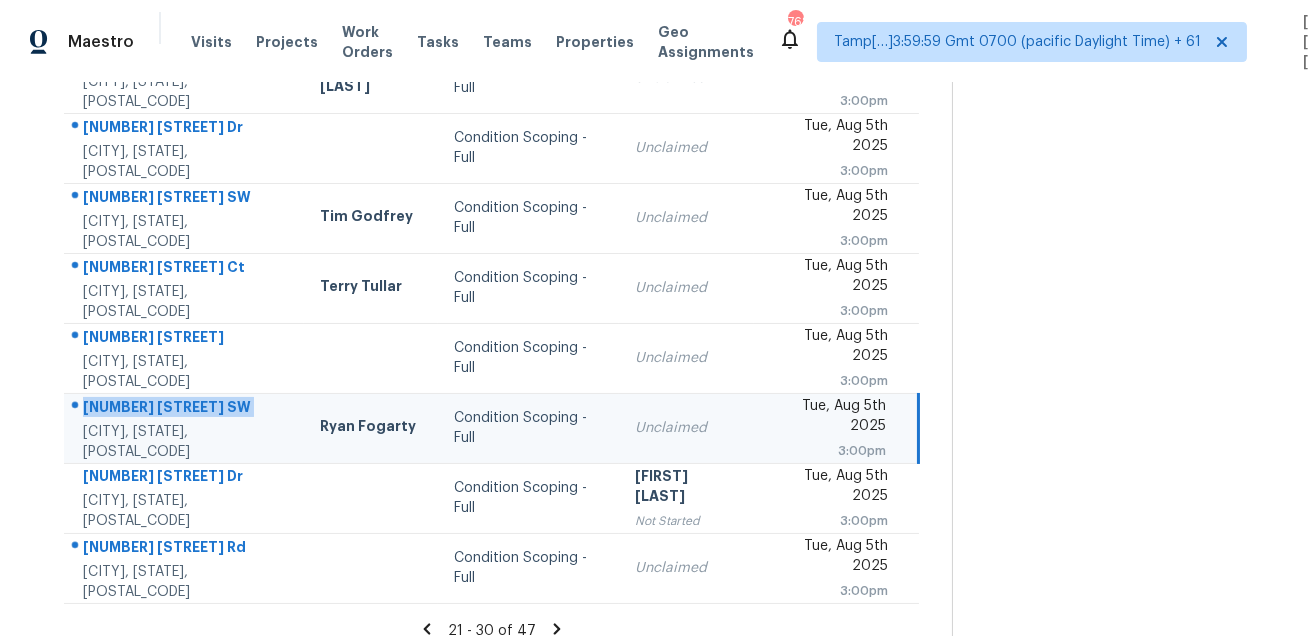 click on "2004 Millstone Dr SW" at bounding box center [185, 409] 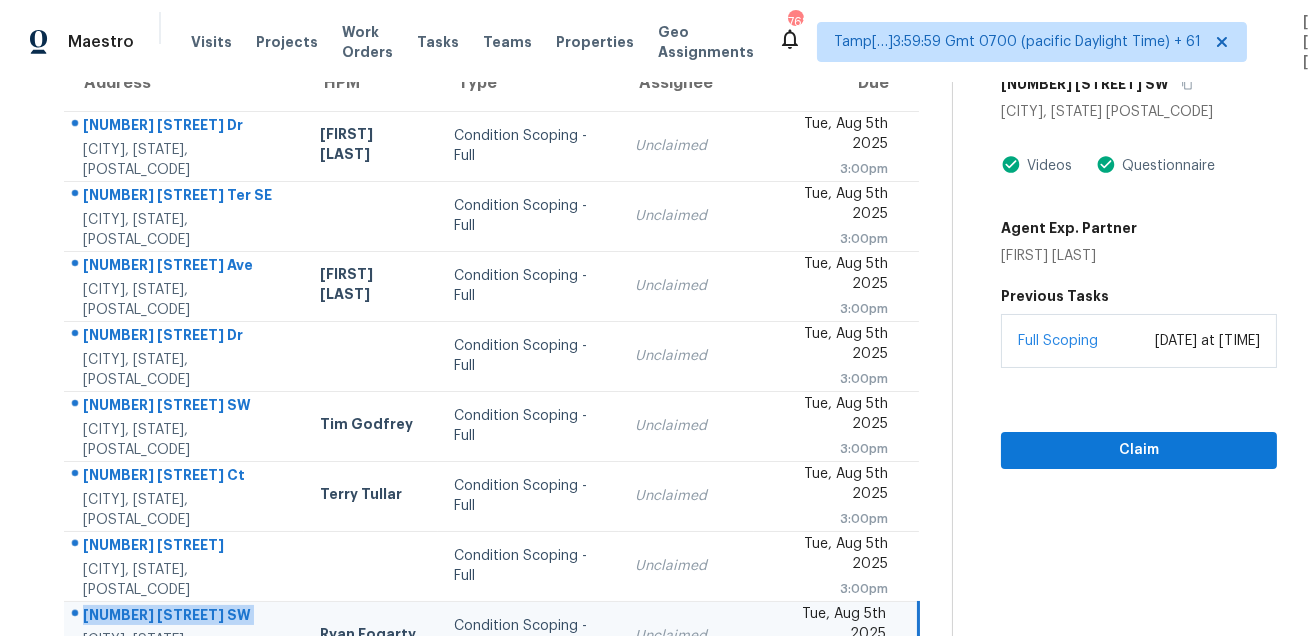 scroll, scrollTop: 102, scrollLeft: 0, axis: vertical 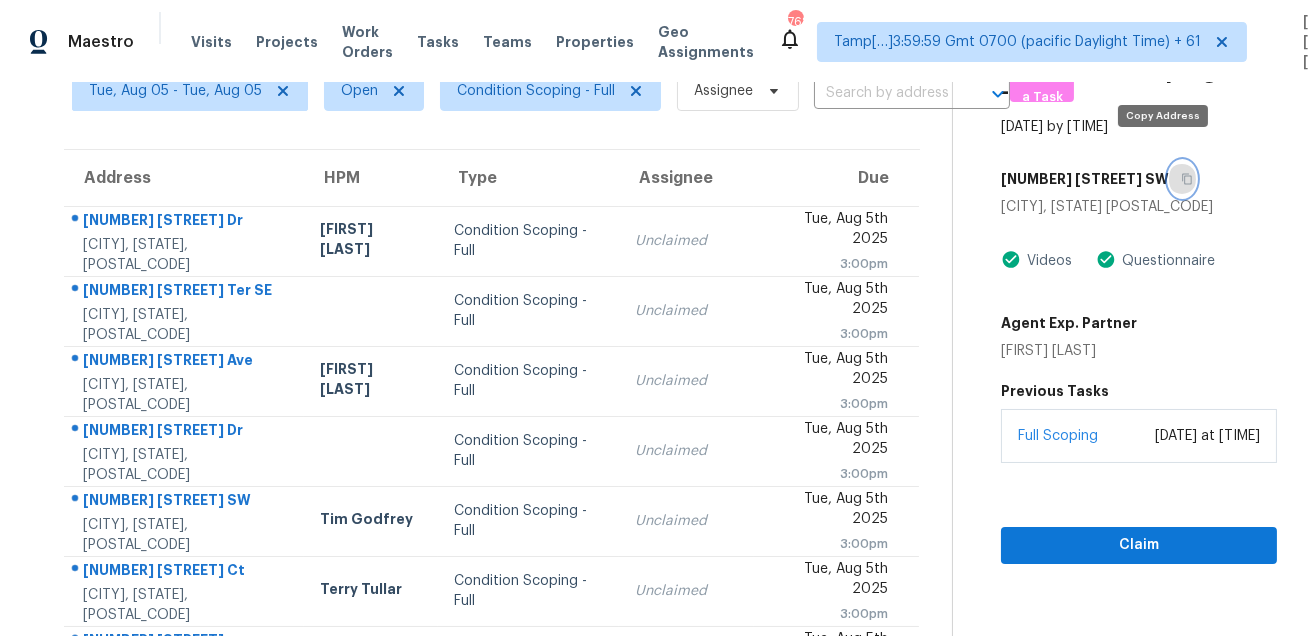 click at bounding box center [1182, 179] 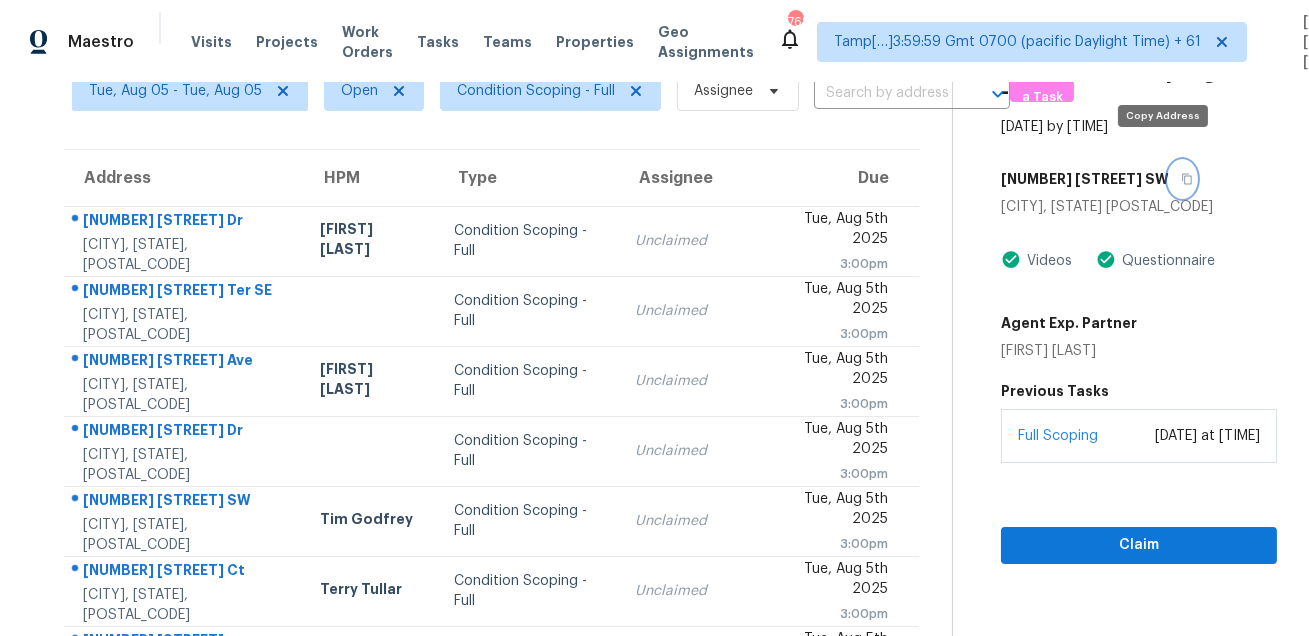 click at bounding box center [1182, 179] 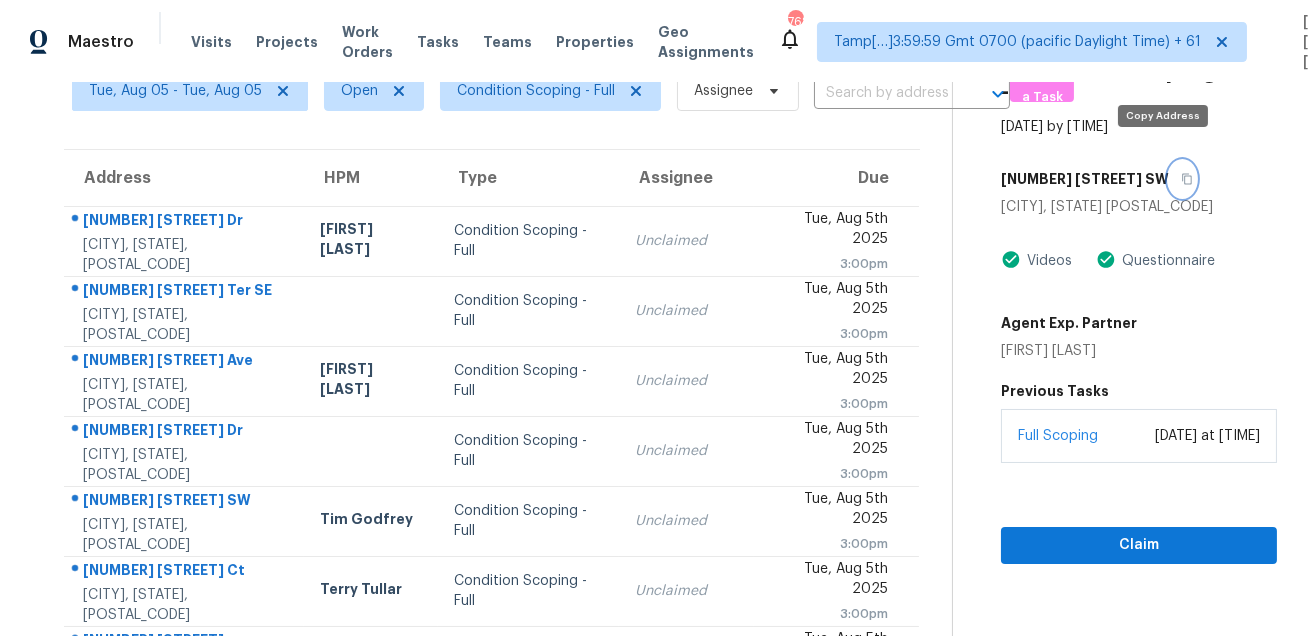 click at bounding box center (1182, 179) 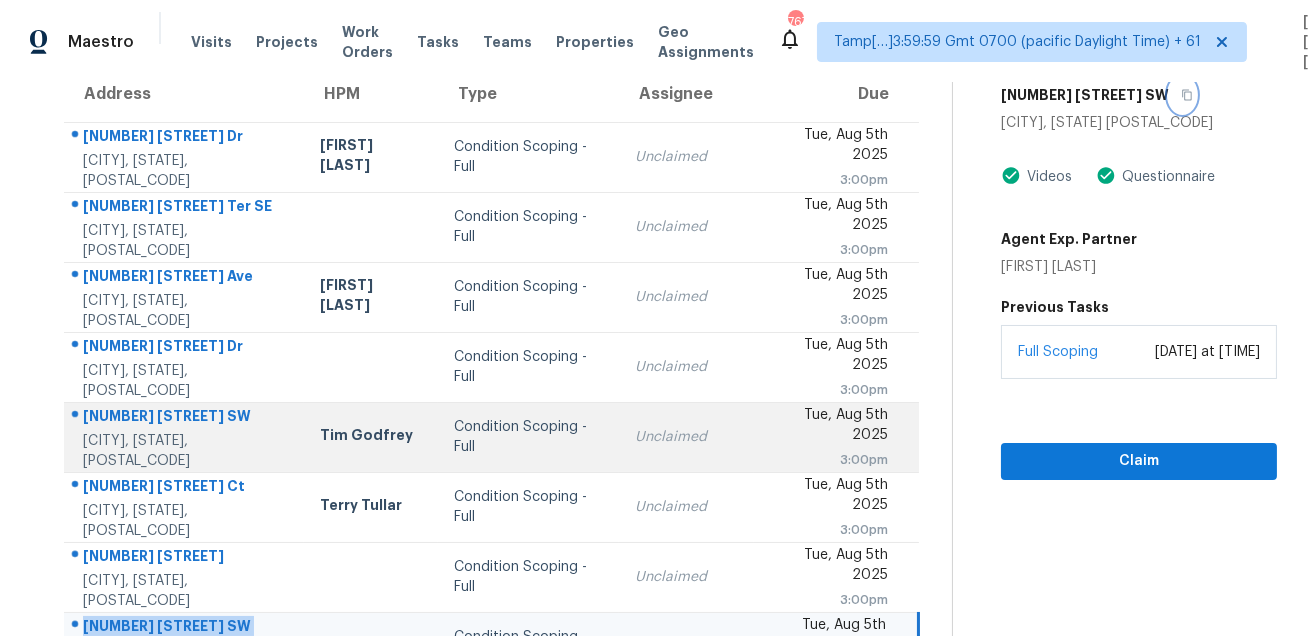 scroll, scrollTop: 405, scrollLeft: 0, axis: vertical 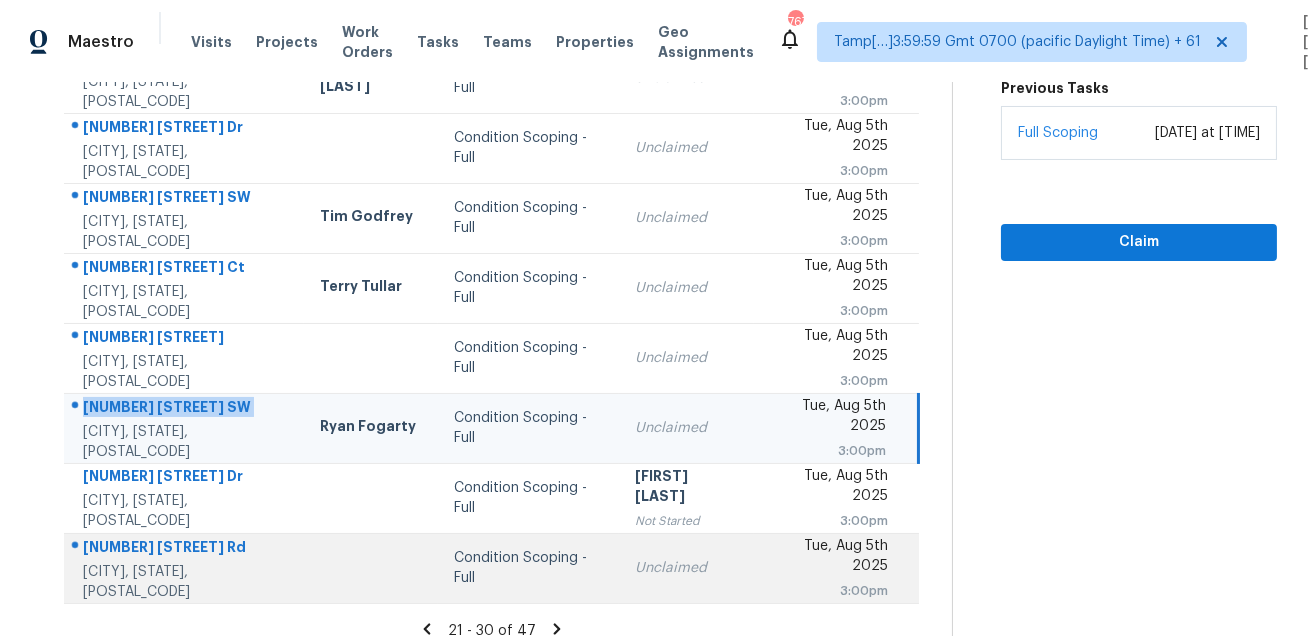 click on "610 SE Maynard Rd" at bounding box center [185, 549] 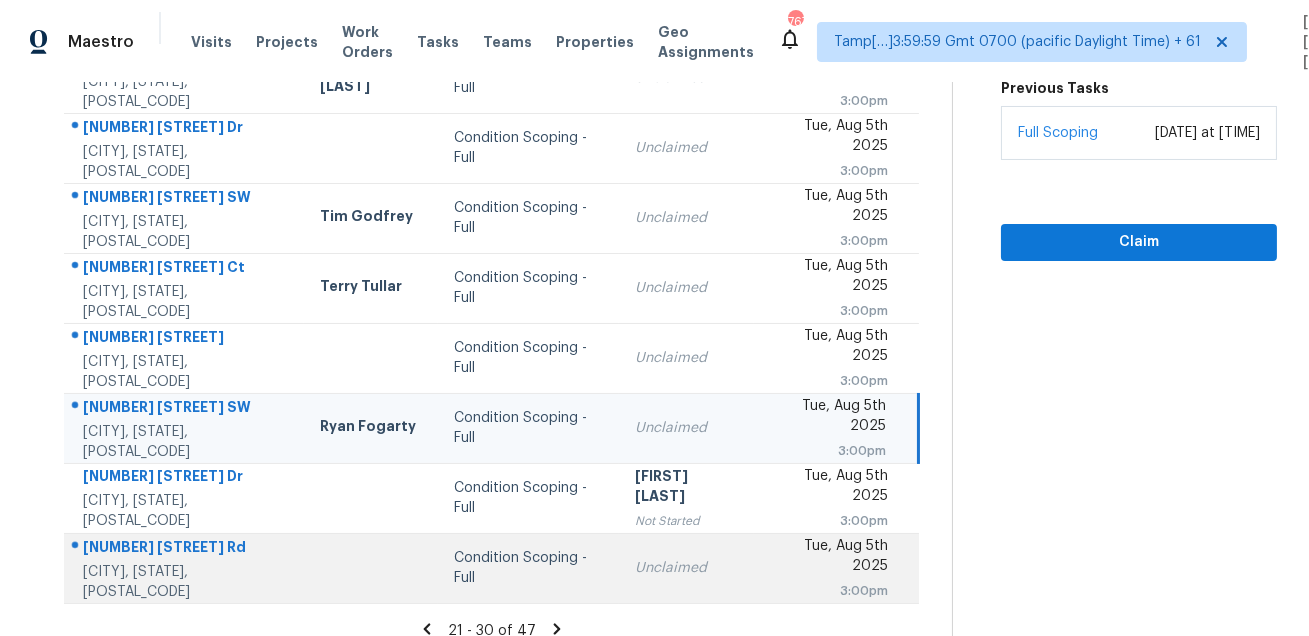 click on "610 SE Maynard Rd" at bounding box center [185, 549] 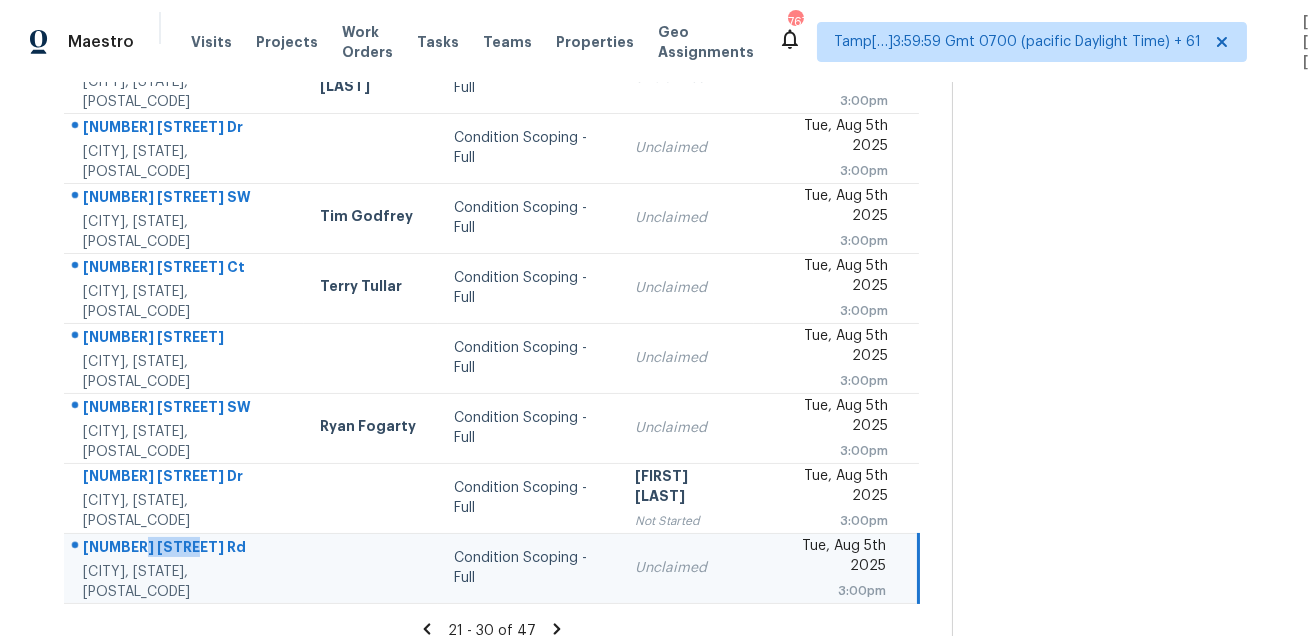click on "610 SE Maynard Rd" at bounding box center (185, 549) 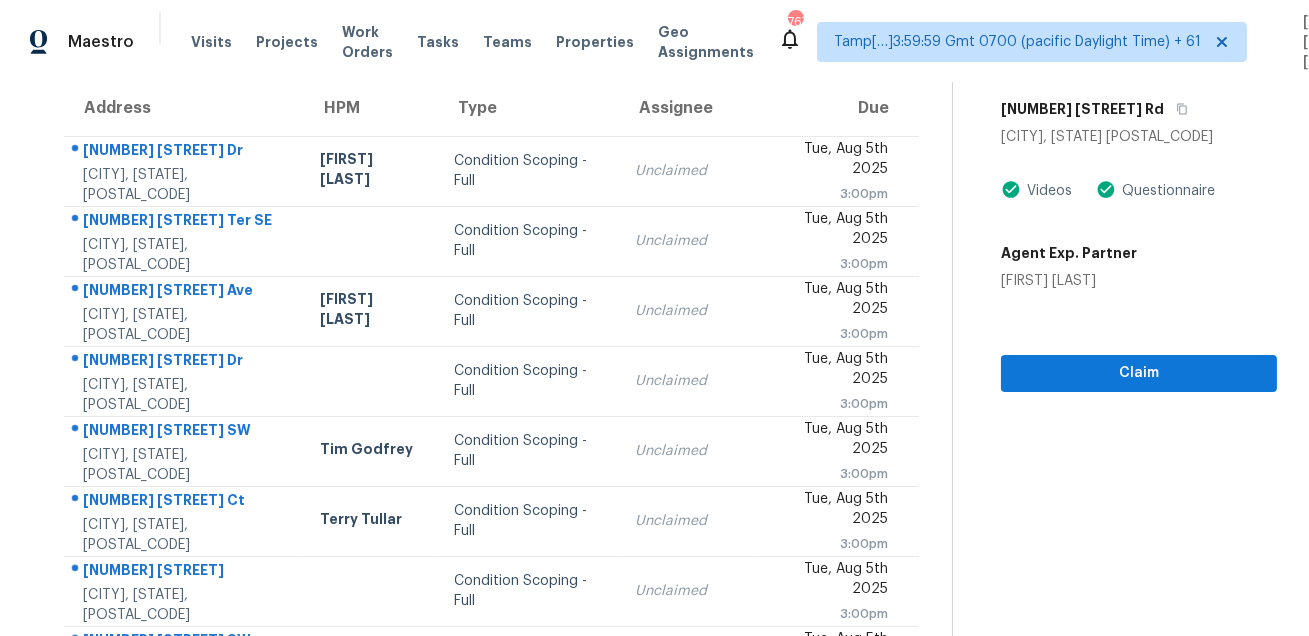 scroll, scrollTop: 0, scrollLeft: 0, axis: both 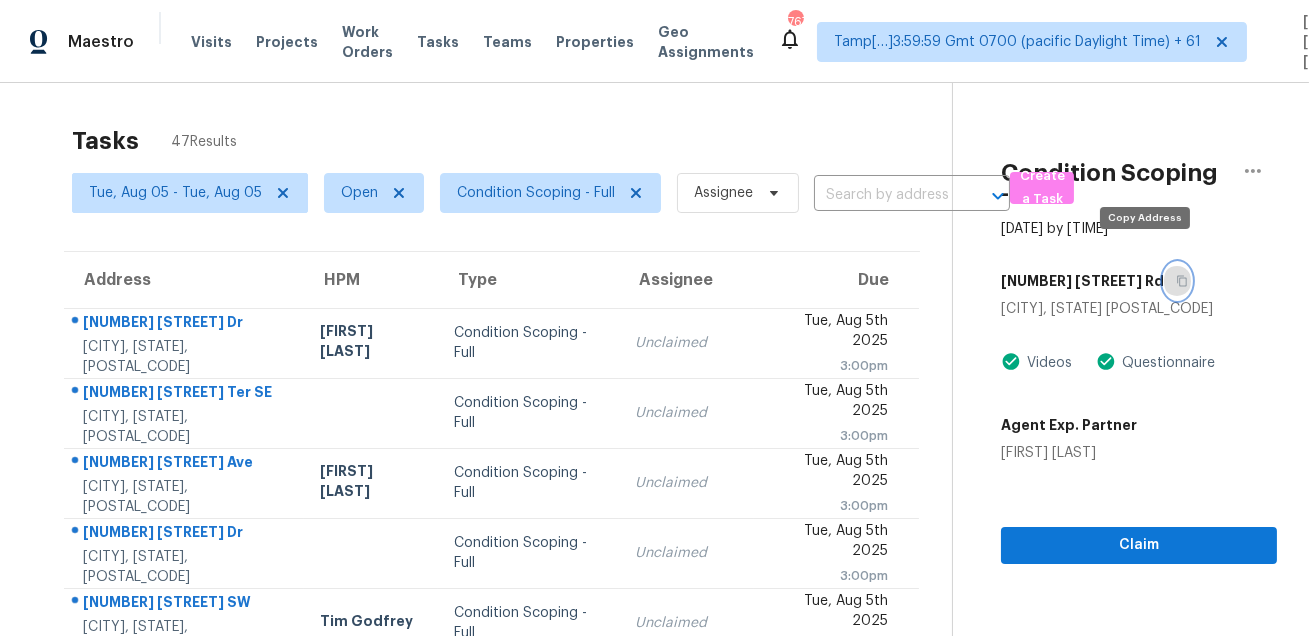 click at bounding box center (1177, 281) 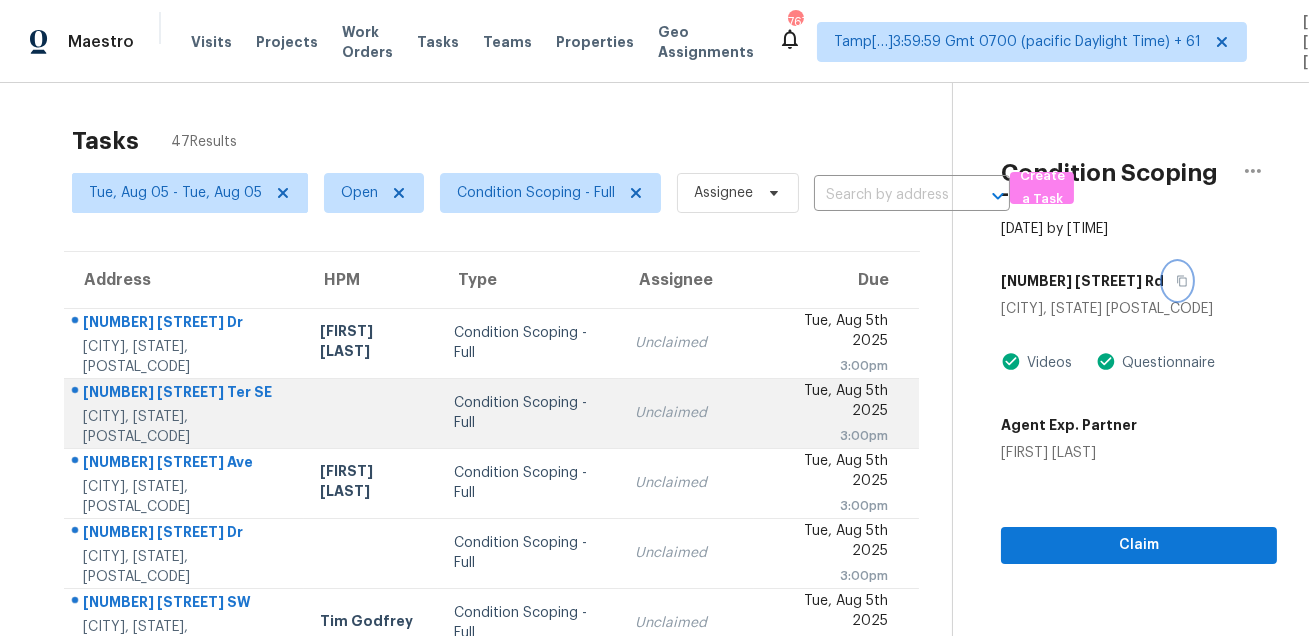scroll, scrollTop: 405, scrollLeft: 0, axis: vertical 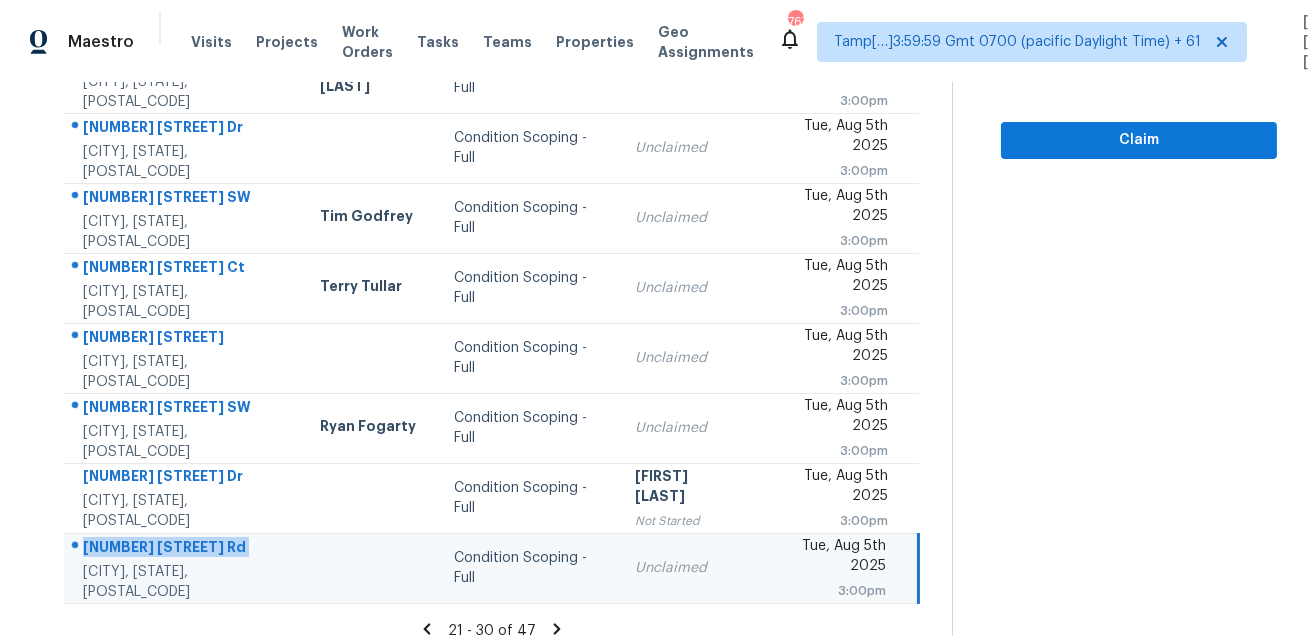 click 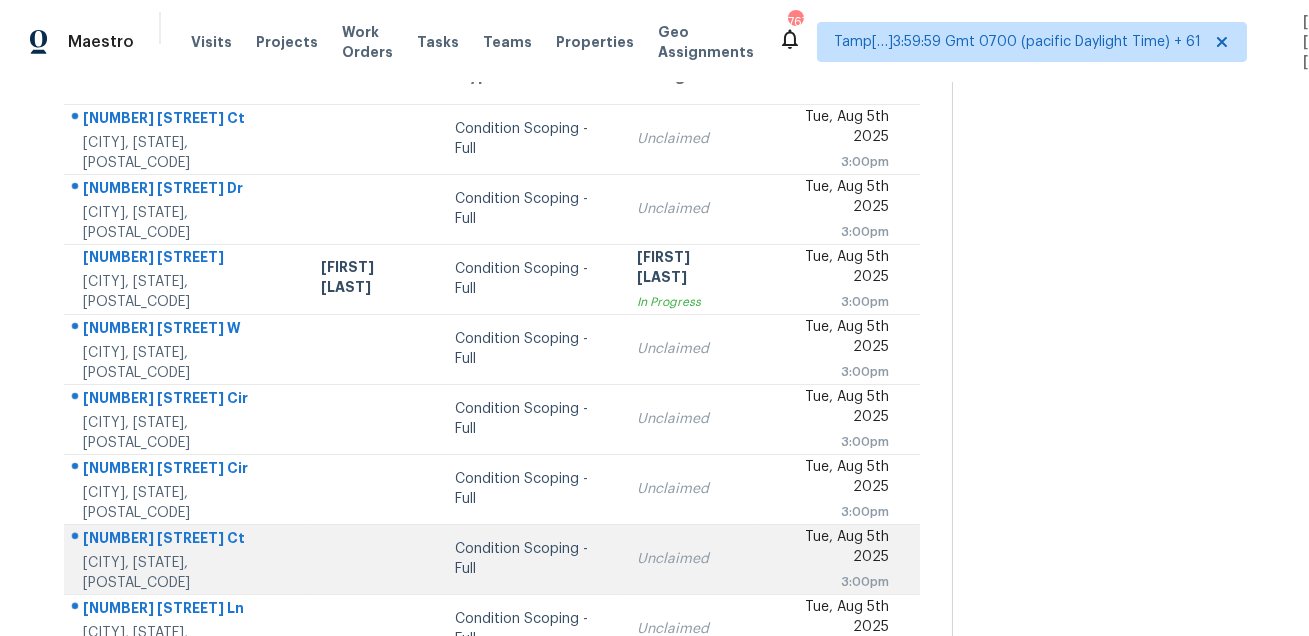 scroll, scrollTop: 0, scrollLeft: 0, axis: both 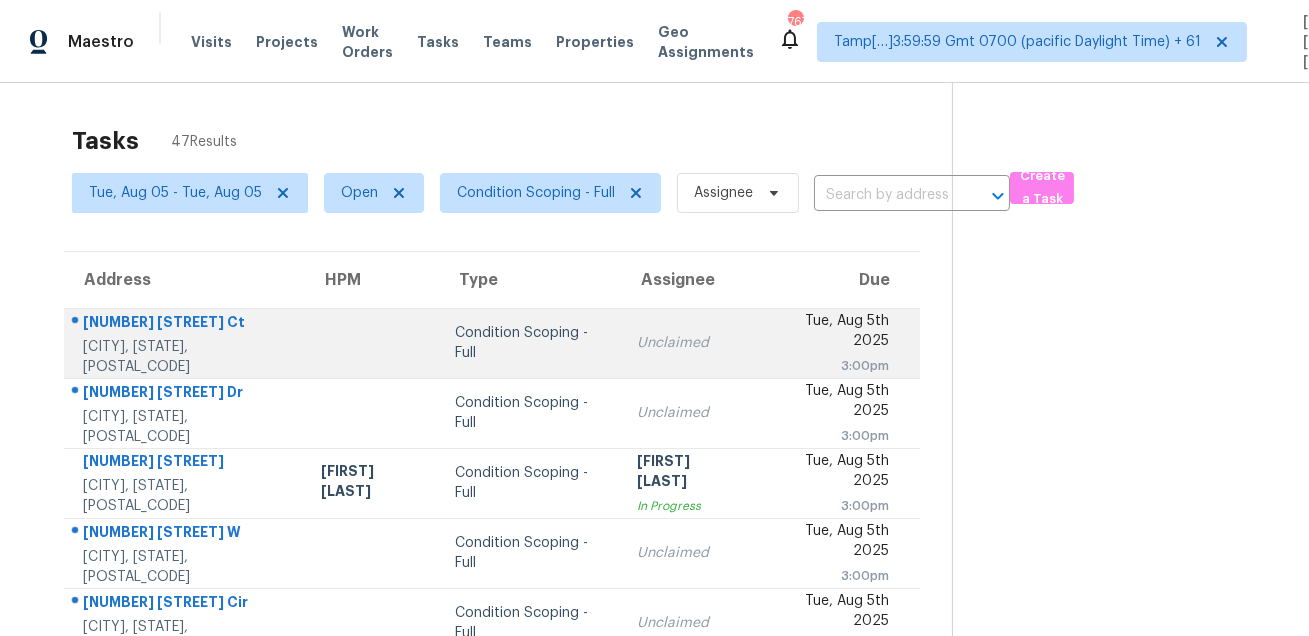 click on "Fayetteville, GA, 30215" at bounding box center (186, 357) 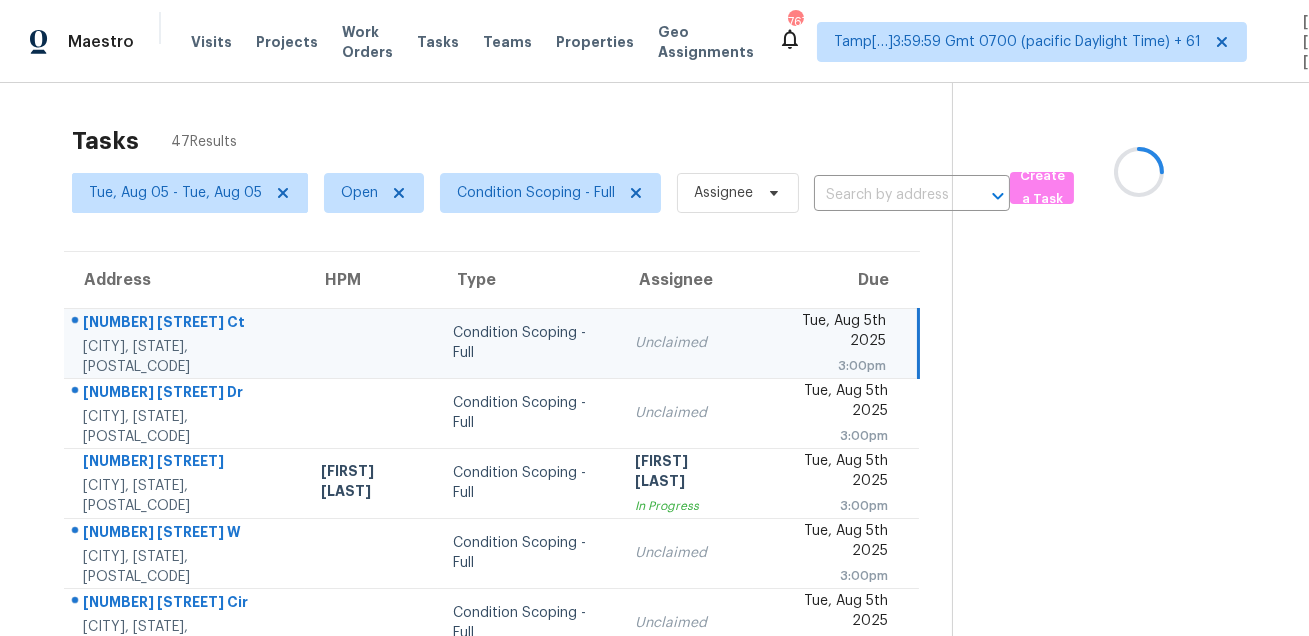 click on "160 Eastfield Ct" at bounding box center (186, 324) 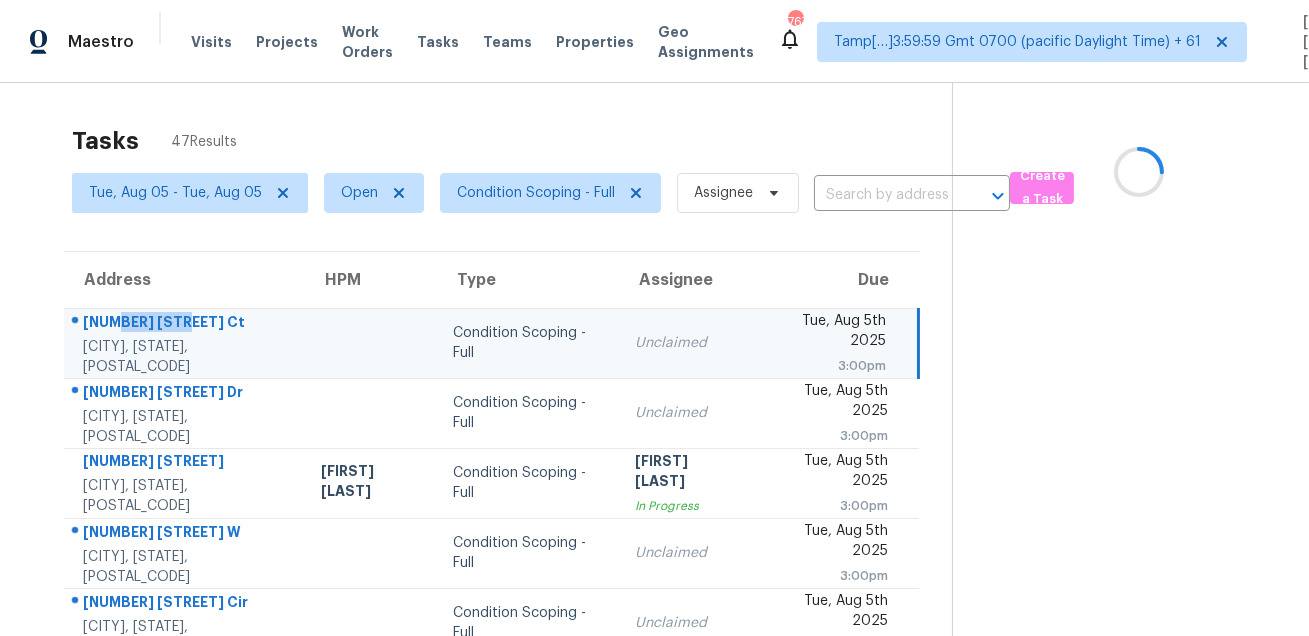 click on "160 Eastfield Ct" at bounding box center [186, 324] 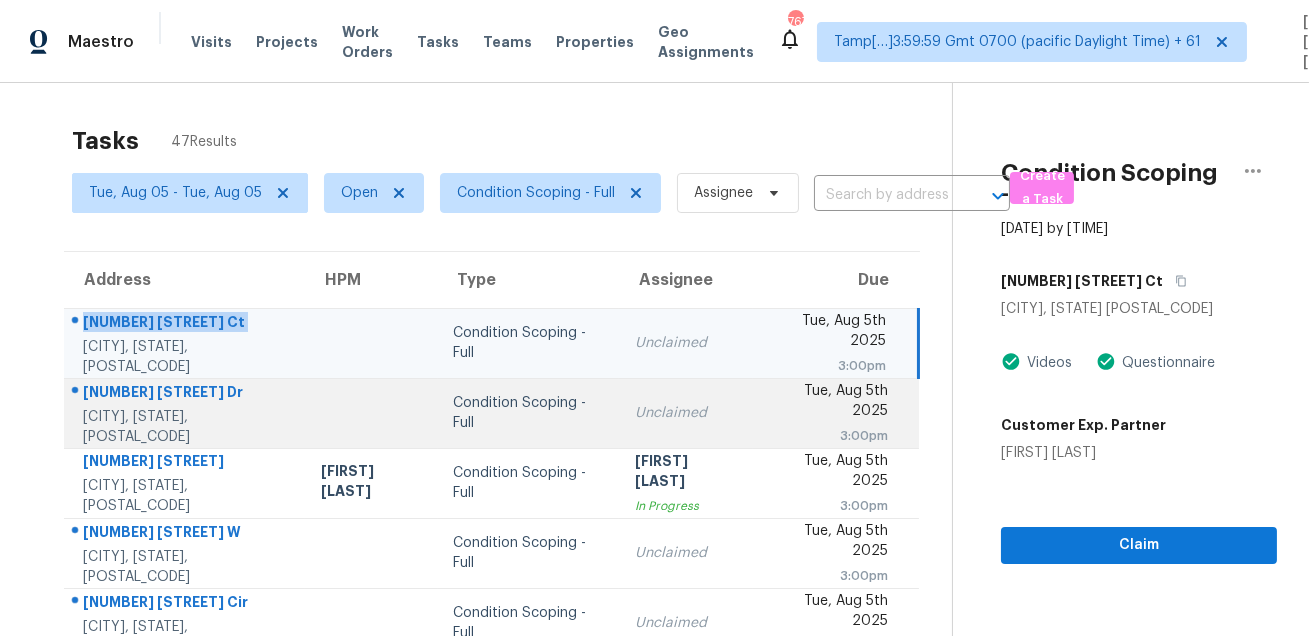 click on "1949 E Anchor Dr" at bounding box center (186, 394) 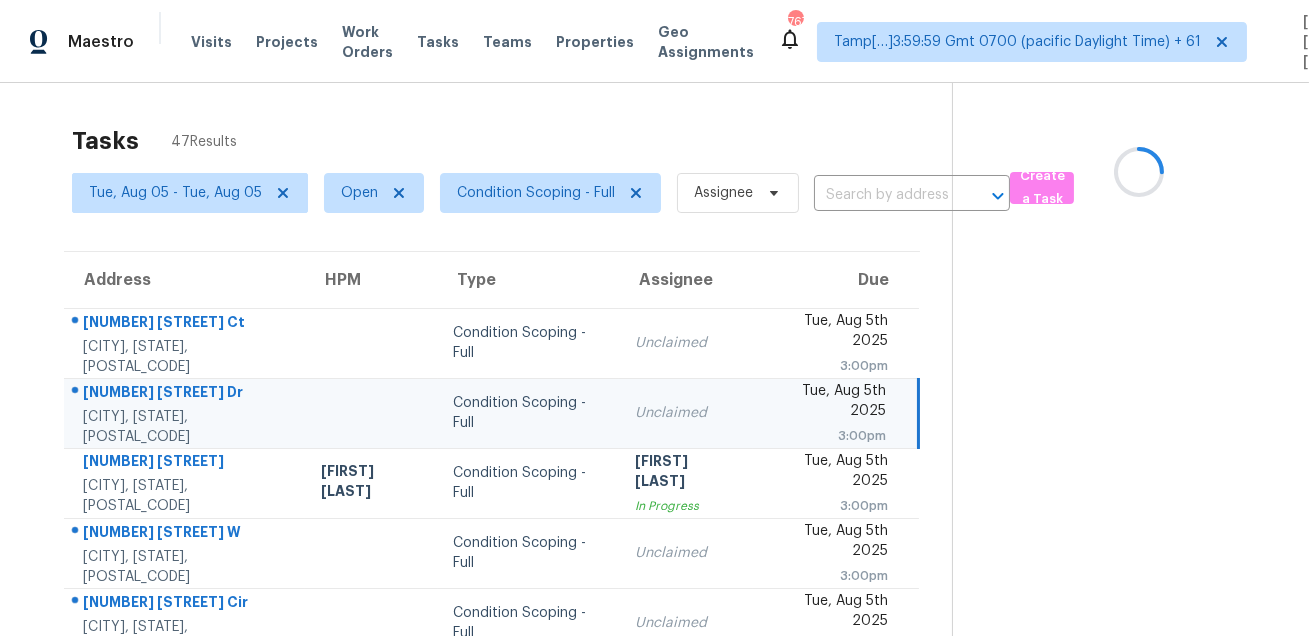 click on "1949 E Anchor Dr" at bounding box center [186, 394] 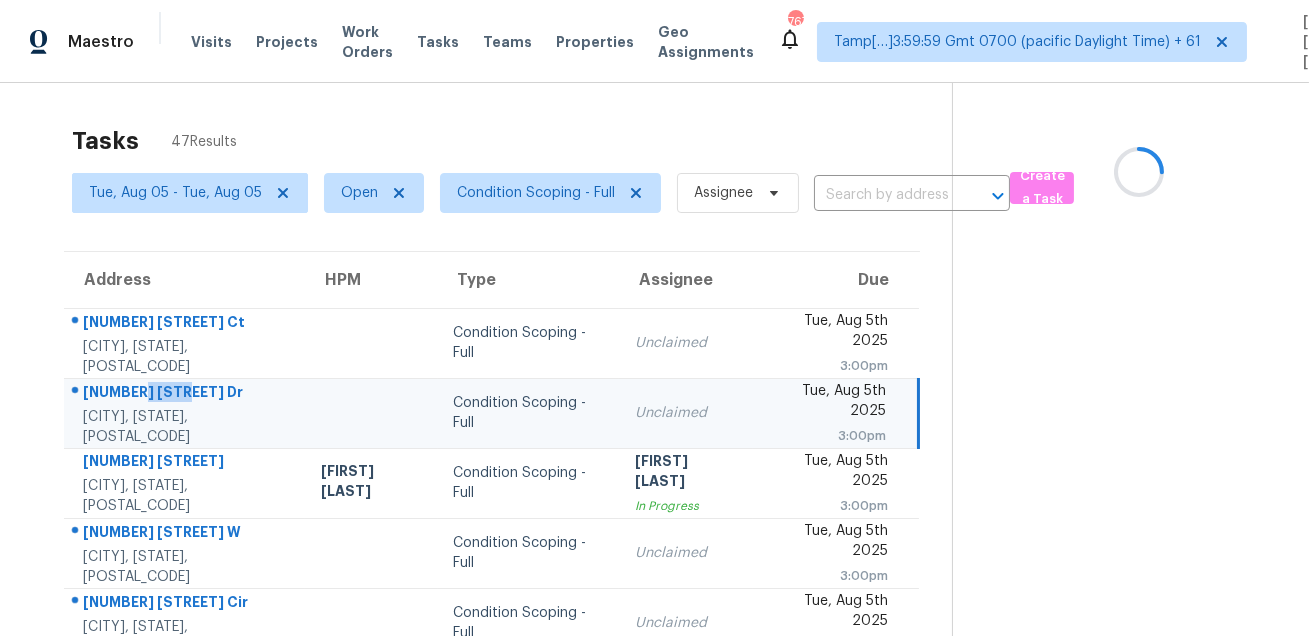 click on "1949 E Anchor Dr" at bounding box center [186, 394] 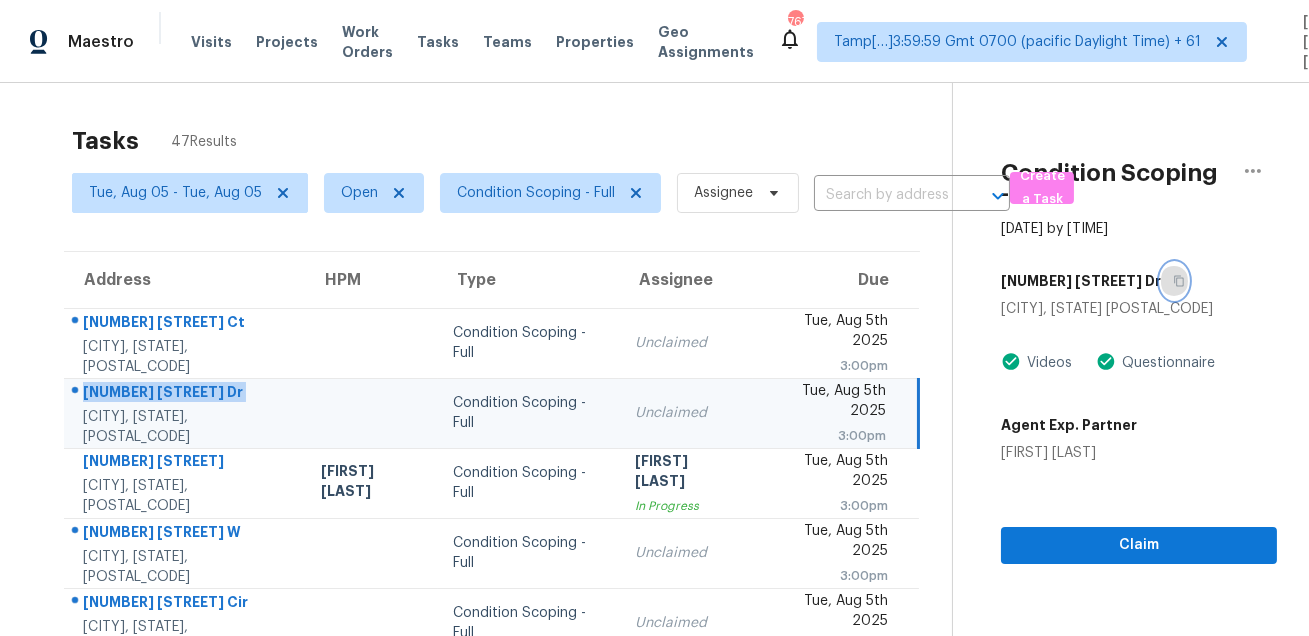 click 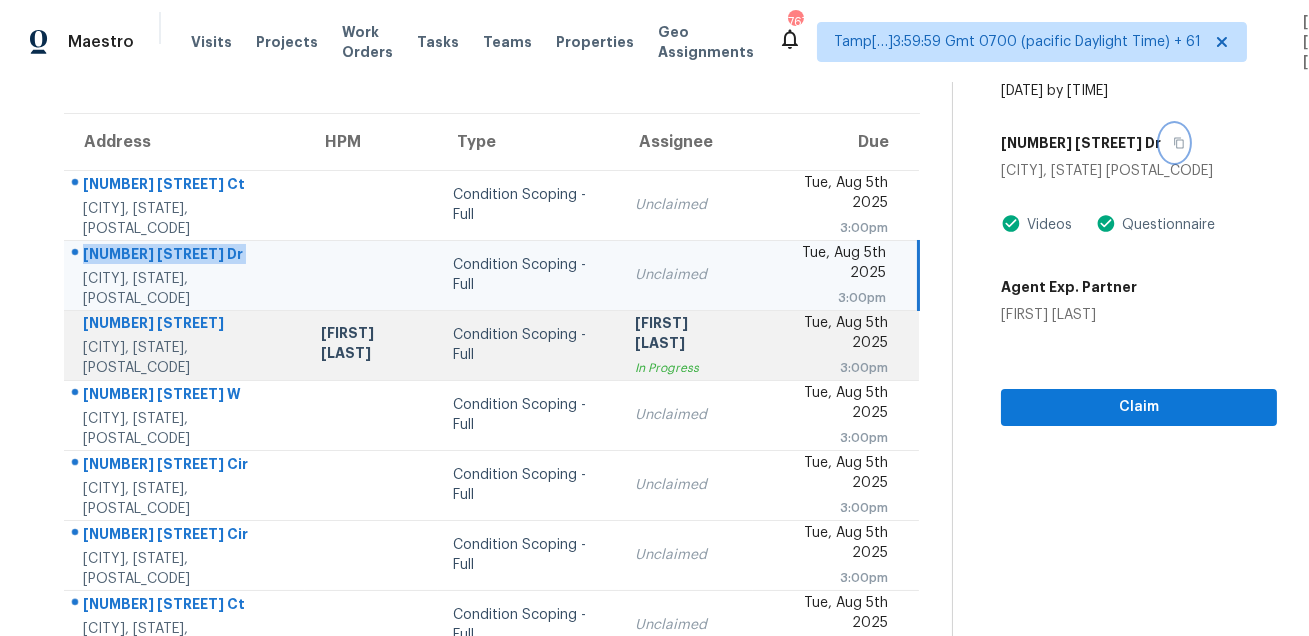 scroll, scrollTop: 211, scrollLeft: 0, axis: vertical 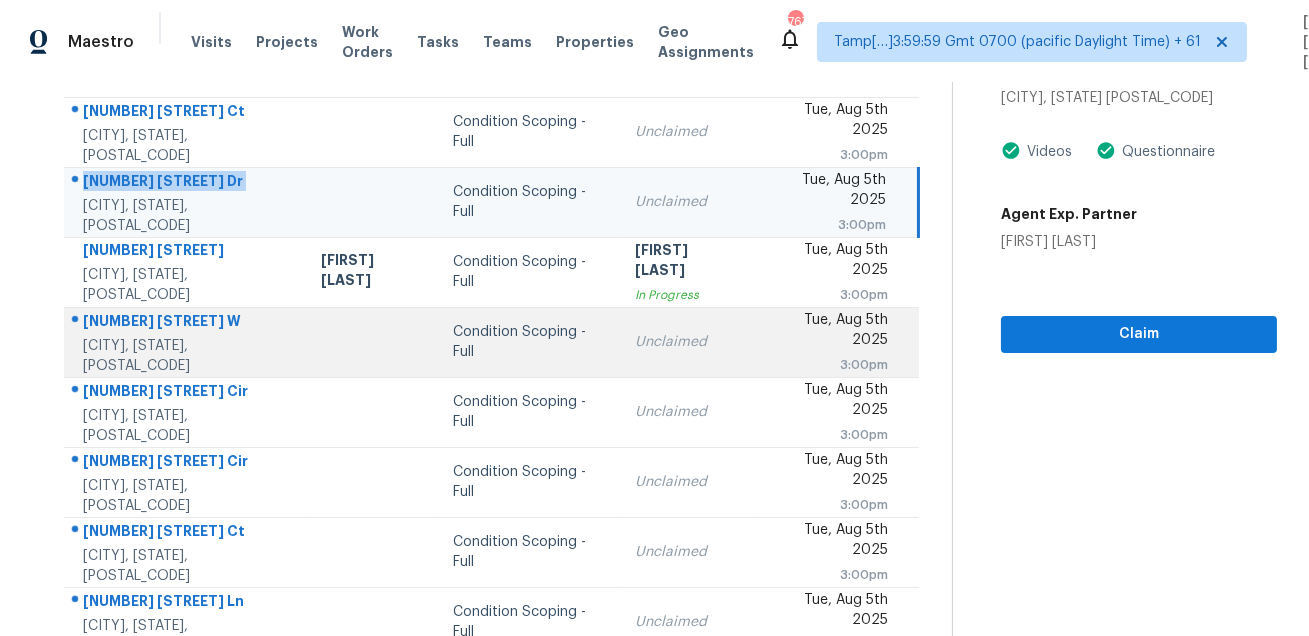click on "3006 21st Ave W" at bounding box center [186, 323] 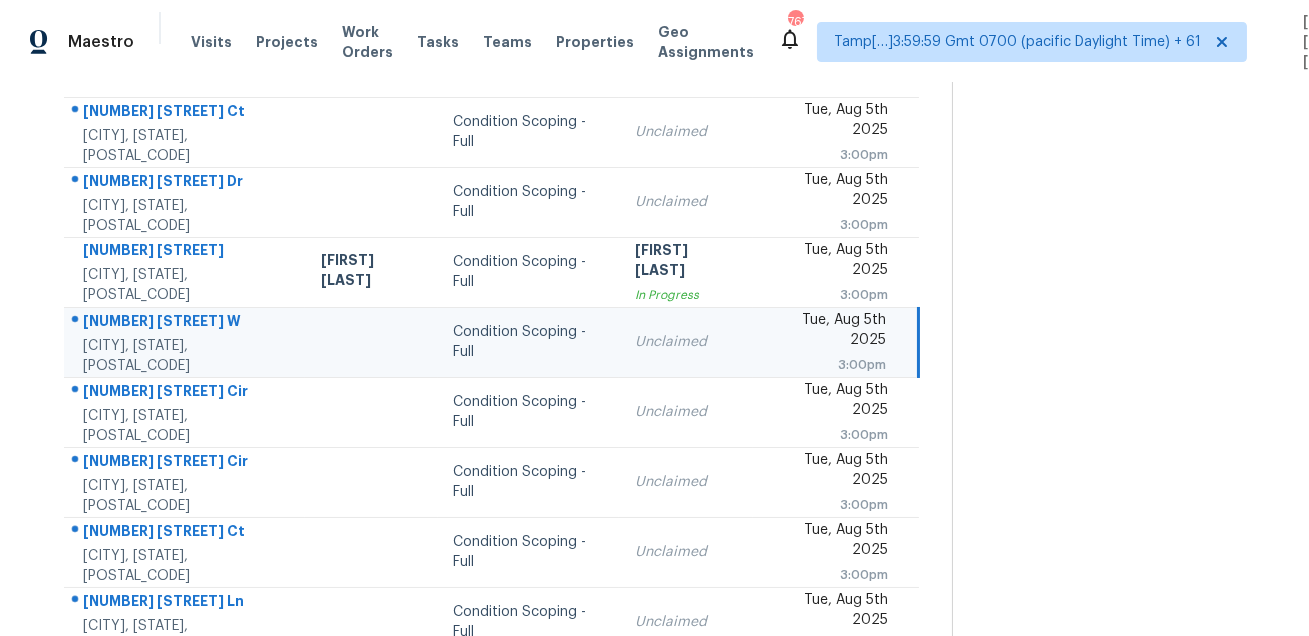 click on "3006 21st Ave W" at bounding box center [186, 323] 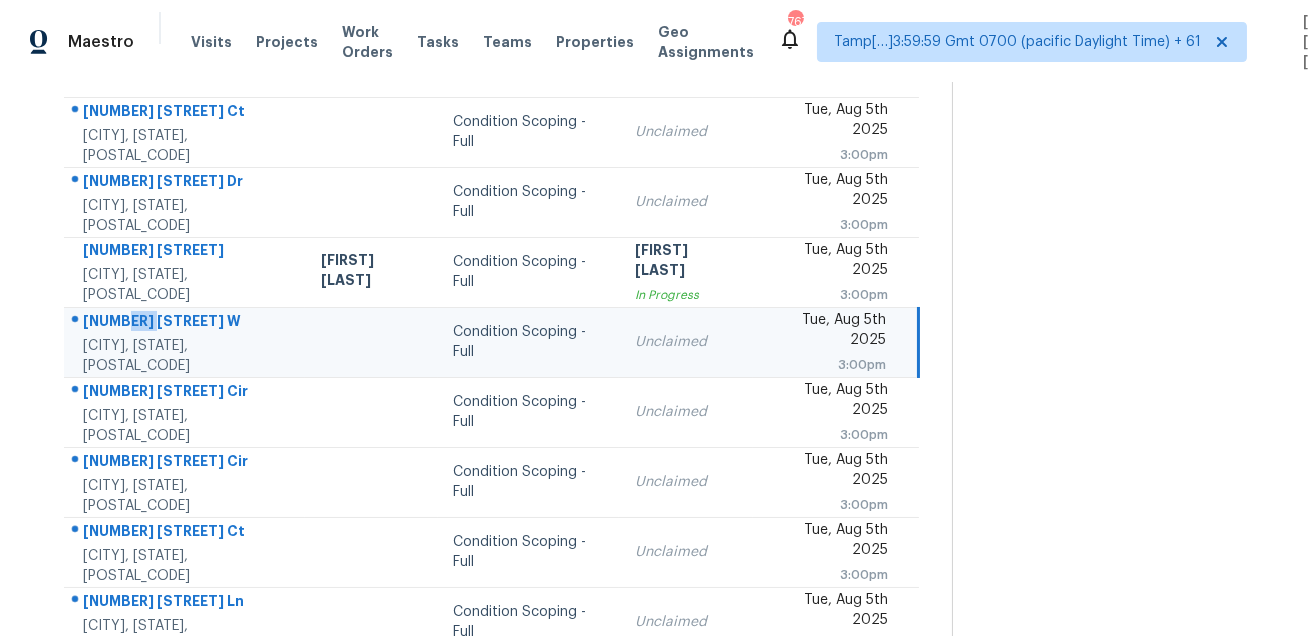 click on "3006 21st Ave W" at bounding box center (186, 323) 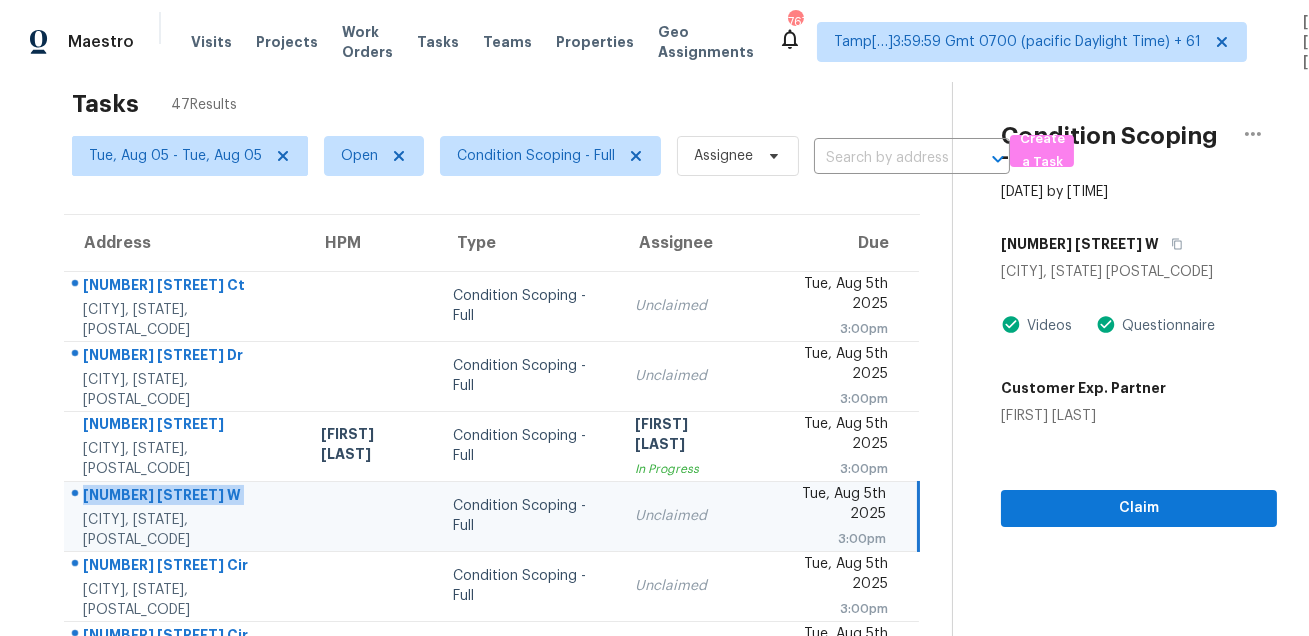 scroll, scrollTop: 0, scrollLeft: 0, axis: both 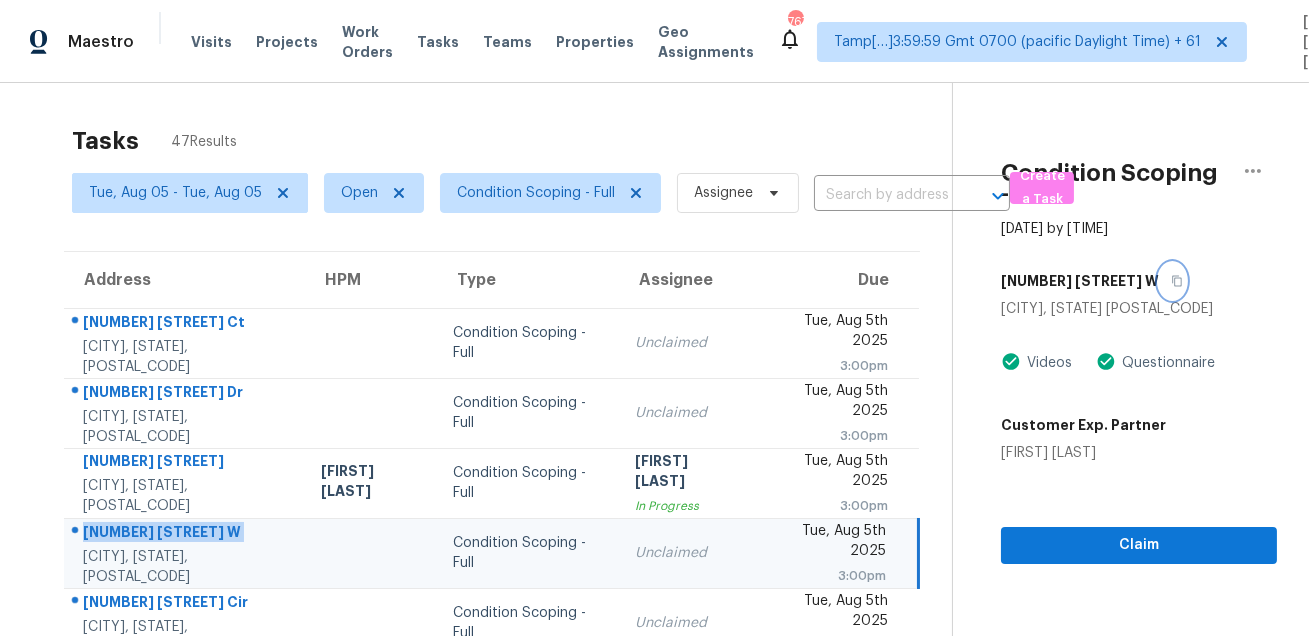 click 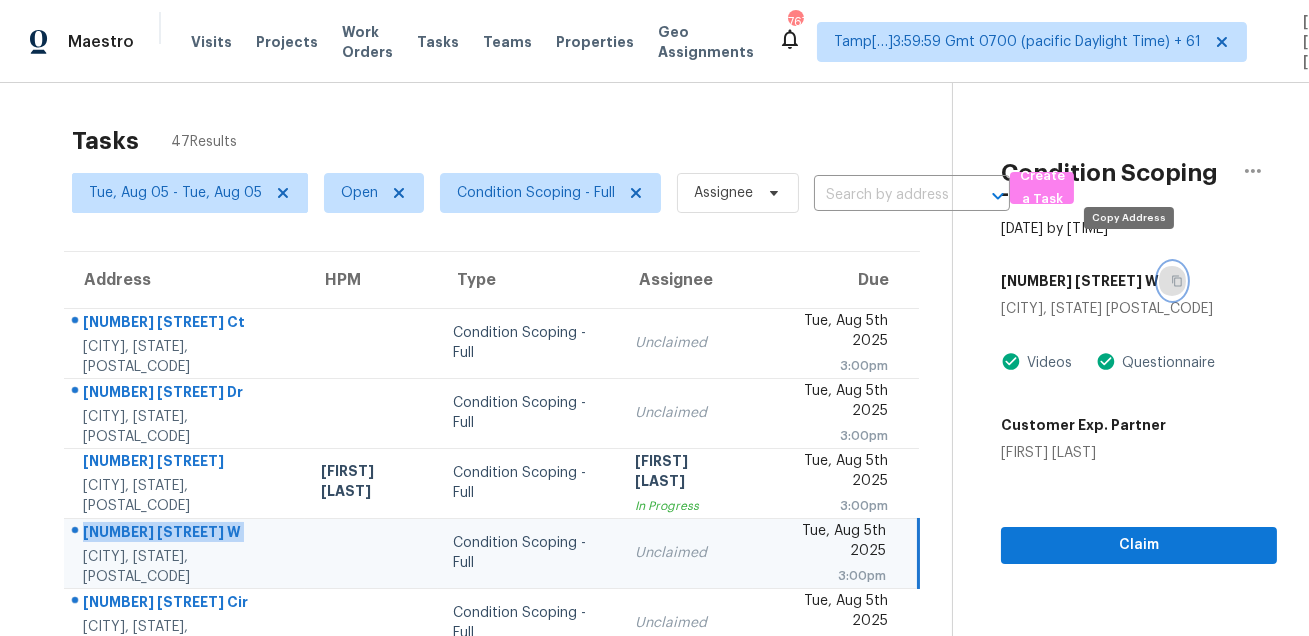 click 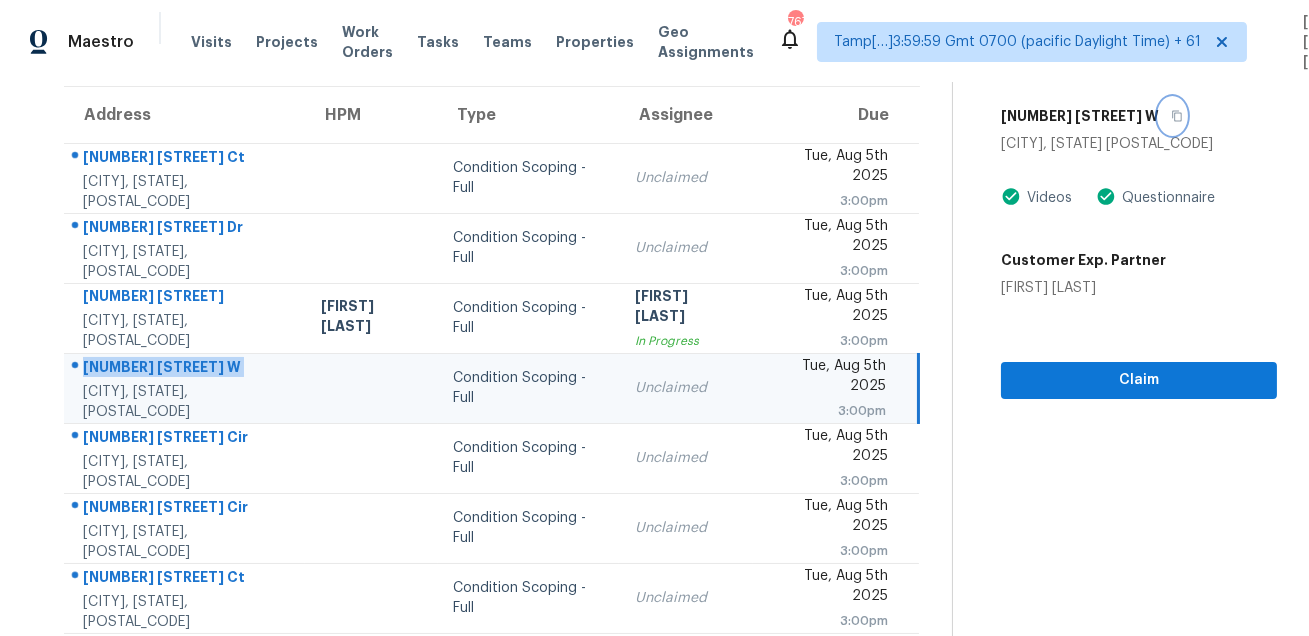 scroll, scrollTop: 243, scrollLeft: 0, axis: vertical 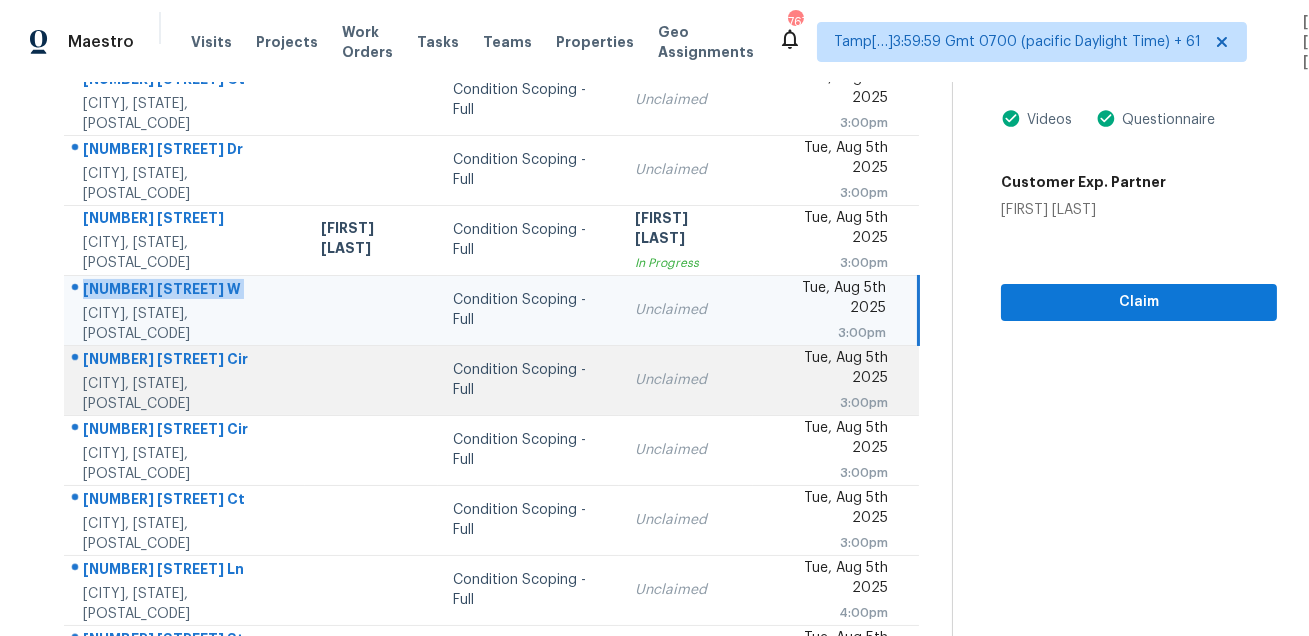 click on "8243 Creekridge Cir" at bounding box center (186, 361) 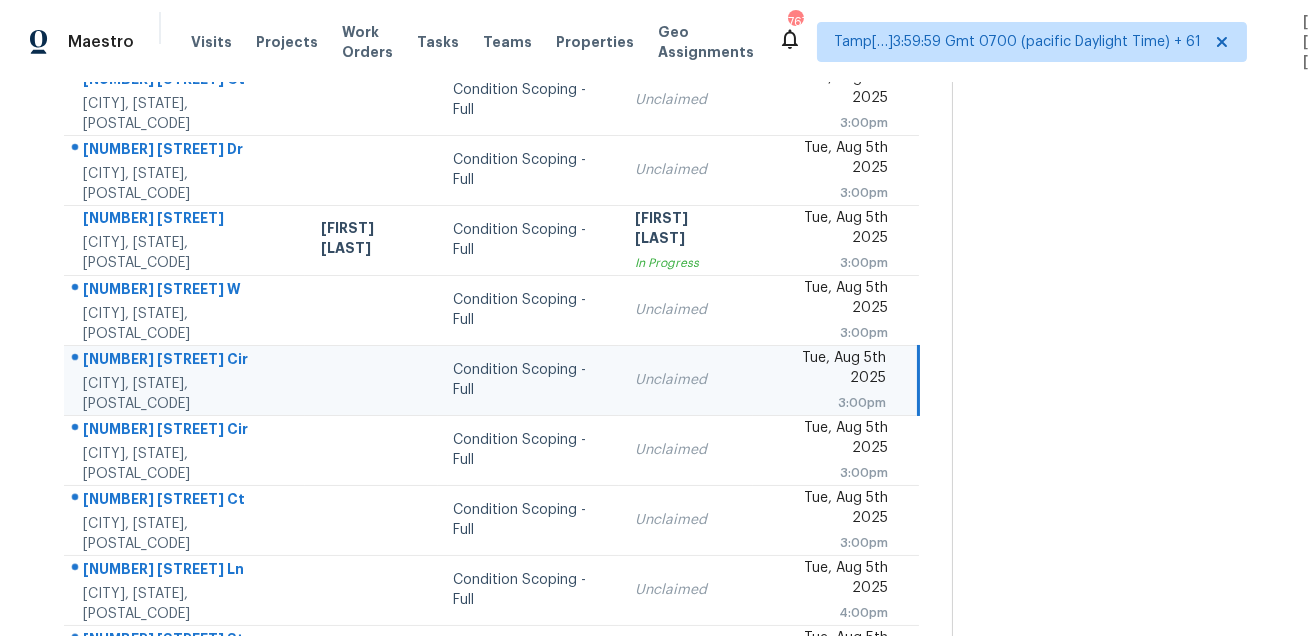 click on "8243 Creekridge Cir" at bounding box center (186, 361) 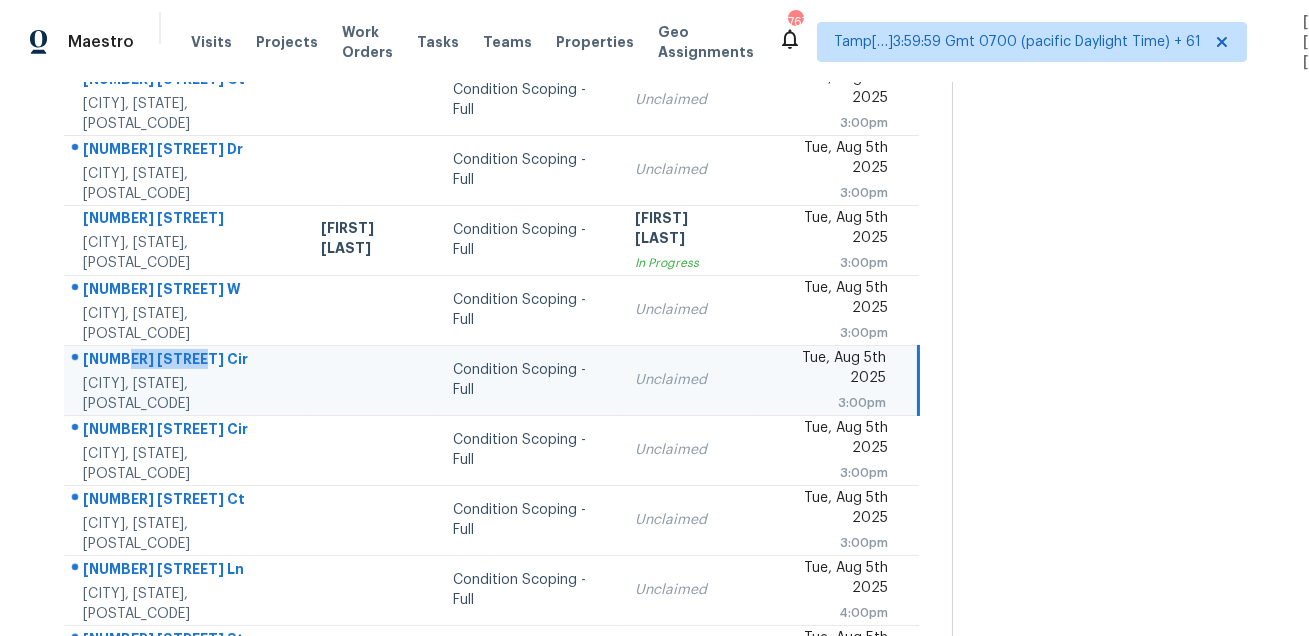 click on "8243 Creekridge Cir" at bounding box center [186, 361] 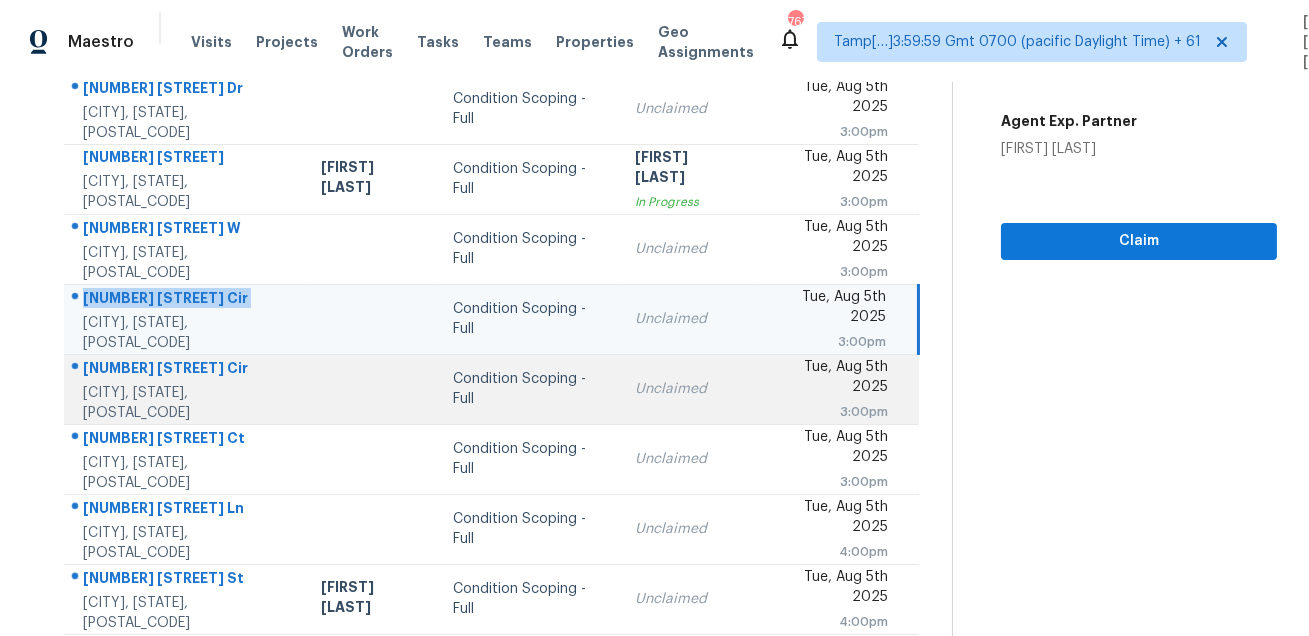 scroll, scrollTop: 325, scrollLeft: 0, axis: vertical 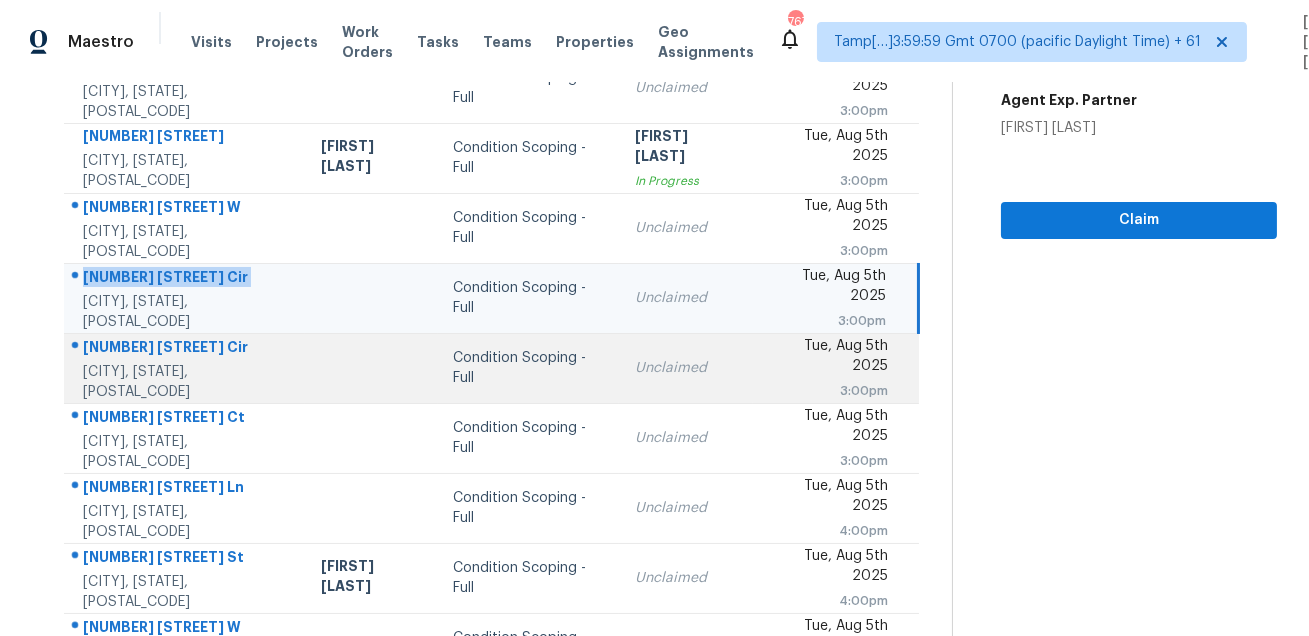 click on "724 Birch Arbor Cir" at bounding box center [186, 349] 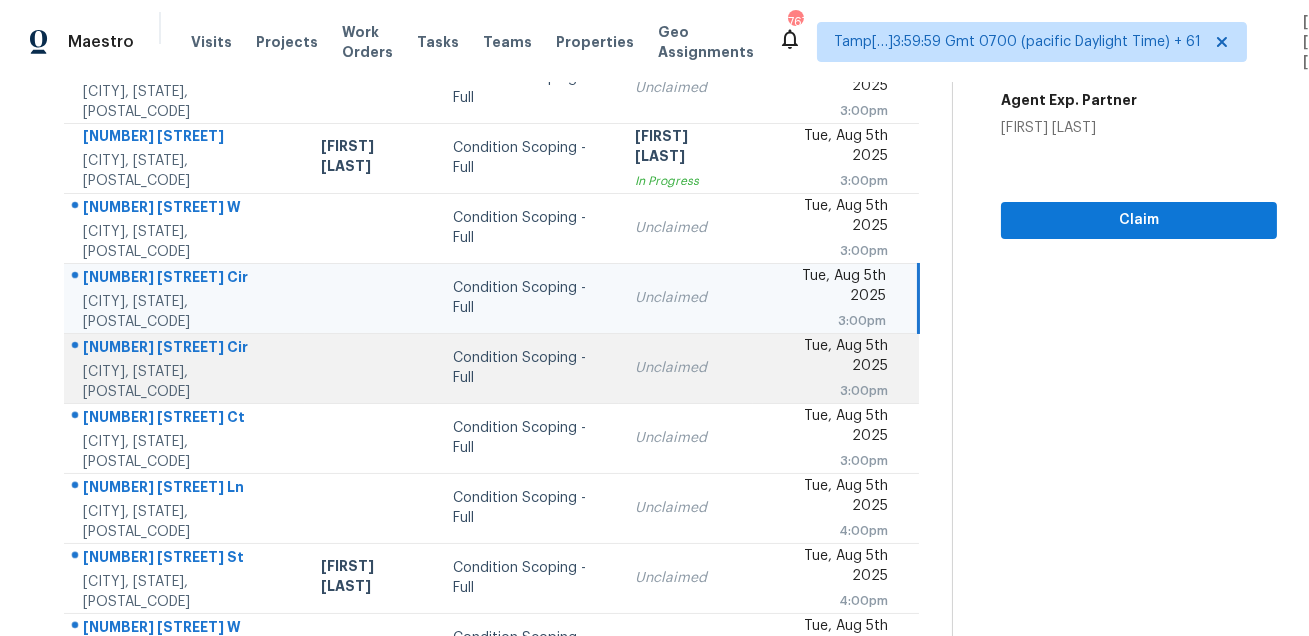 click on "724 Birch Arbor Cir" at bounding box center (186, 349) 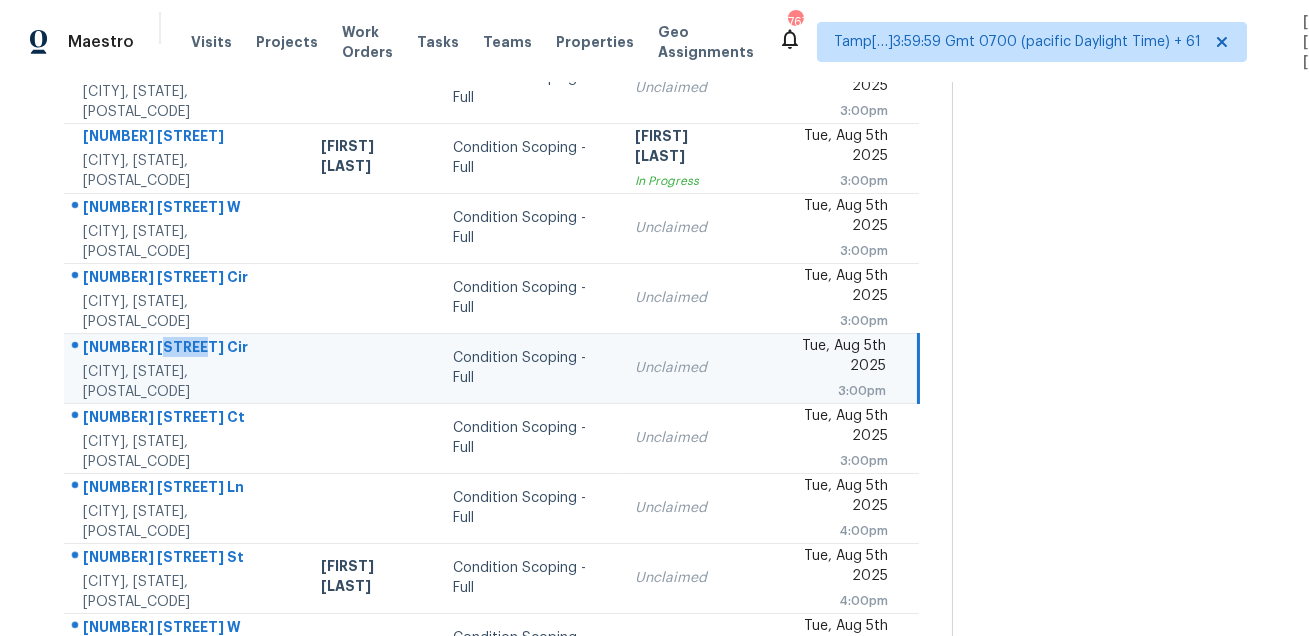 click on "724 Birch Arbor Cir" at bounding box center (186, 349) 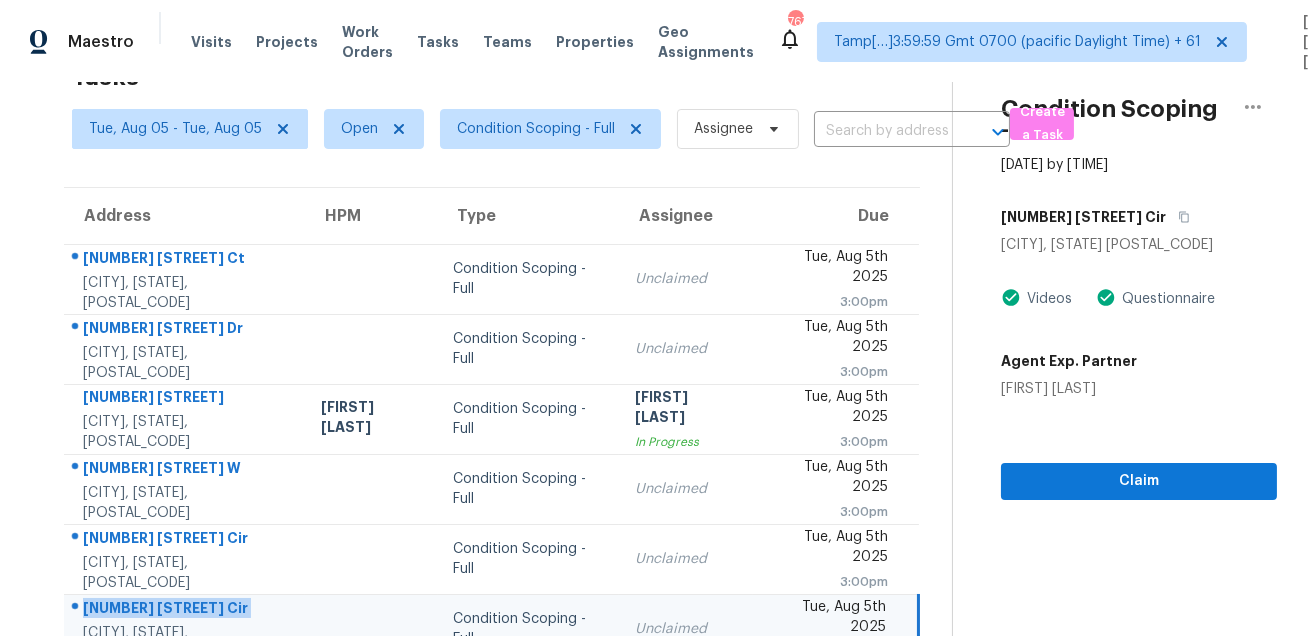 scroll, scrollTop: 57, scrollLeft: 0, axis: vertical 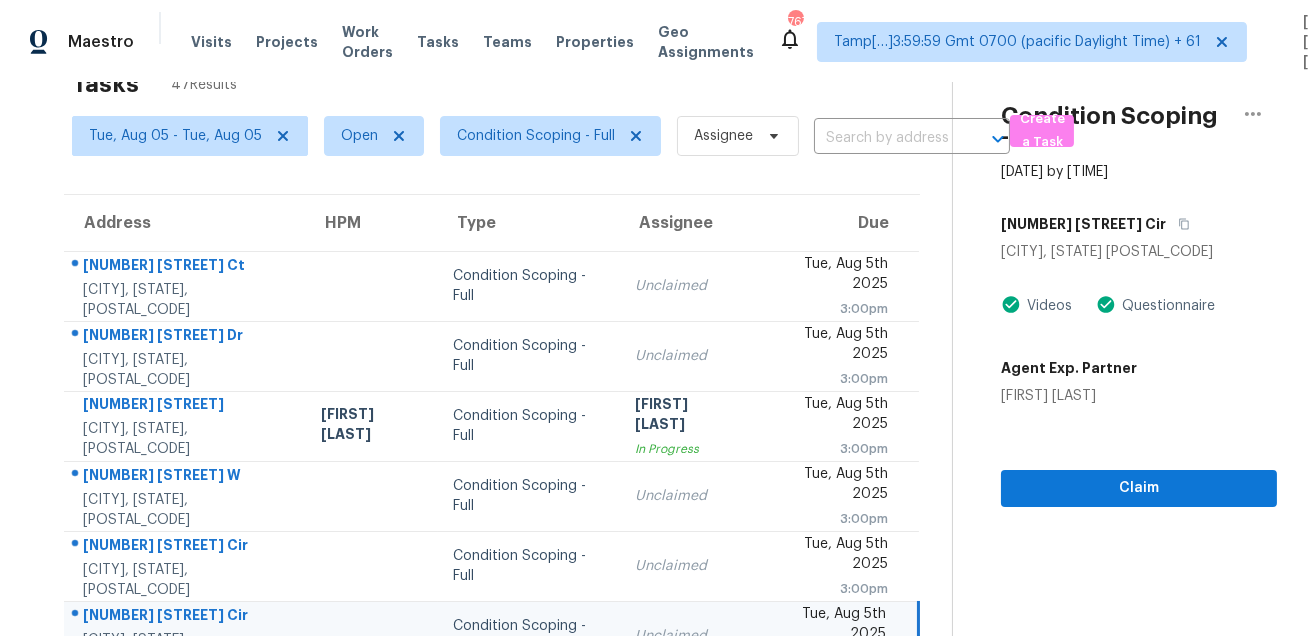 click on "724 Birch Arbor Cir" at bounding box center [1139, 224] 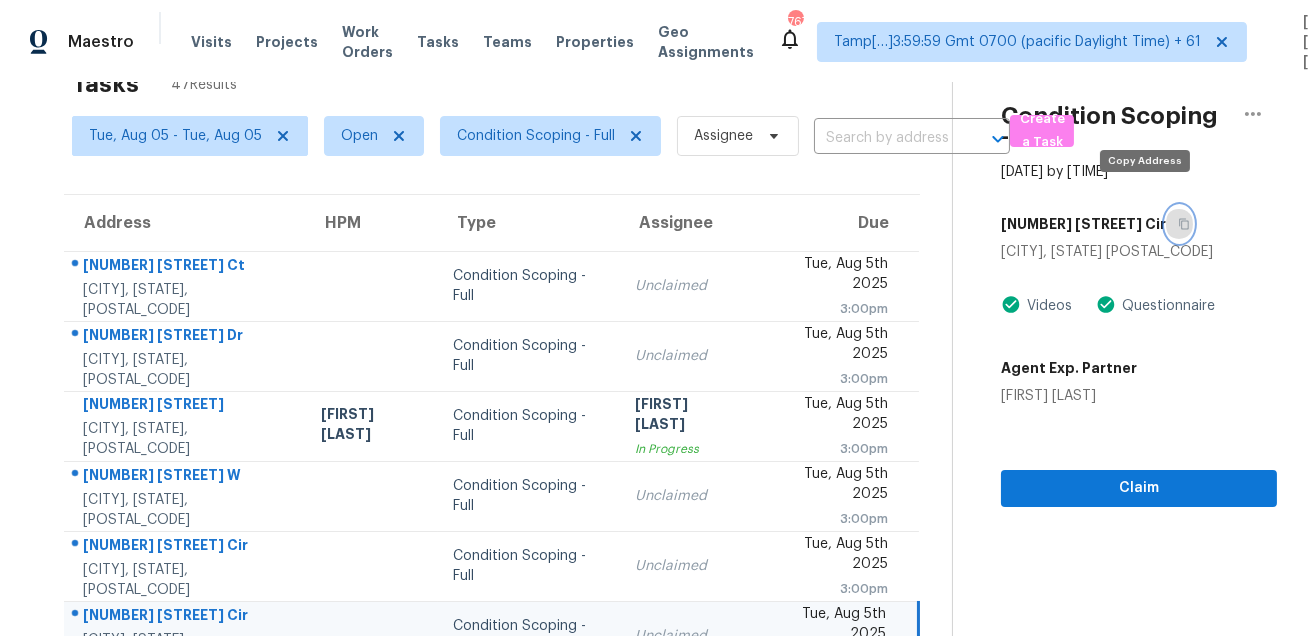 click 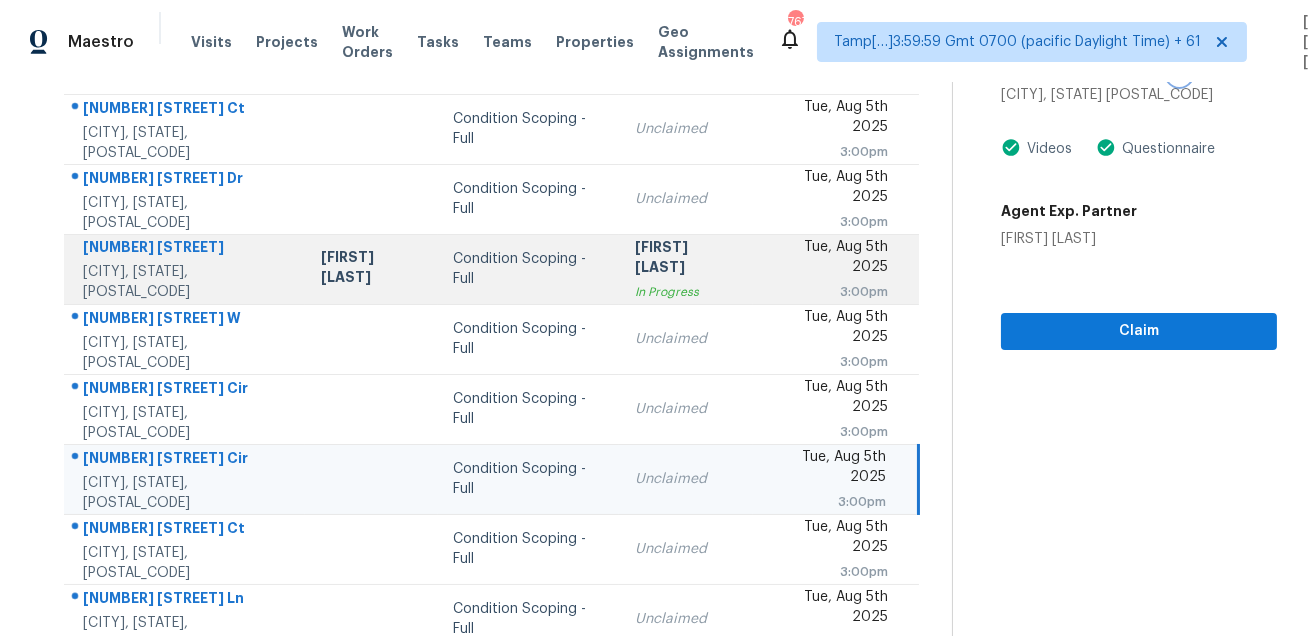 scroll, scrollTop: 405, scrollLeft: 0, axis: vertical 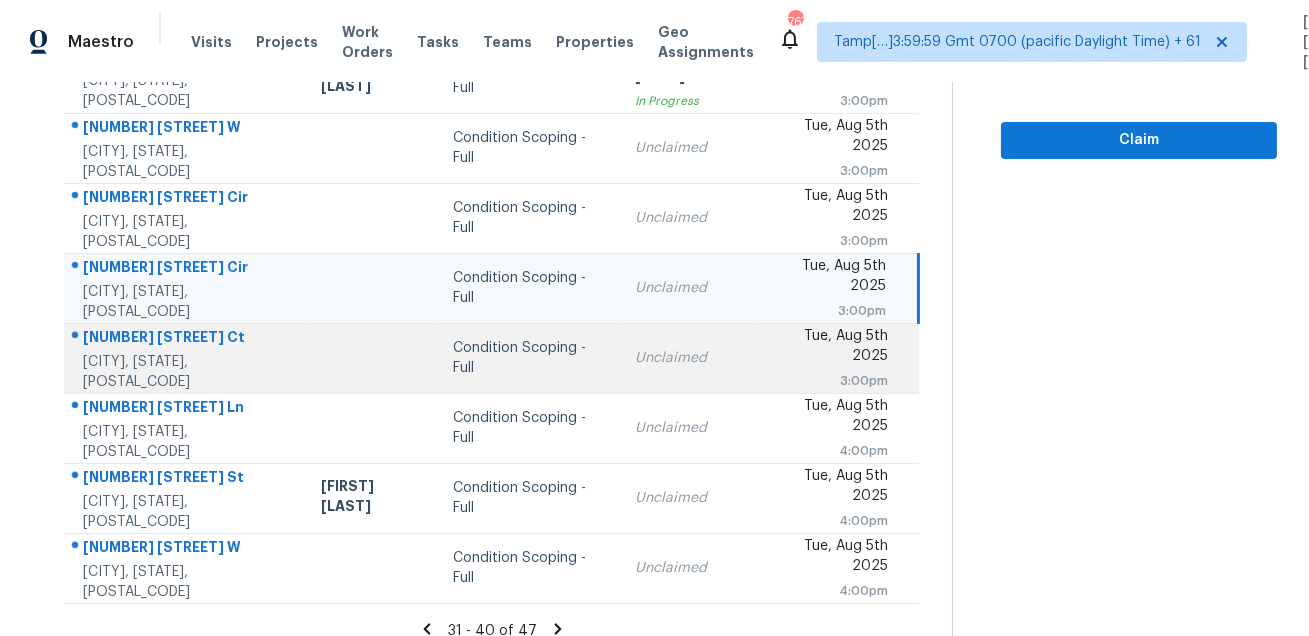 click on "2481 Merrion Park Ct   Dacula, GA, 30019" at bounding box center [184, 358] 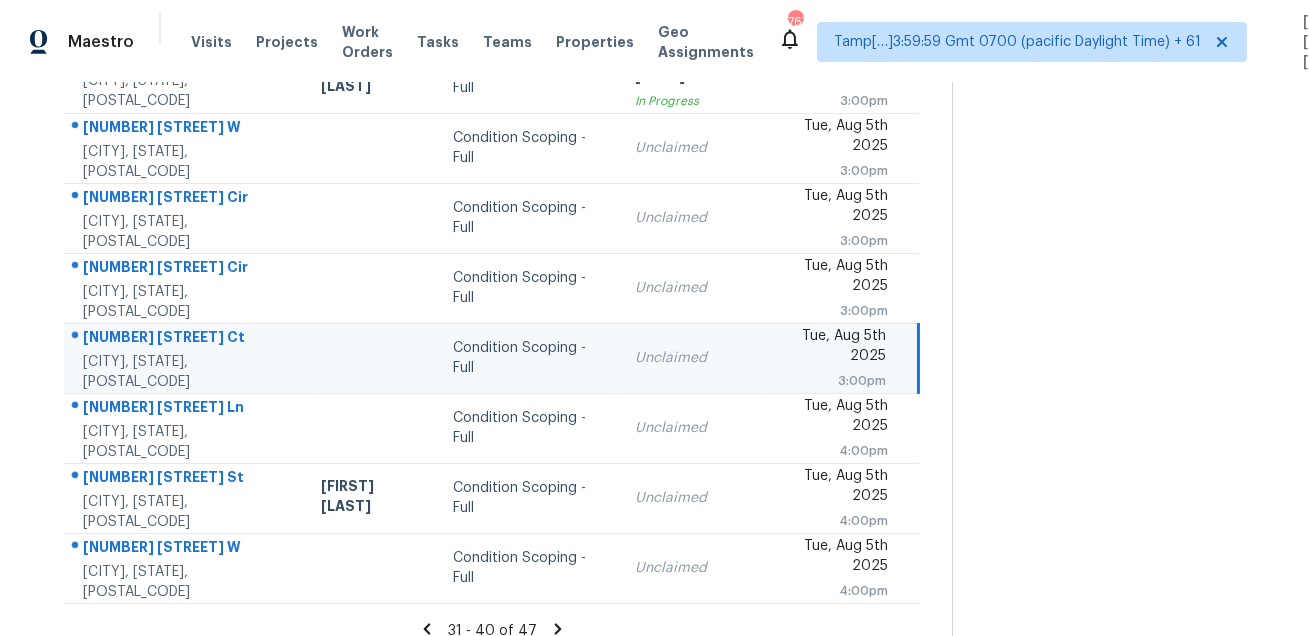 click on "2481 Merrion Park Ct   Dacula, GA, 30019" at bounding box center [184, 358] 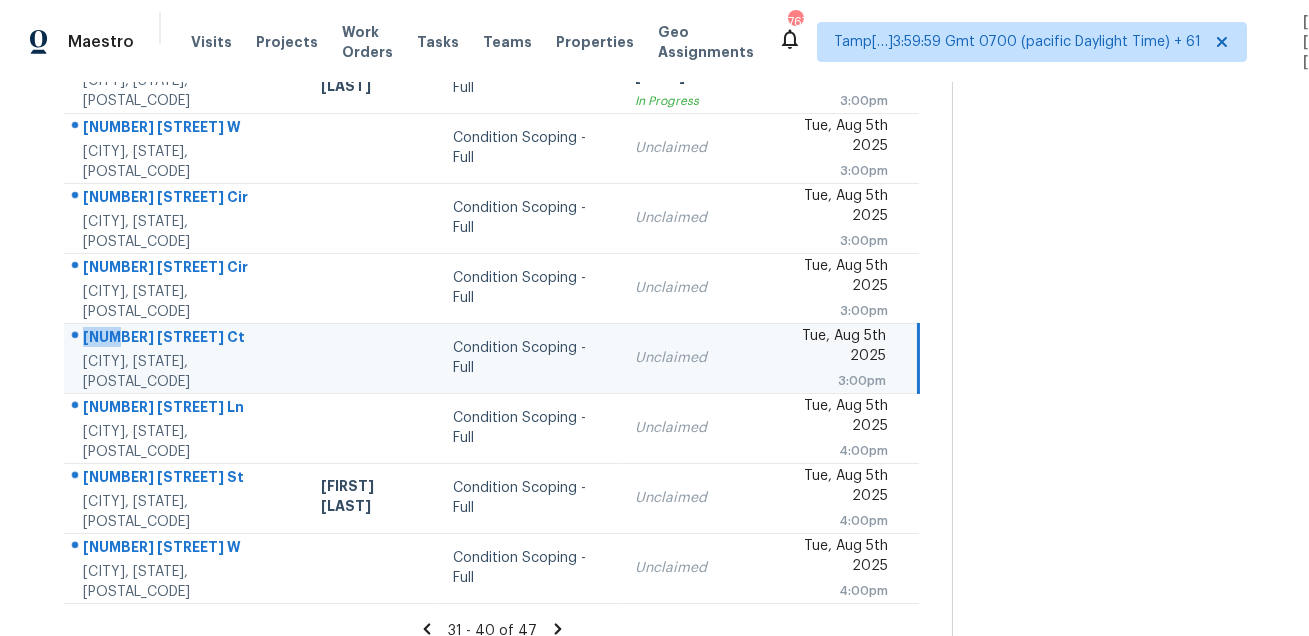 click on "2481 Merrion Park Ct   Dacula, GA, 30019" at bounding box center (184, 358) 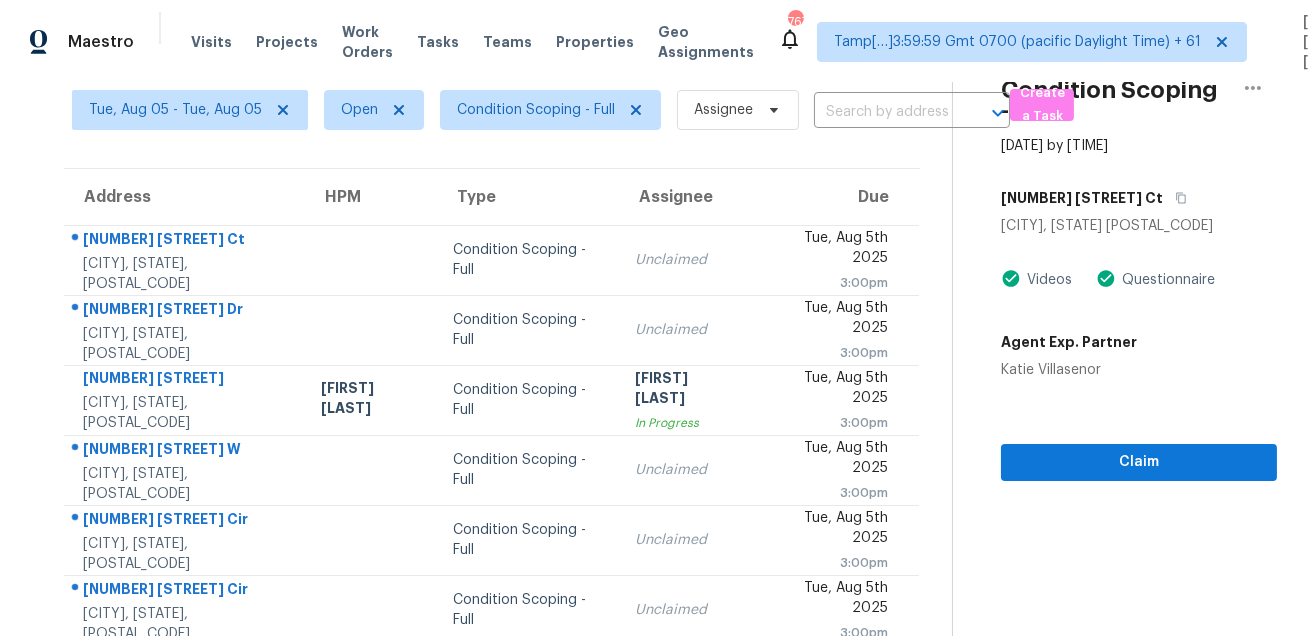 scroll, scrollTop: 67, scrollLeft: 0, axis: vertical 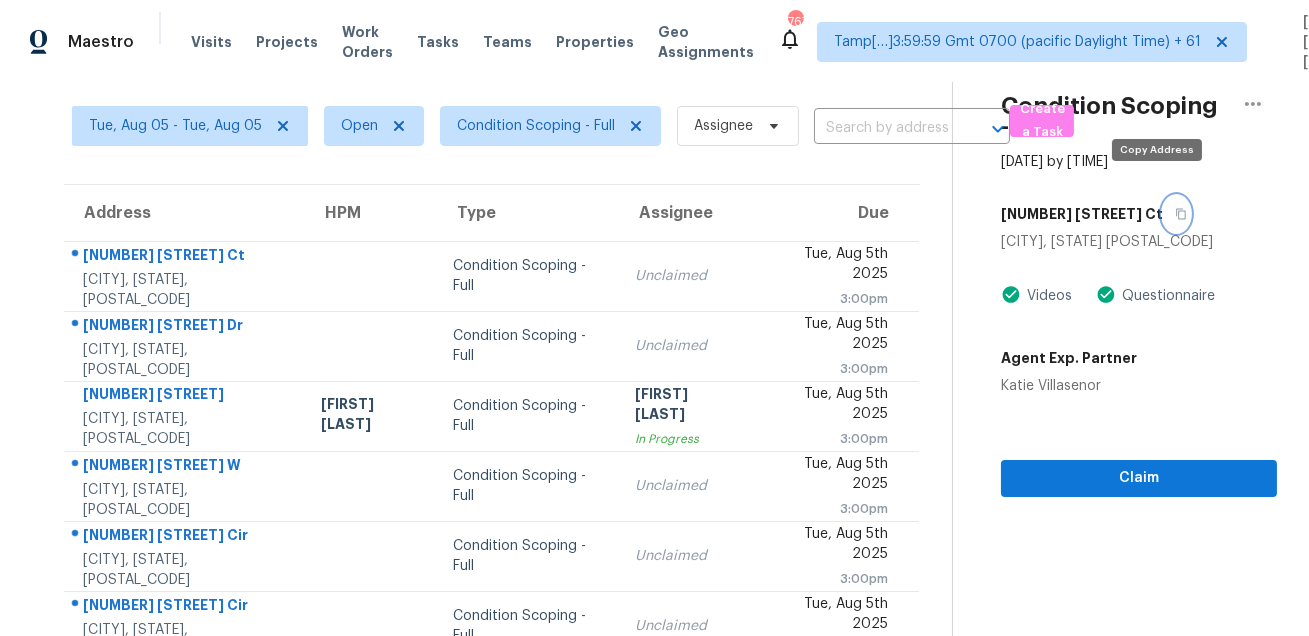 click at bounding box center (1176, 214) 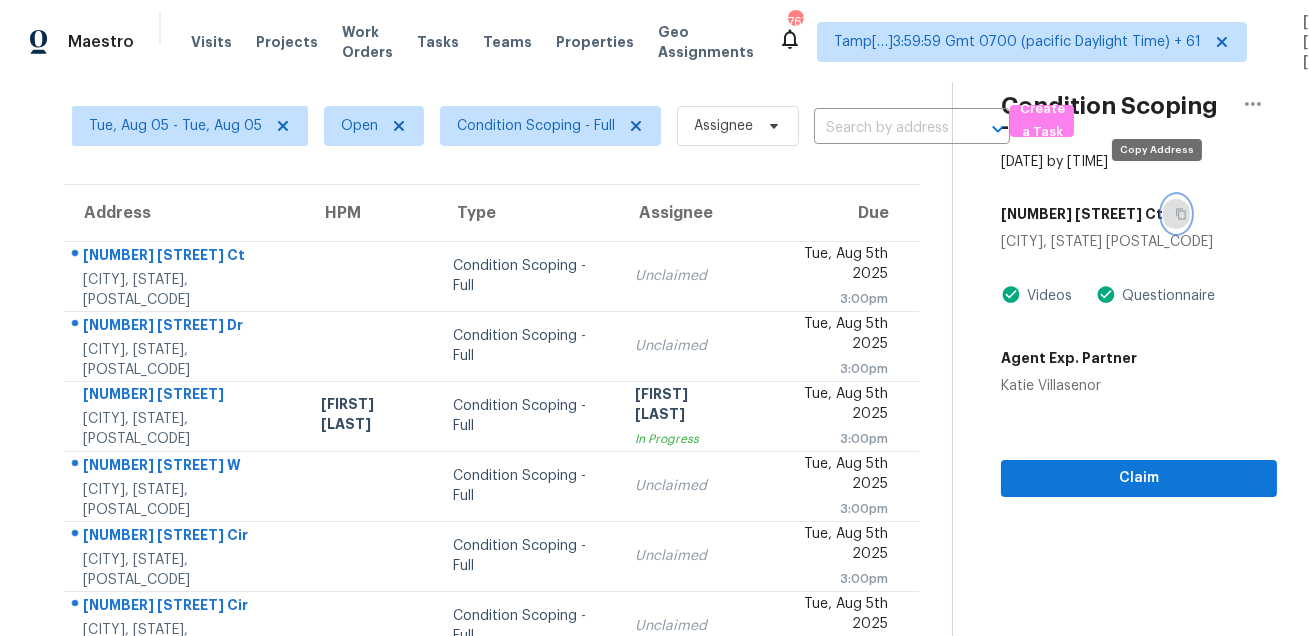 click at bounding box center [1176, 214] 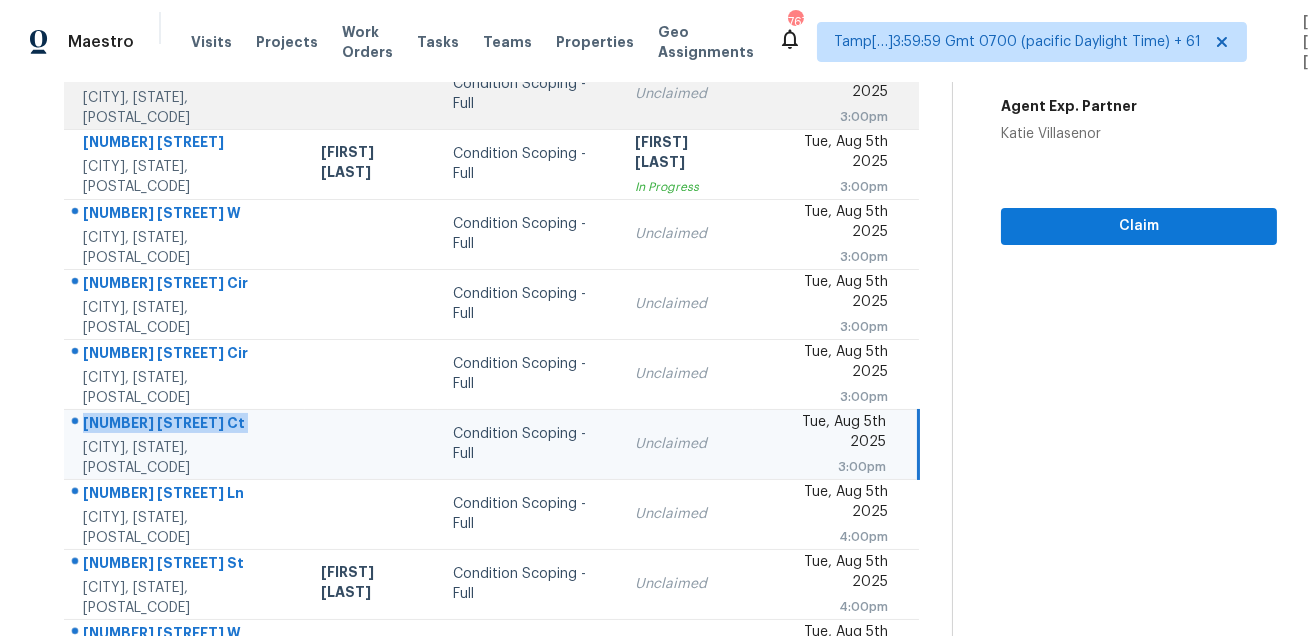 scroll, scrollTop: 405, scrollLeft: 0, axis: vertical 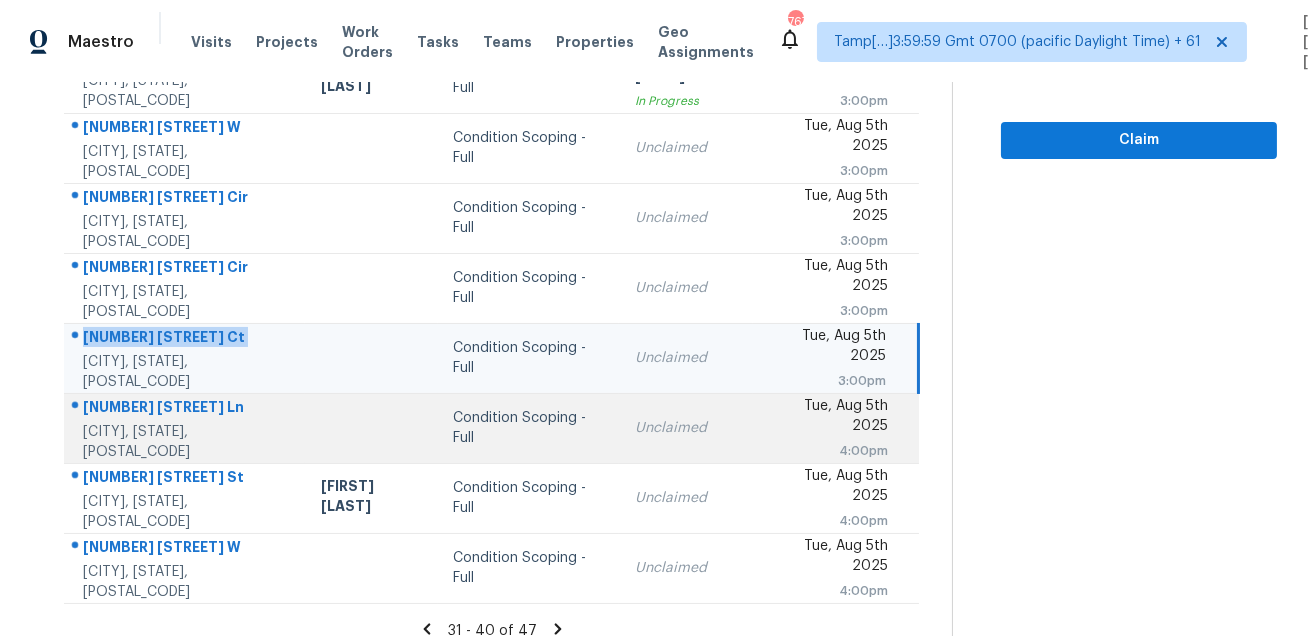 click on "2720 Grove Ln" at bounding box center [186, 409] 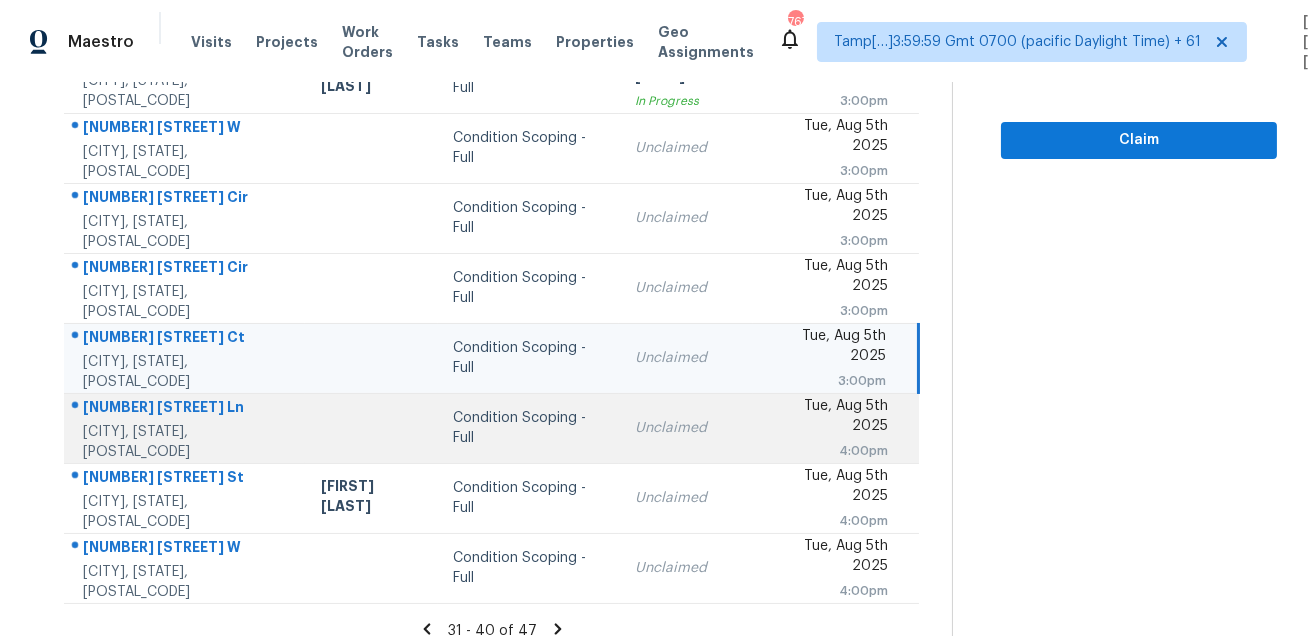 click on "2720 Grove Ln" at bounding box center [186, 409] 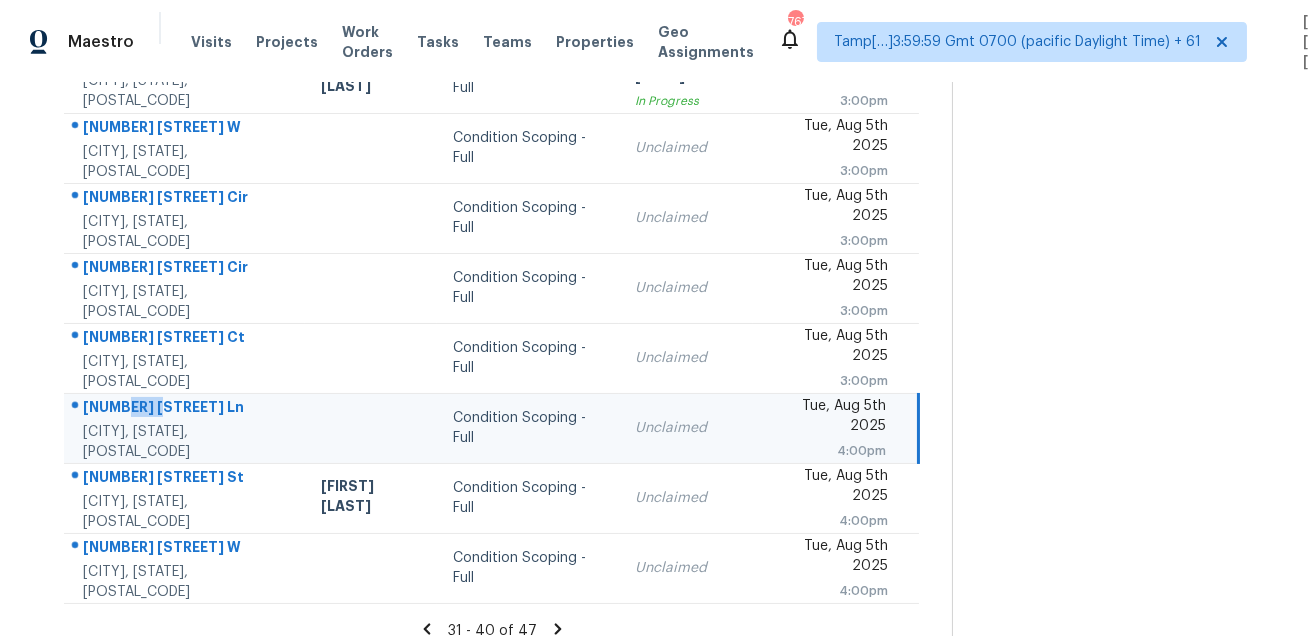click on "2720 Grove Ln" at bounding box center (186, 409) 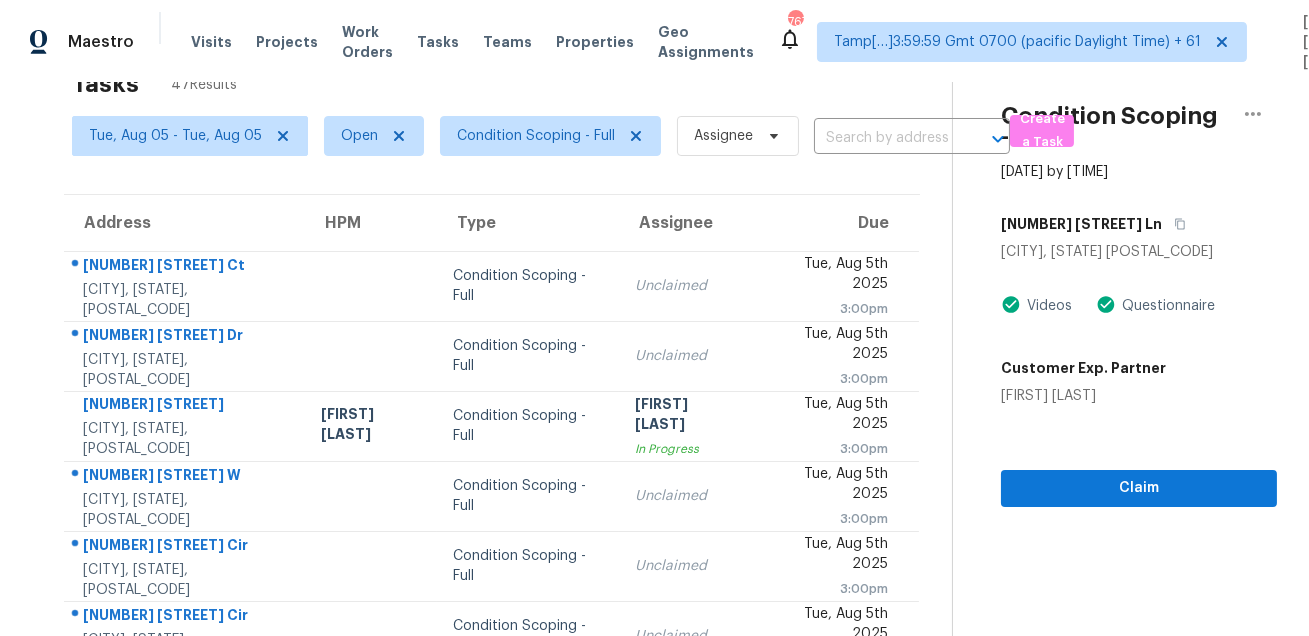 scroll, scrollTop: 15, scrollLeft: 0, axis: vertical 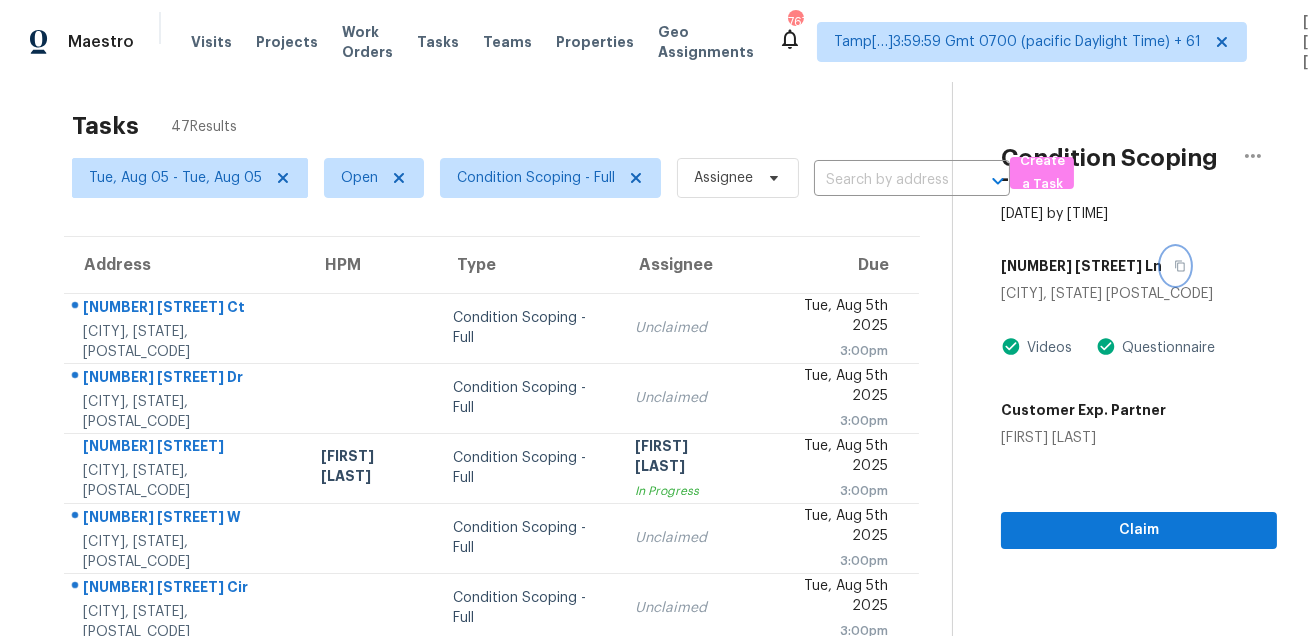 click at bounding box center [1175, 266] 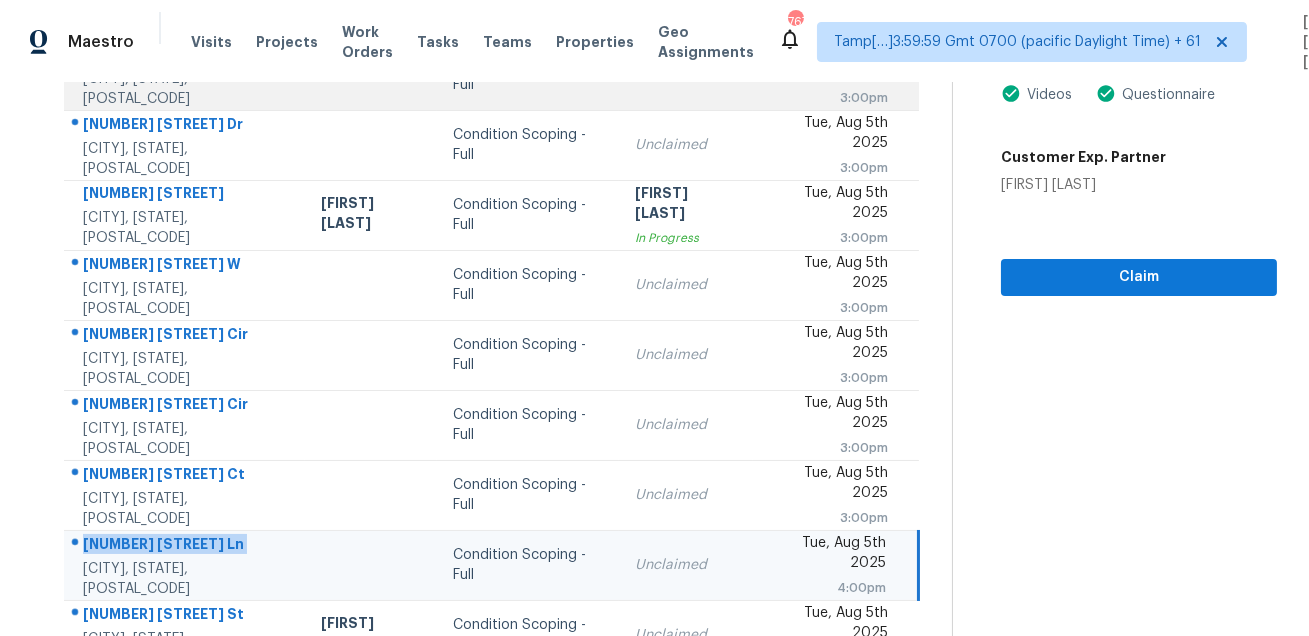 scroll, scrollTop: 405, scrollLeft: 0, axis: vertical 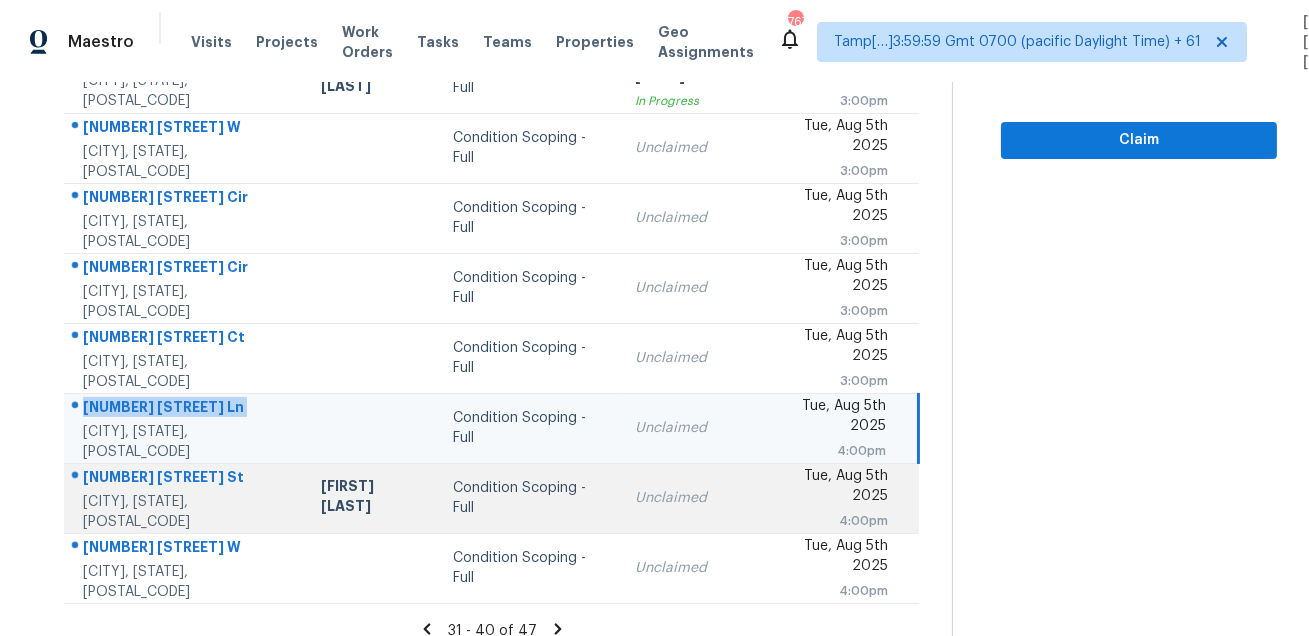click on "Irving, TX, 75062" at bounding box center [186, 512] 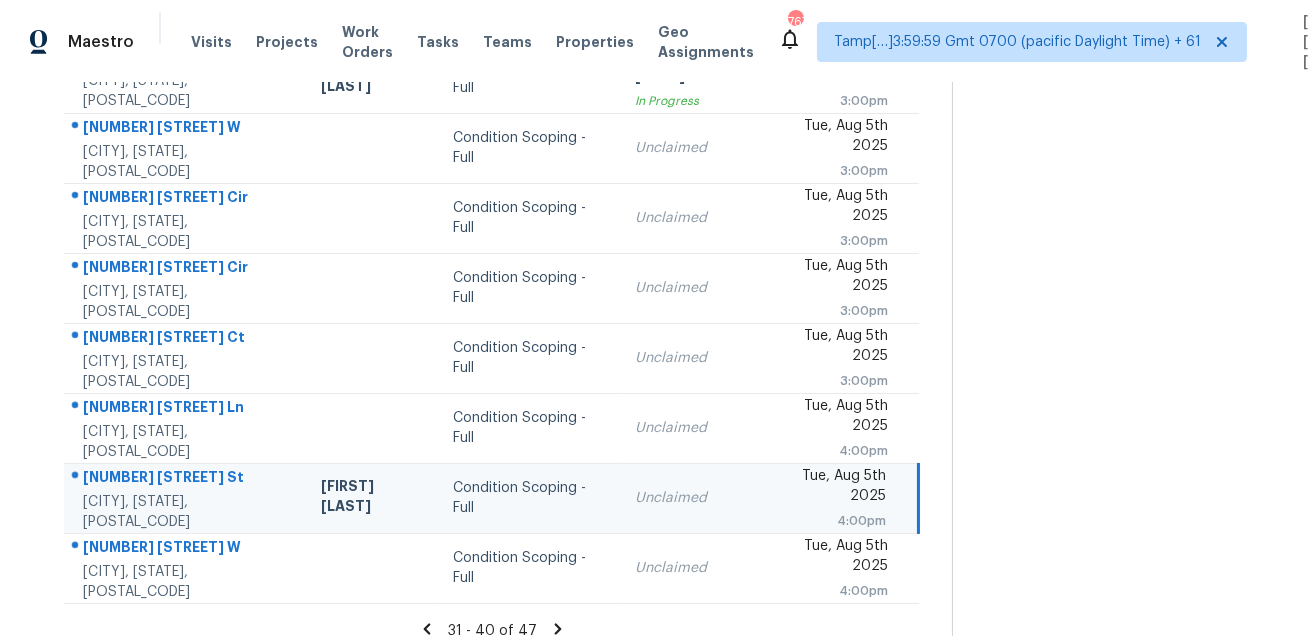 click on "3009 New Haven St" at bounding box center [186, 479] 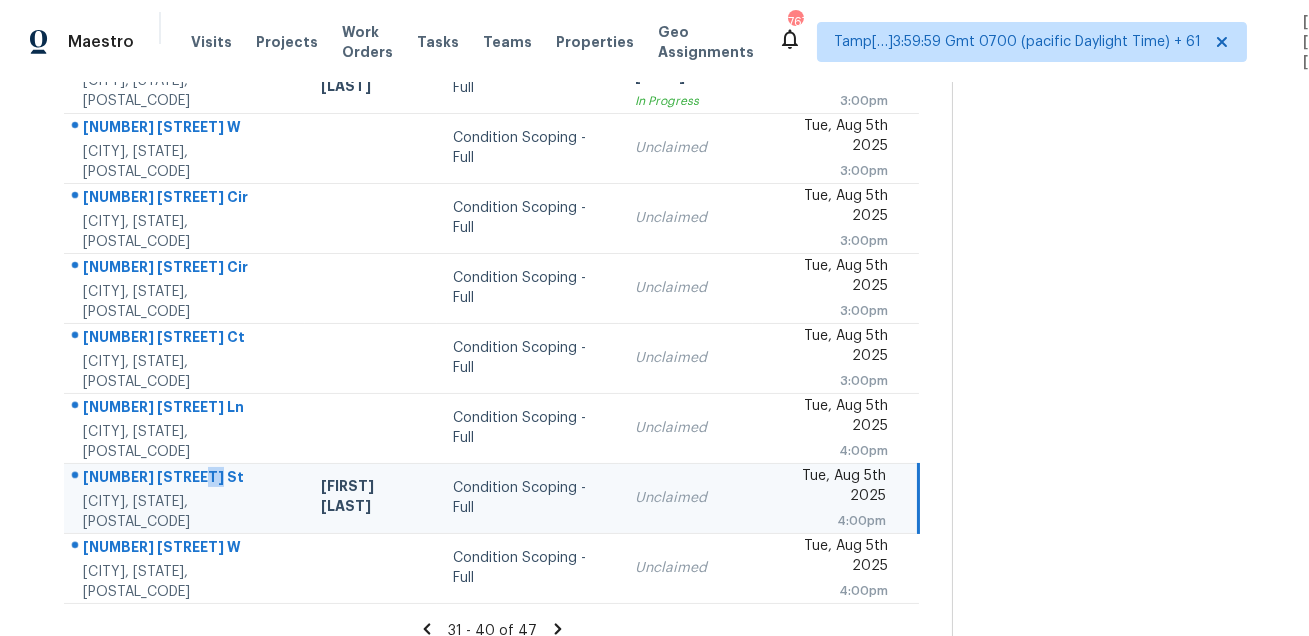 click on "3009 New Haven St" at bounding box center (186, 479) 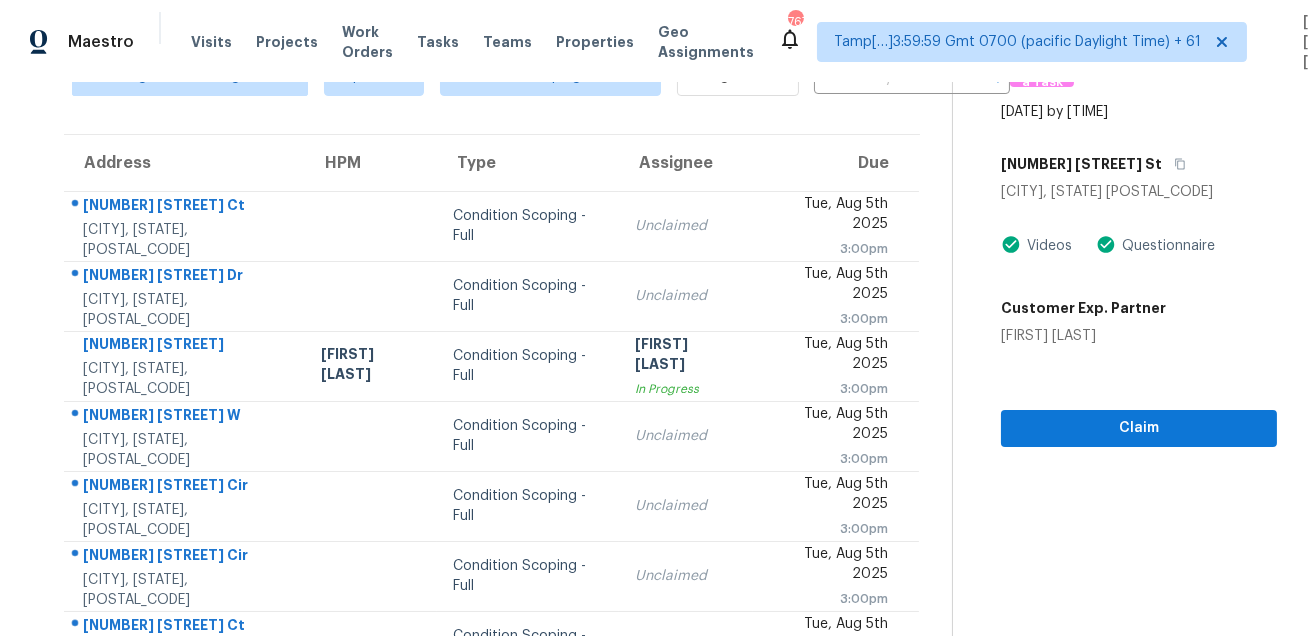 scroll, scrollTop: 0, scrollLeft: 0, axis: both 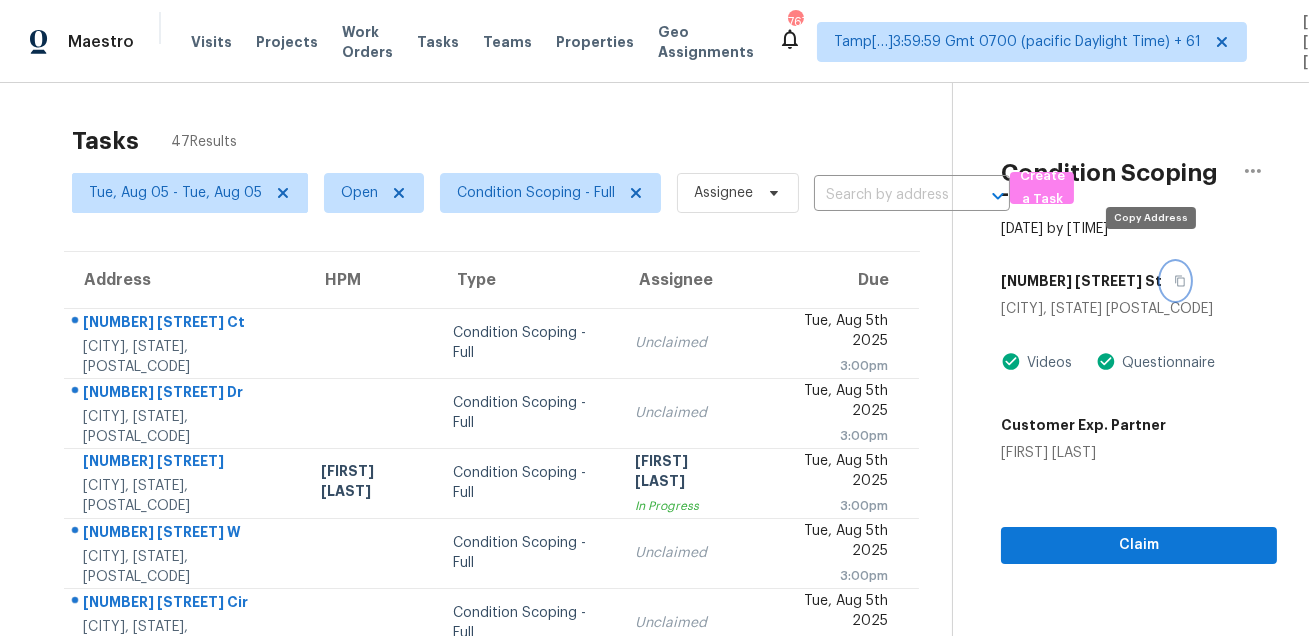 click 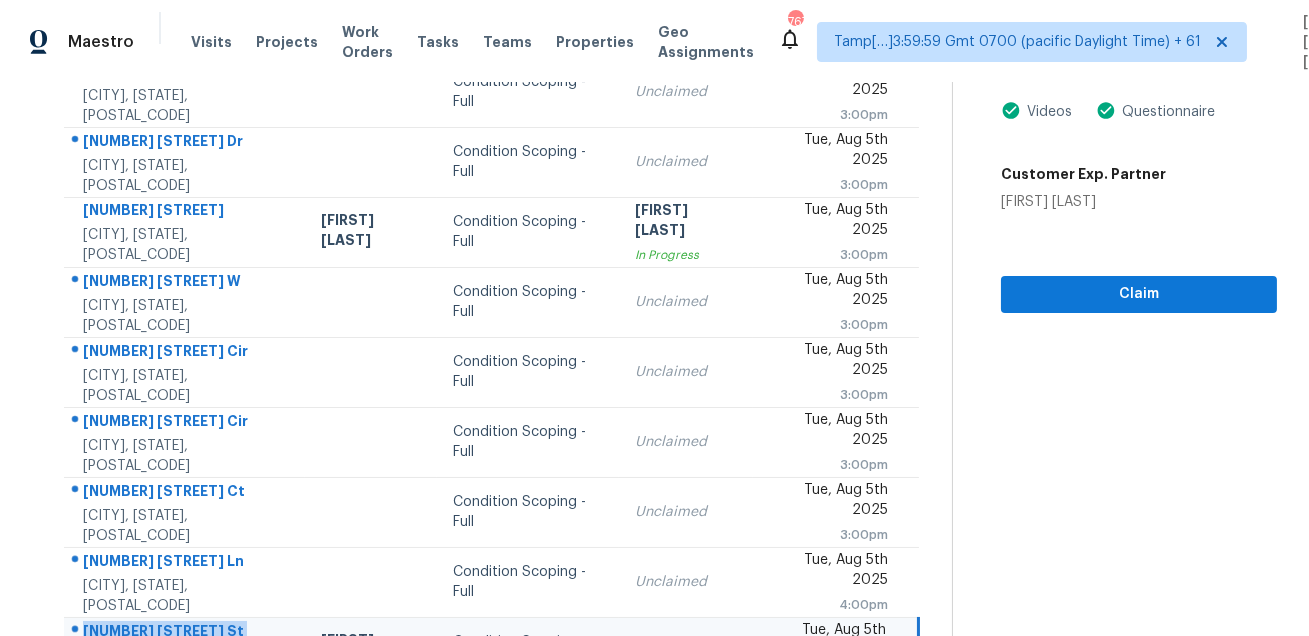 scroll, scrollTop: 405, scrollLeft: 0, axis: vertical 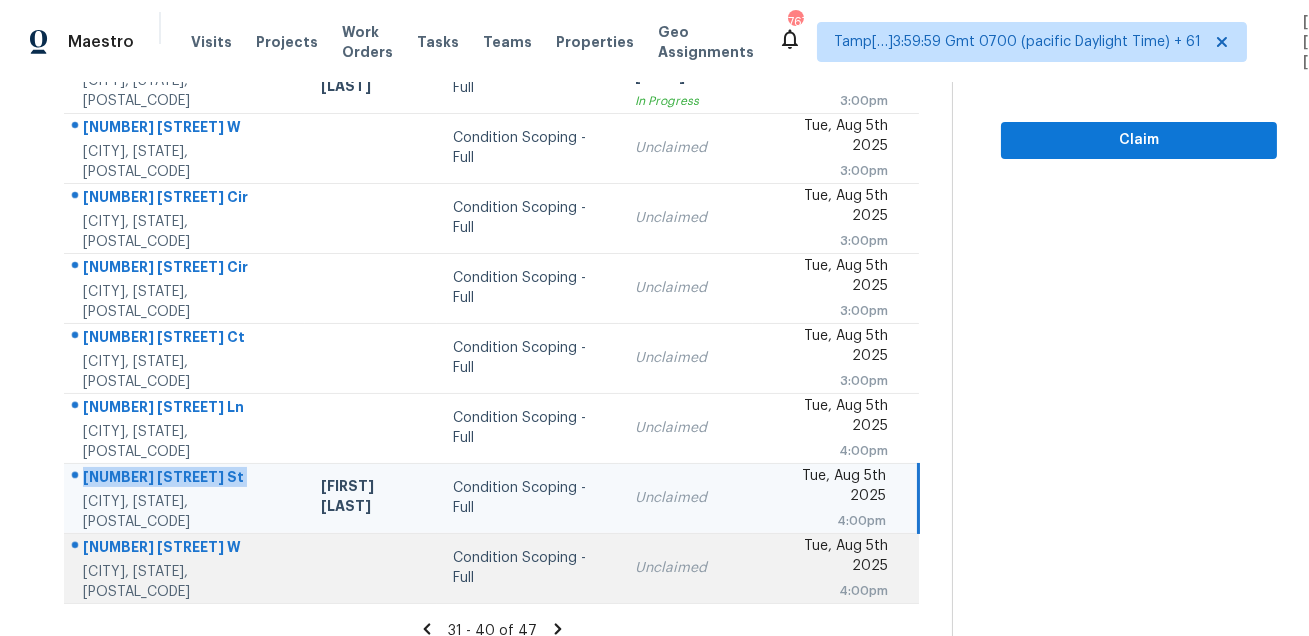 click on "7075 168th St W   Lakeville, MN, 55068" at bounding box center (184, 568) 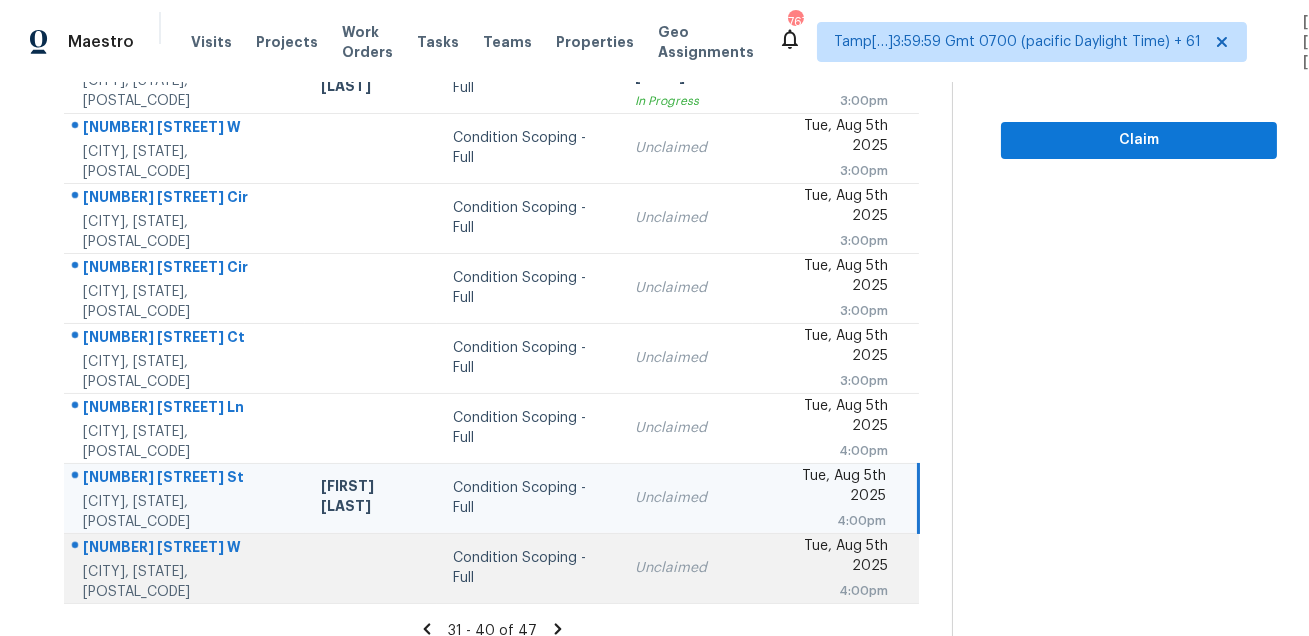 click on "7075 168th St W   Lakeville, MN, 55068" at bounding box center (184, 568) 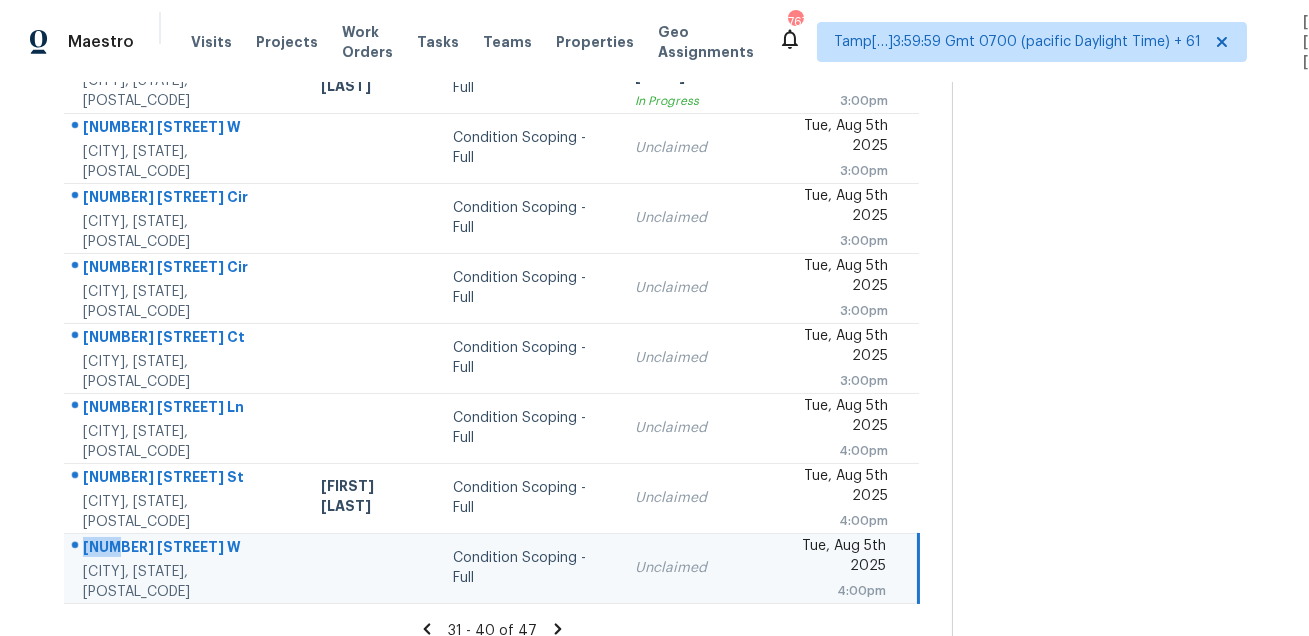 click on "7075 168th St W   Lakeville, MN, 55068" at bounding box center (184, 568) 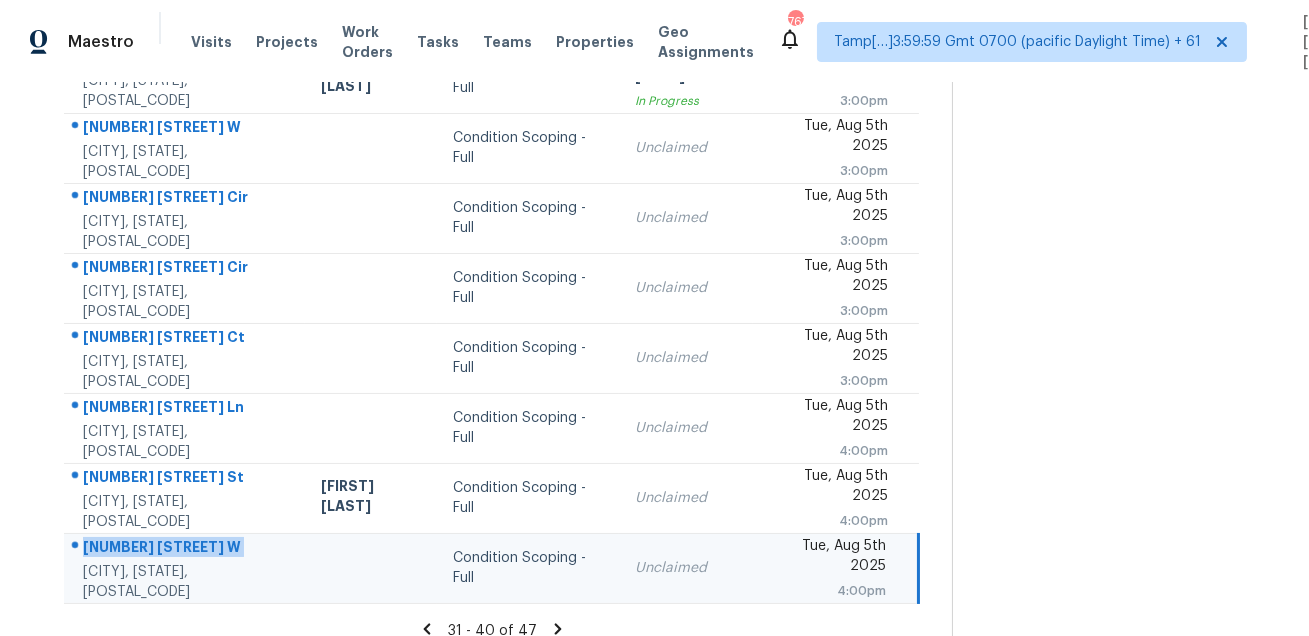 click on "7075 168th St W   Lakeville, MN, 55068" at bounding box center (184, 568) 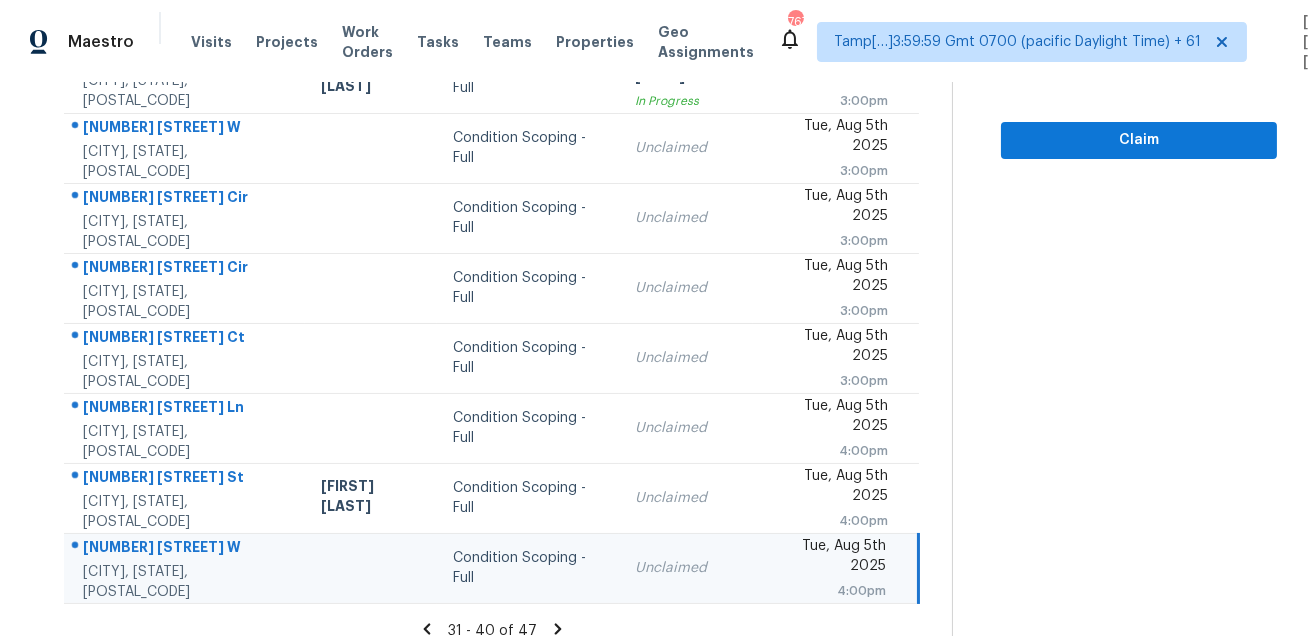 click on "7075 168th St W   Lakeville, MN, 55068" at bounding box center (184, 568) 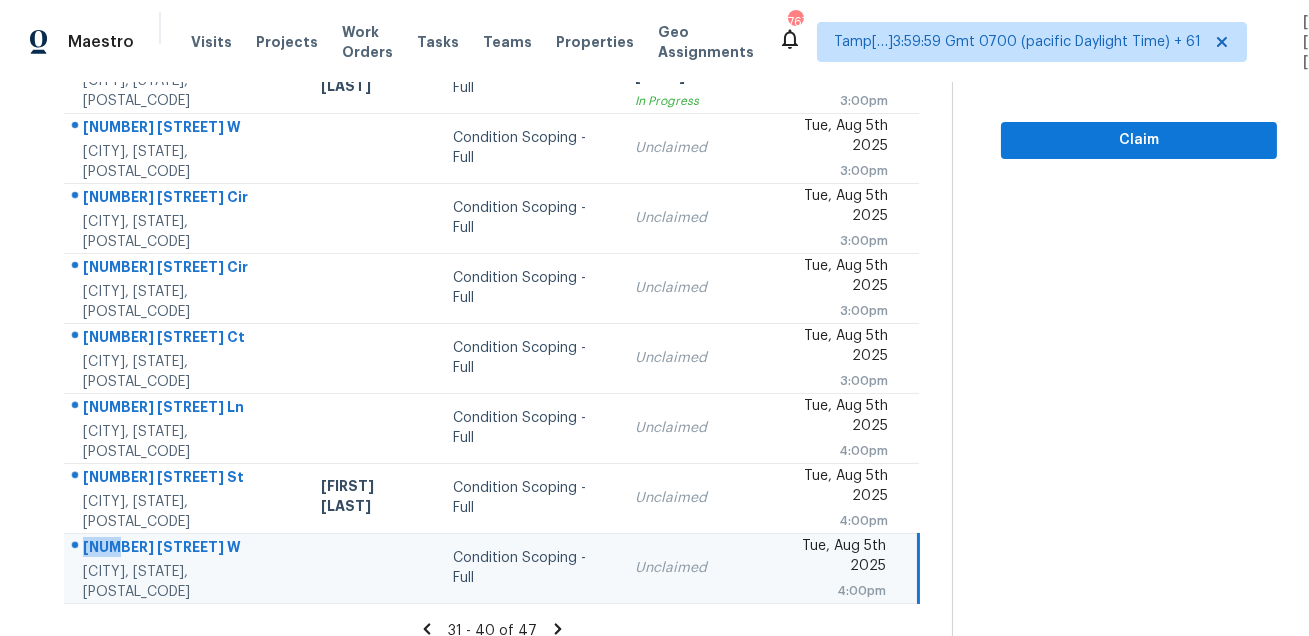 click on "7075 168th St W   Lakeville, MN, 55068" at bounding box center [184, 568] 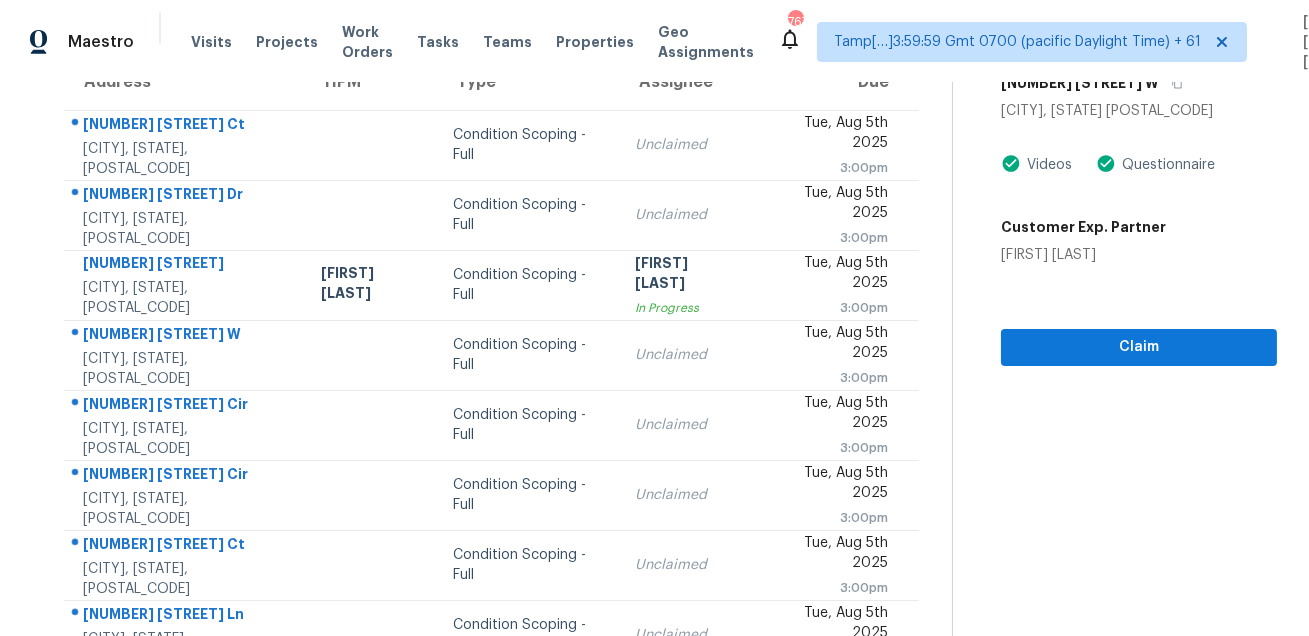 scroll, scrollTop: 0, scrollLeft: 0, axis: both 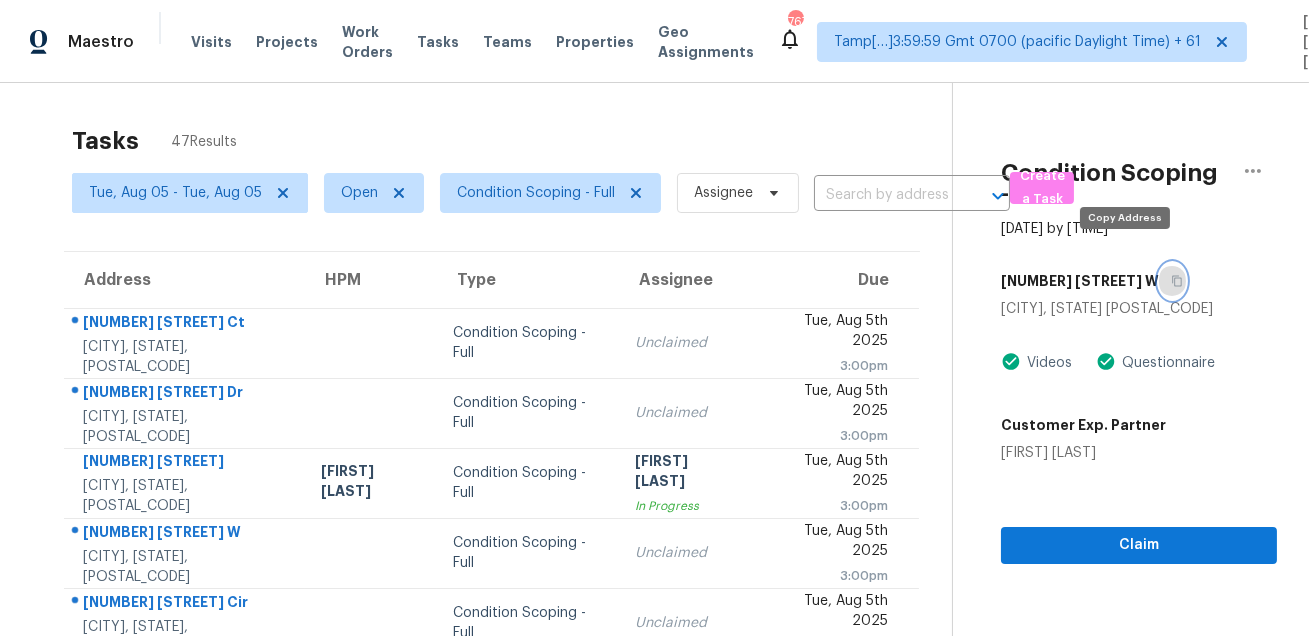 click at bounding box center (1172, 281) 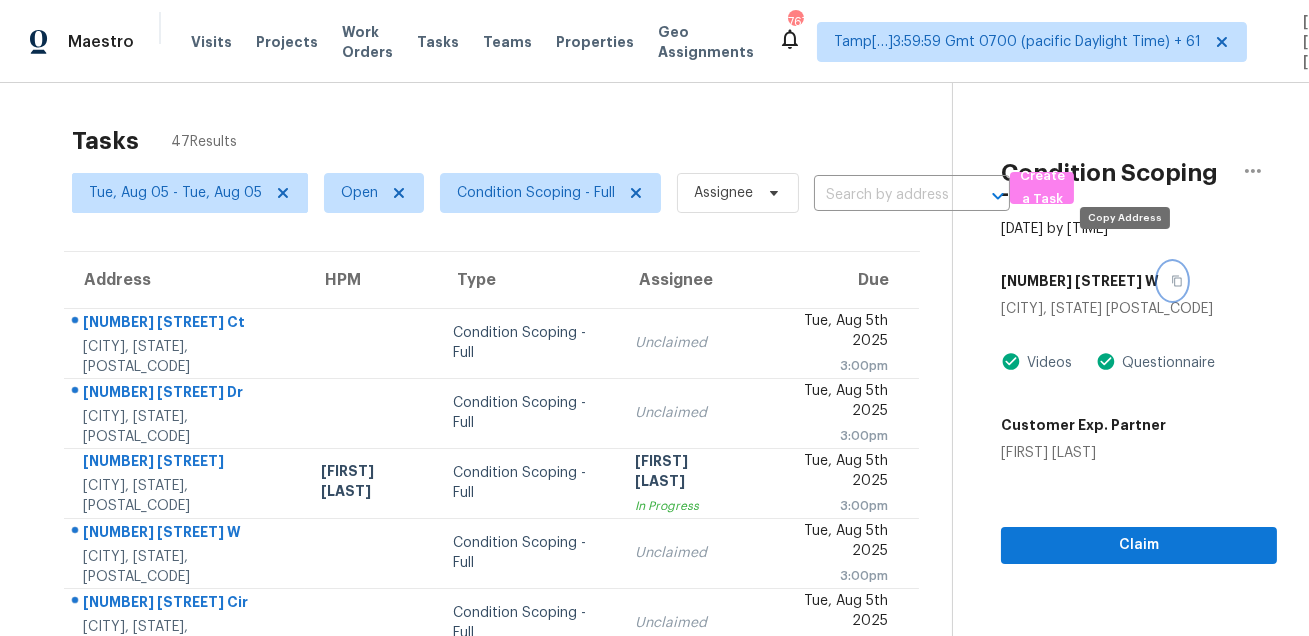 click at bounding box center [1172, 281] 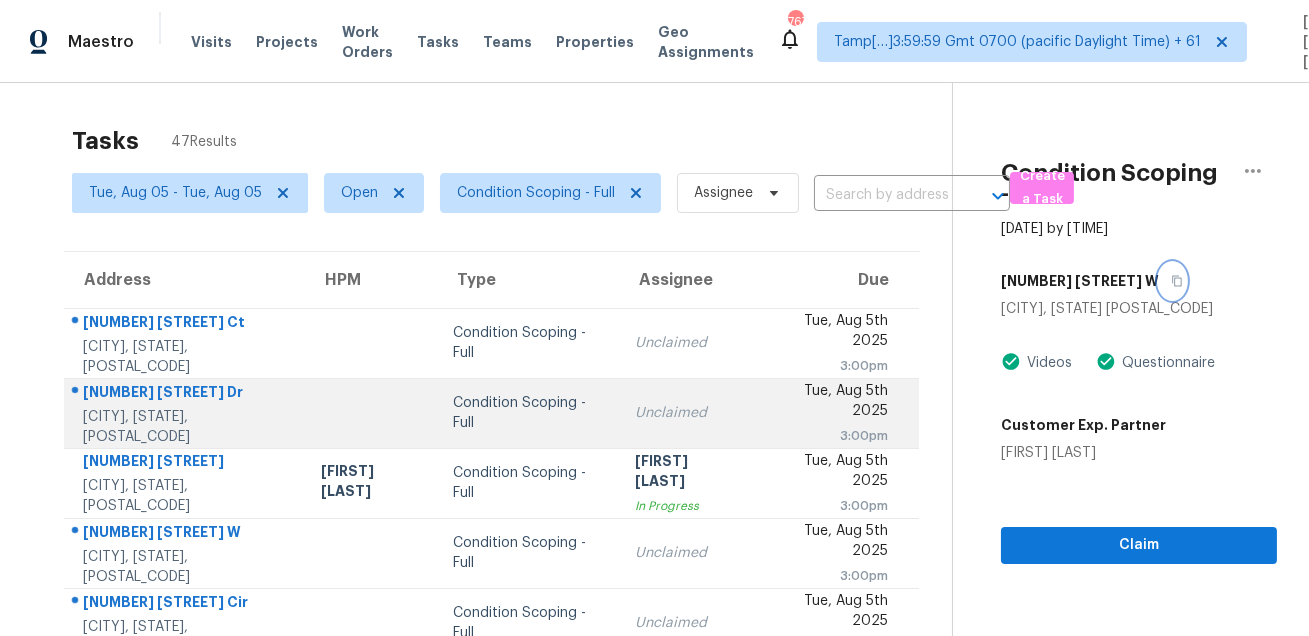 scroll, scrollTop: 405, scrollLeft: 0, axis: vertical 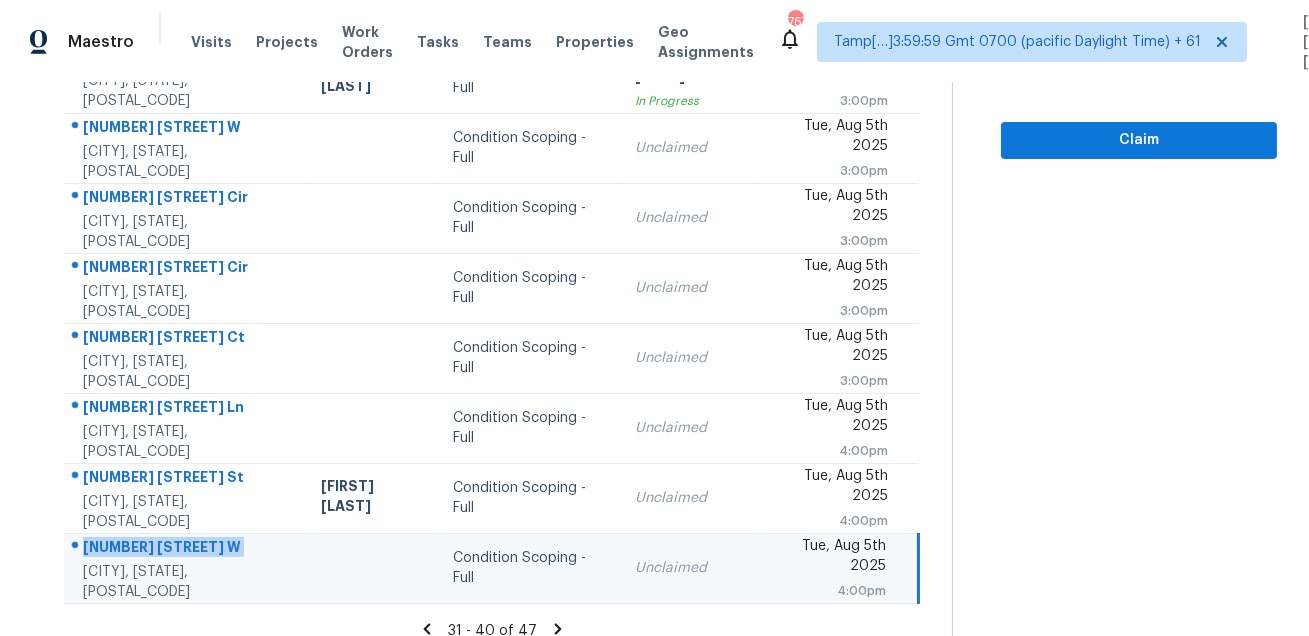 click 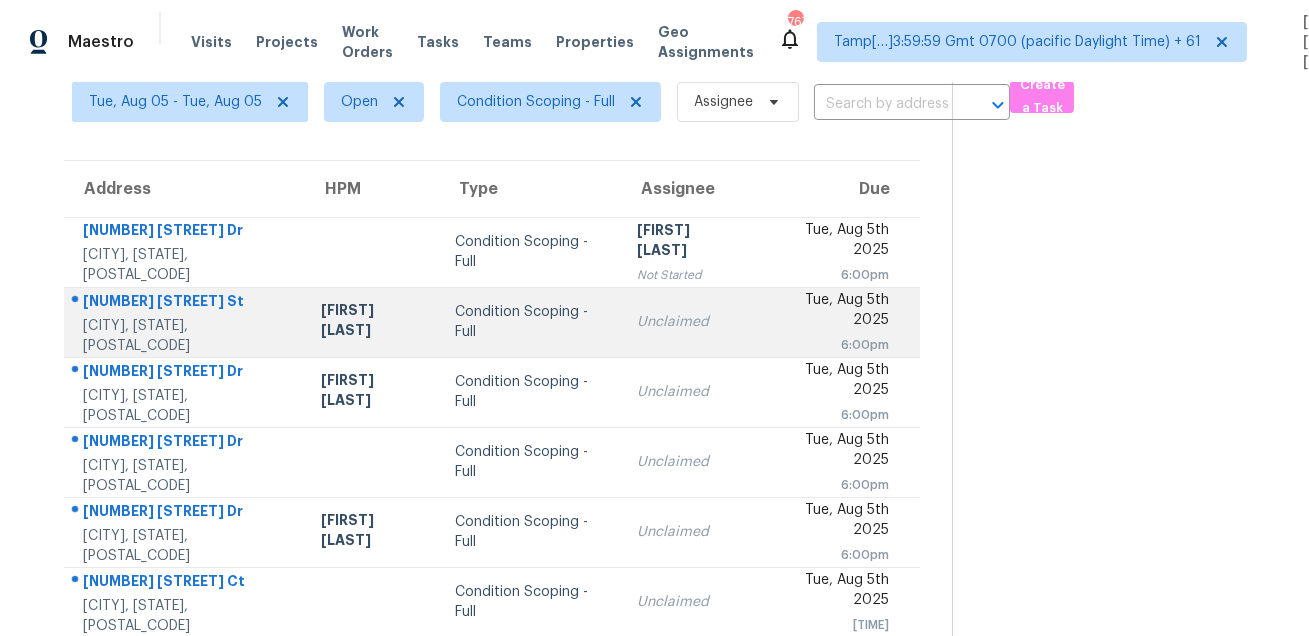 scroll, scrollTop: 138, scrollLeft: 0, axis: vertical 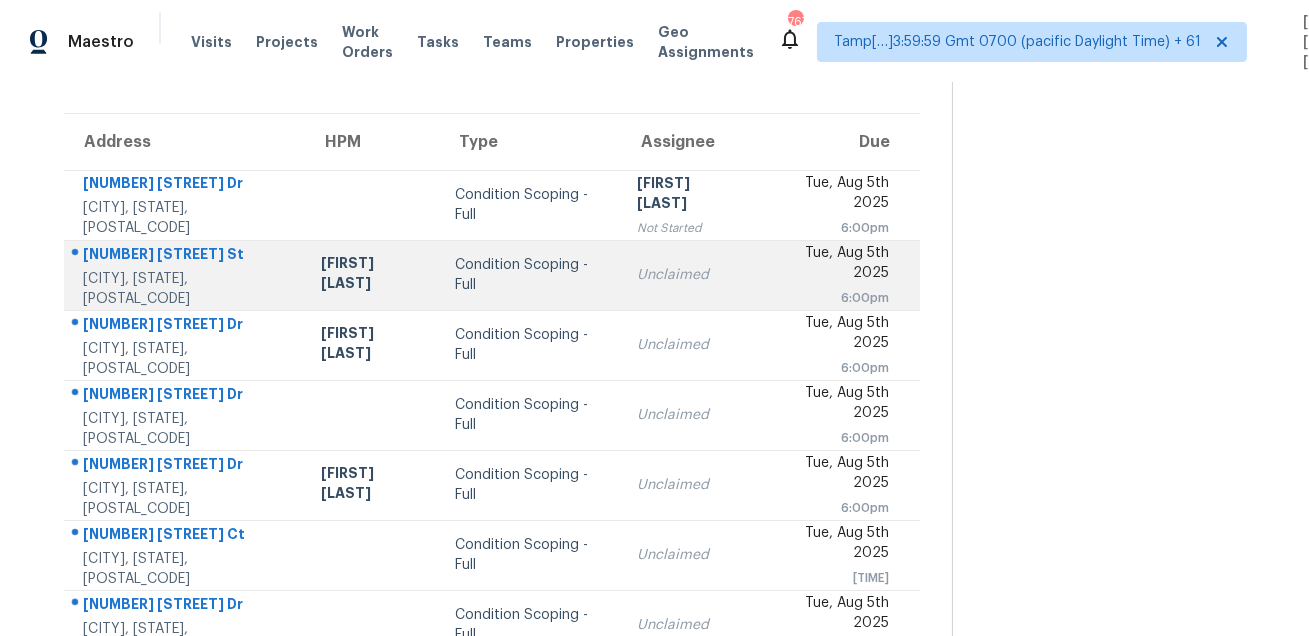 click on "20154 W Lincoln St" at bounding box center [186, 256] 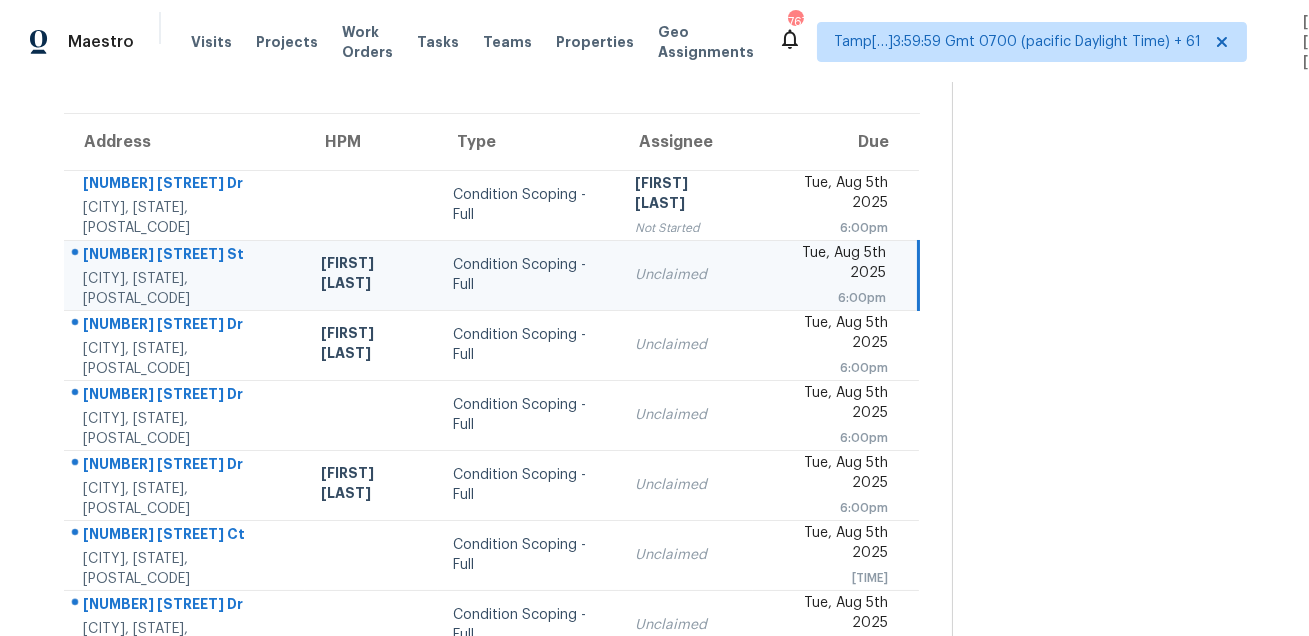 click on "20154 W Lincoln St" at bounding box center (186, 256) 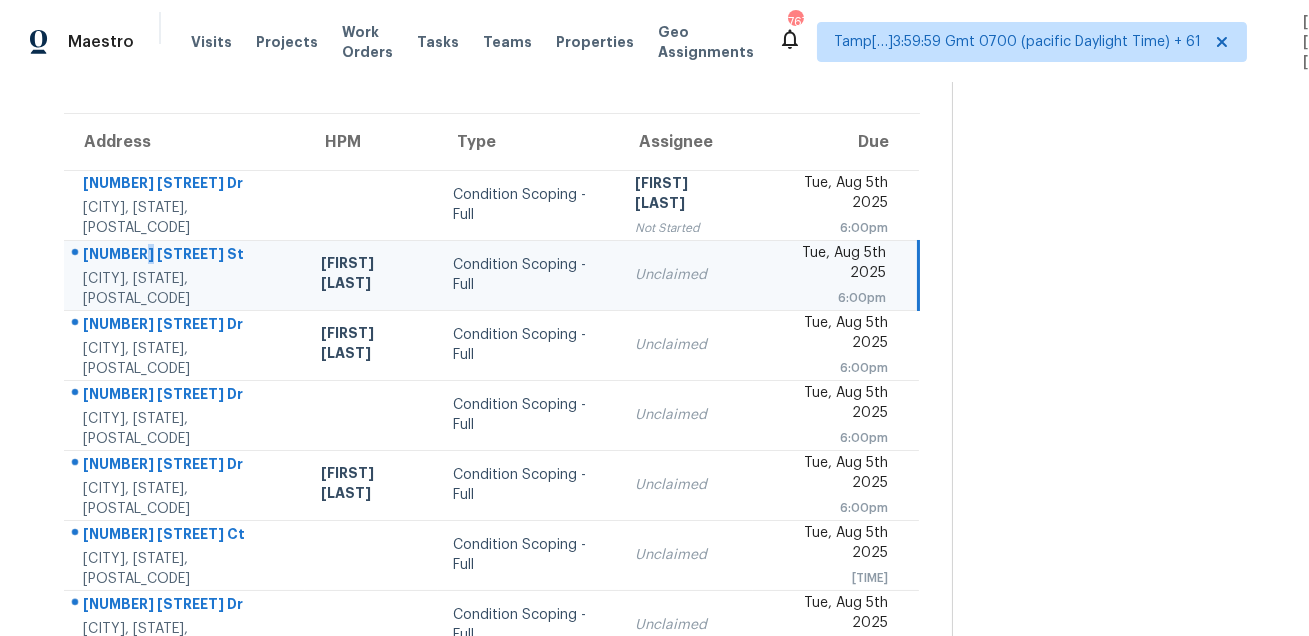 click on "20154 W Lincoln St" at bounding box center [186, 256] 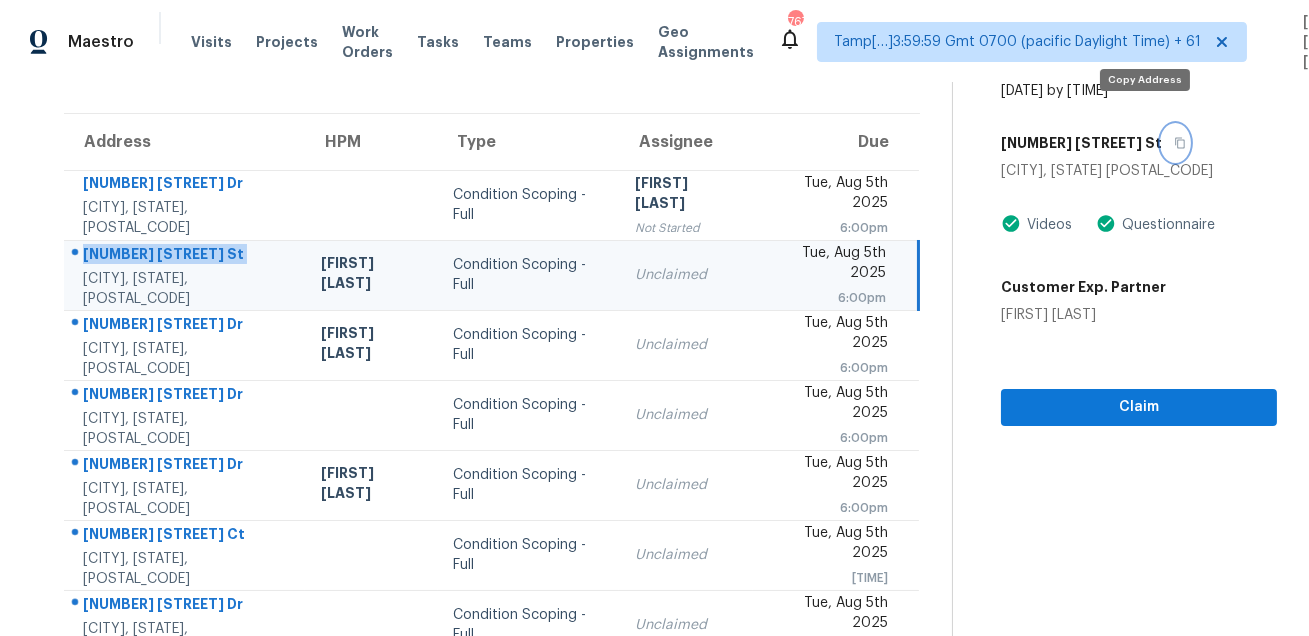 click 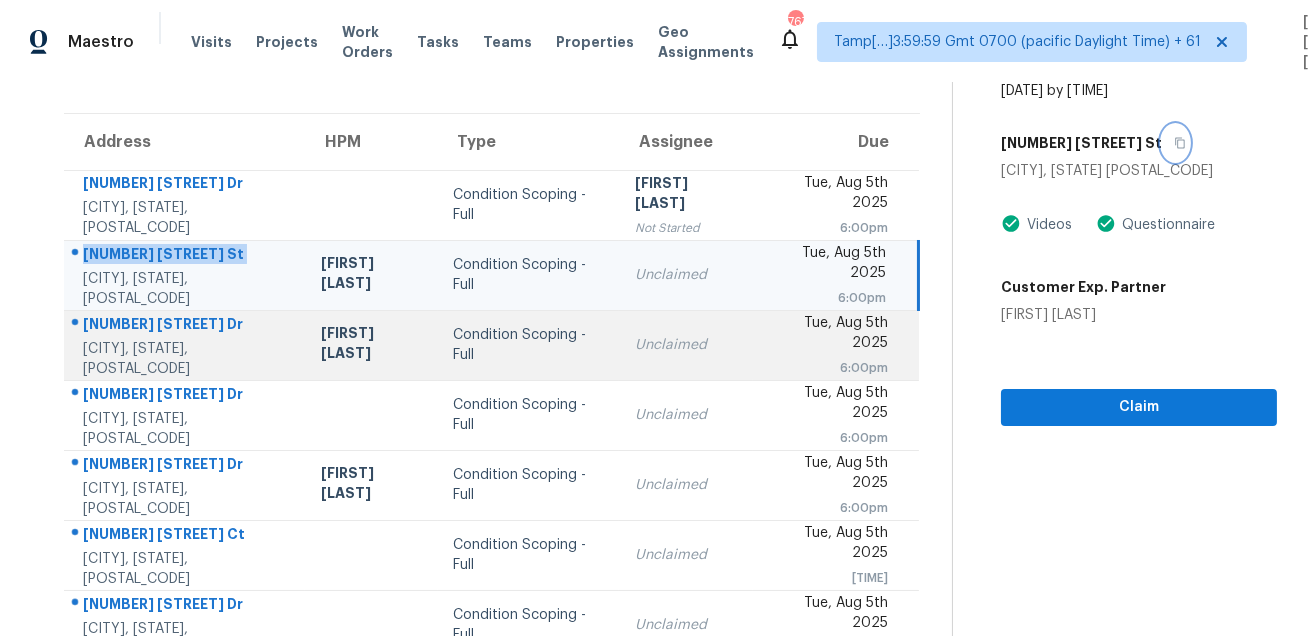 scroll, scrollTop: 195, scrollLeft: 0, axis: vertical 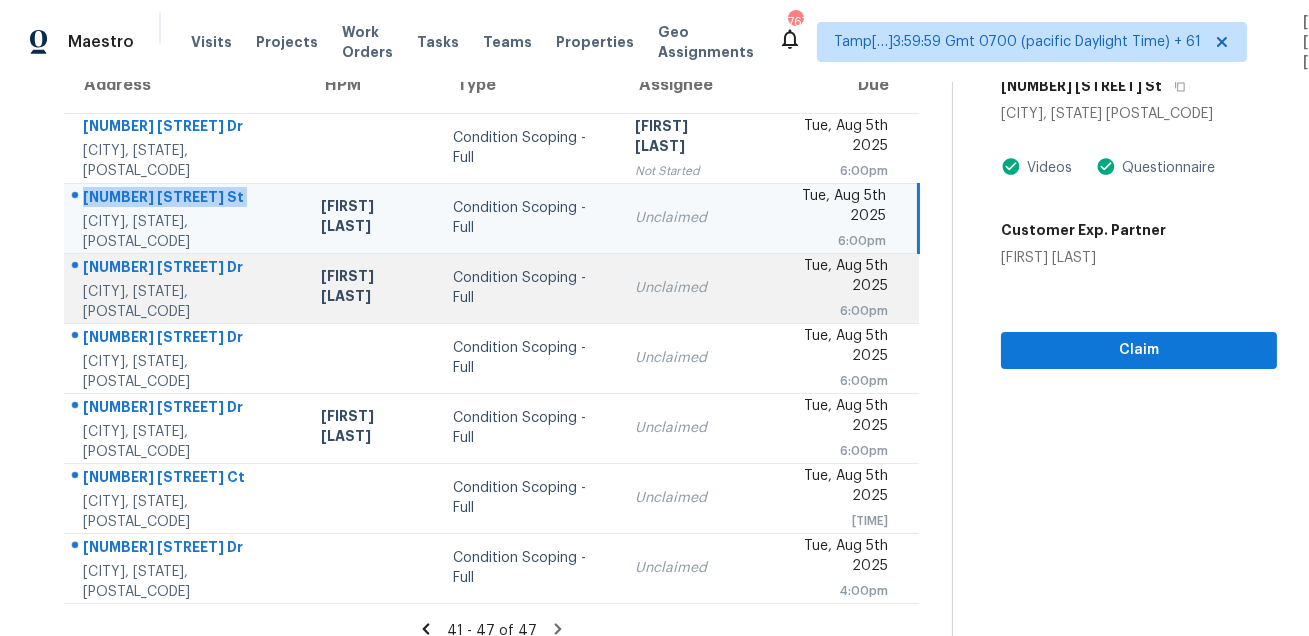click on "6584 S 258th Dr   Buckeye, AZ, 85326" at bounding box center (184, 288) 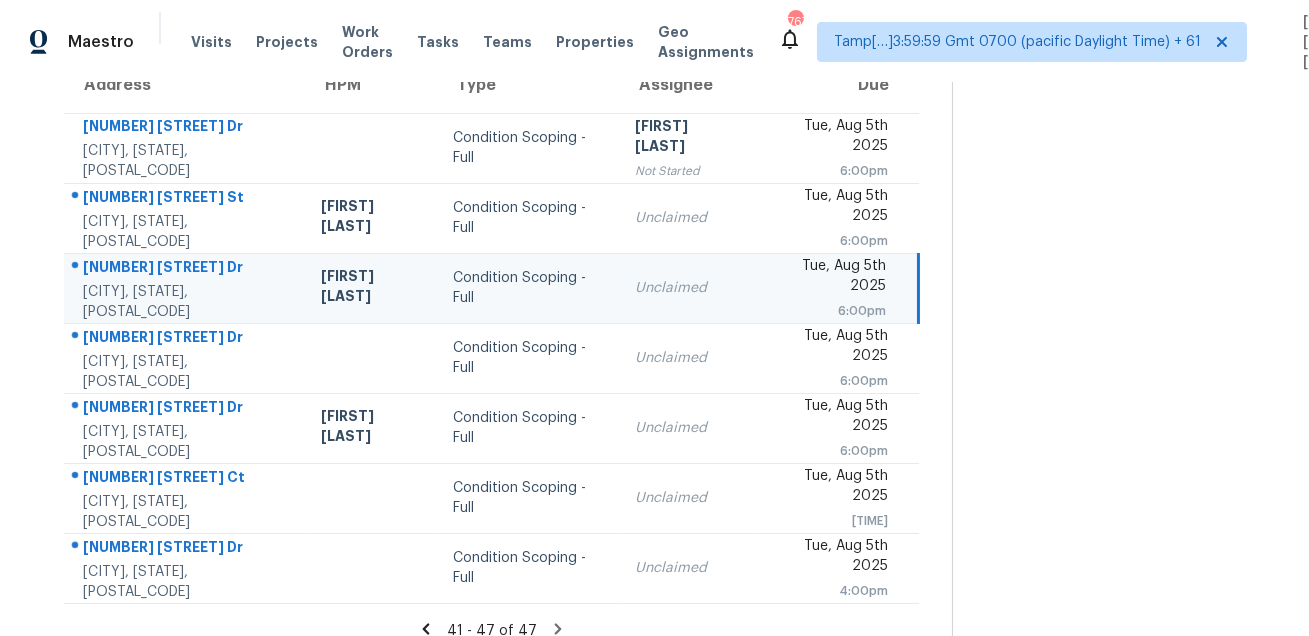 click on "6584 S 258th Dr   Buckeye, AZ, 85326" at bounding box center [184, 288] 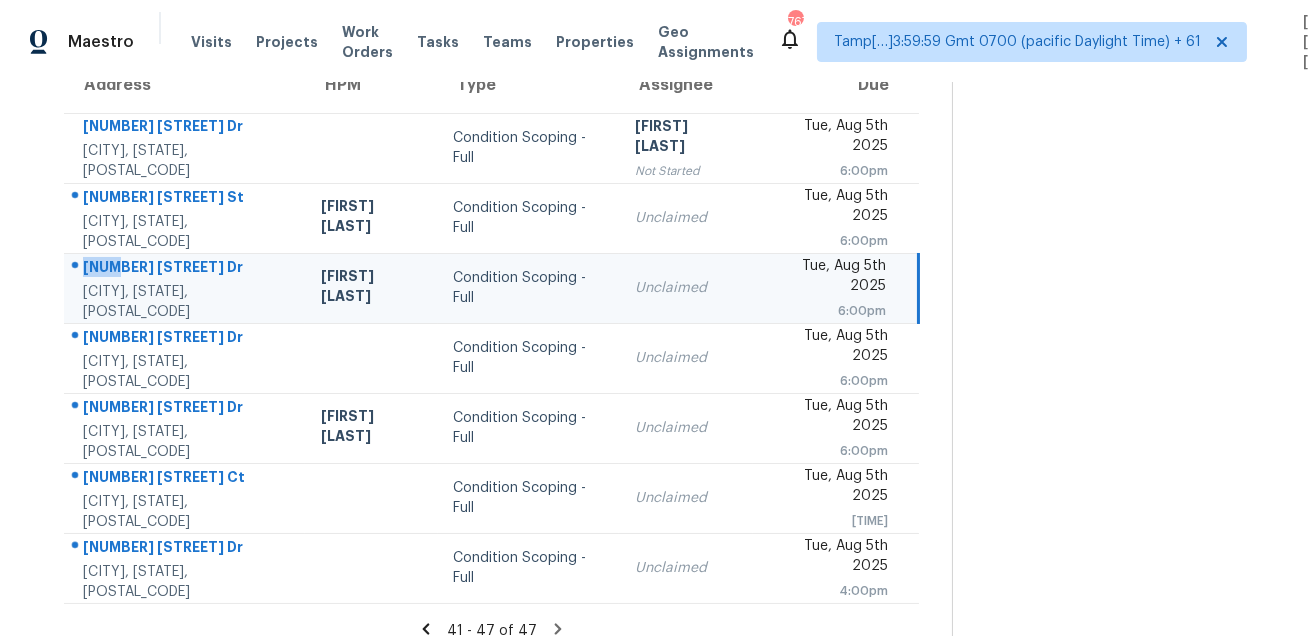 click on "6584 S 258th Dr   Buckeye, AZ, 85326" at bounding box center (184, 288) 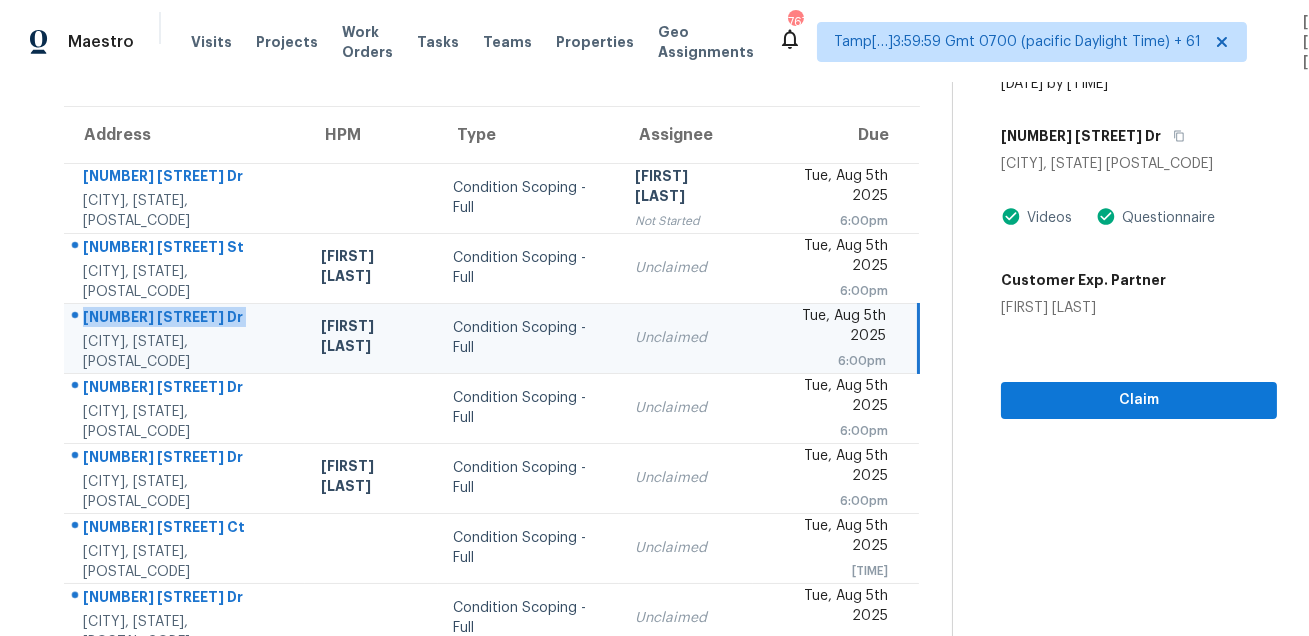 scroll, scrollTop: 71, scrollLeft: 0, axis: vertical 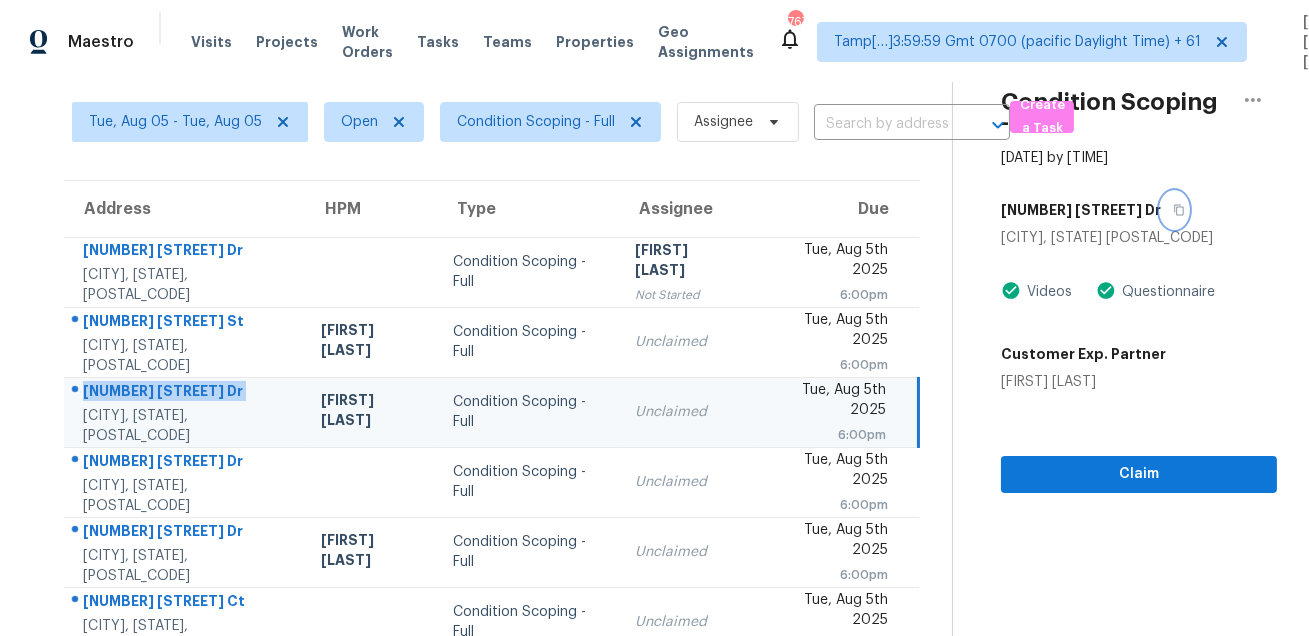 click 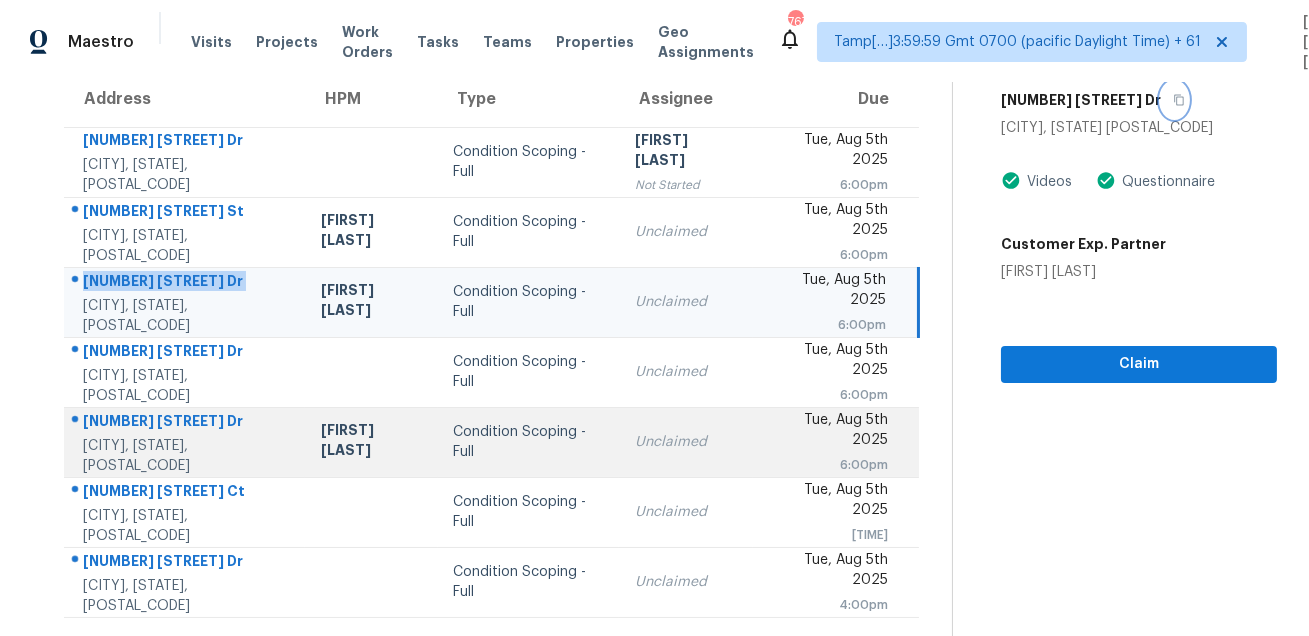 scroll, scrollTop: 195, scrollLeft: 0, axis: vertical 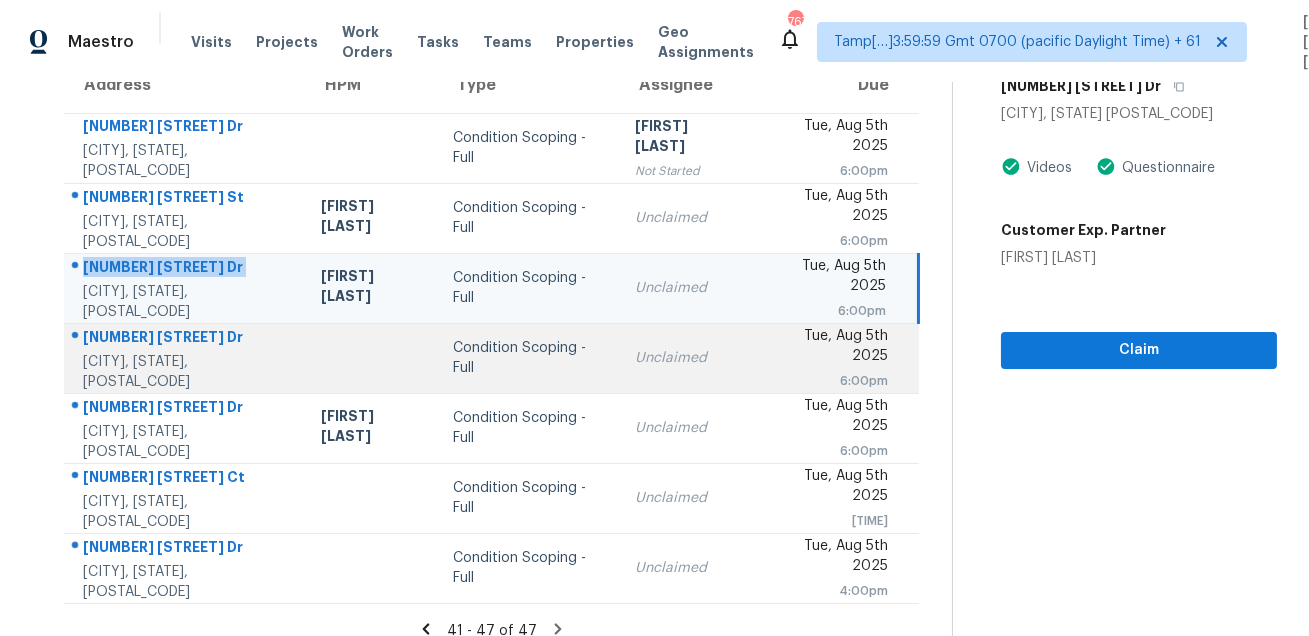 click on "3308 W Poinsettia Dr" at bounding box center [186, 339] 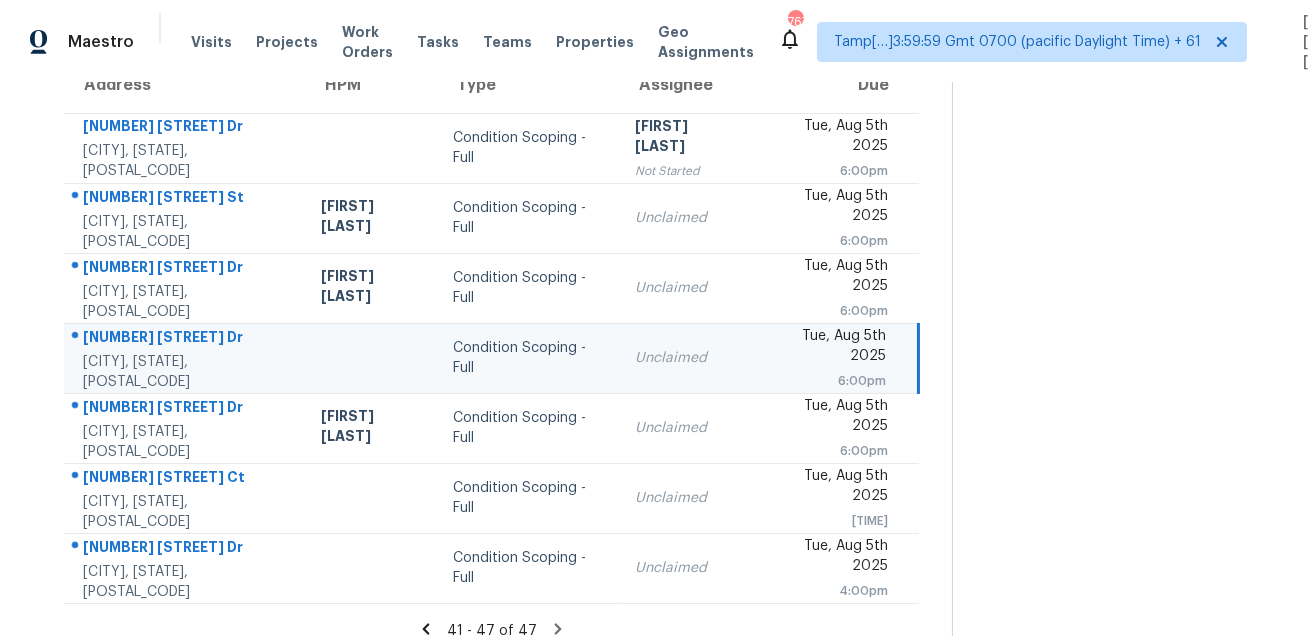 click on "3308 W Poinsettia Dr" at bounding box center (186, 339) 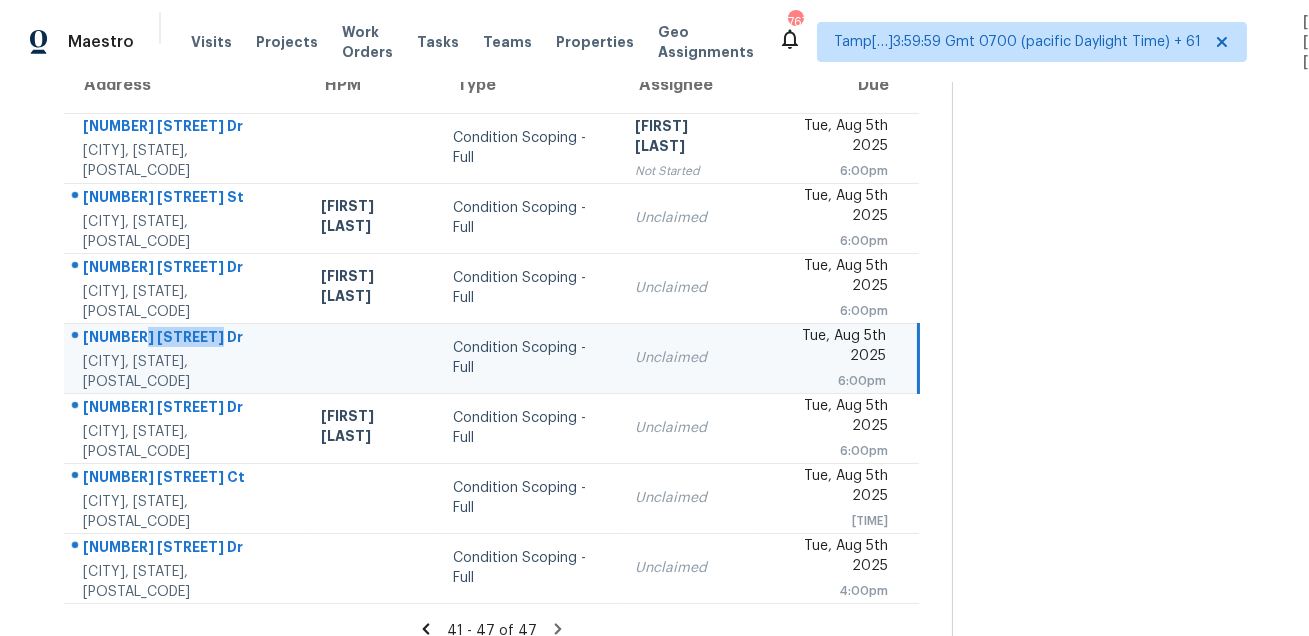click on "3308 W Poinsettia Dr" at bounding box center [186, 339] 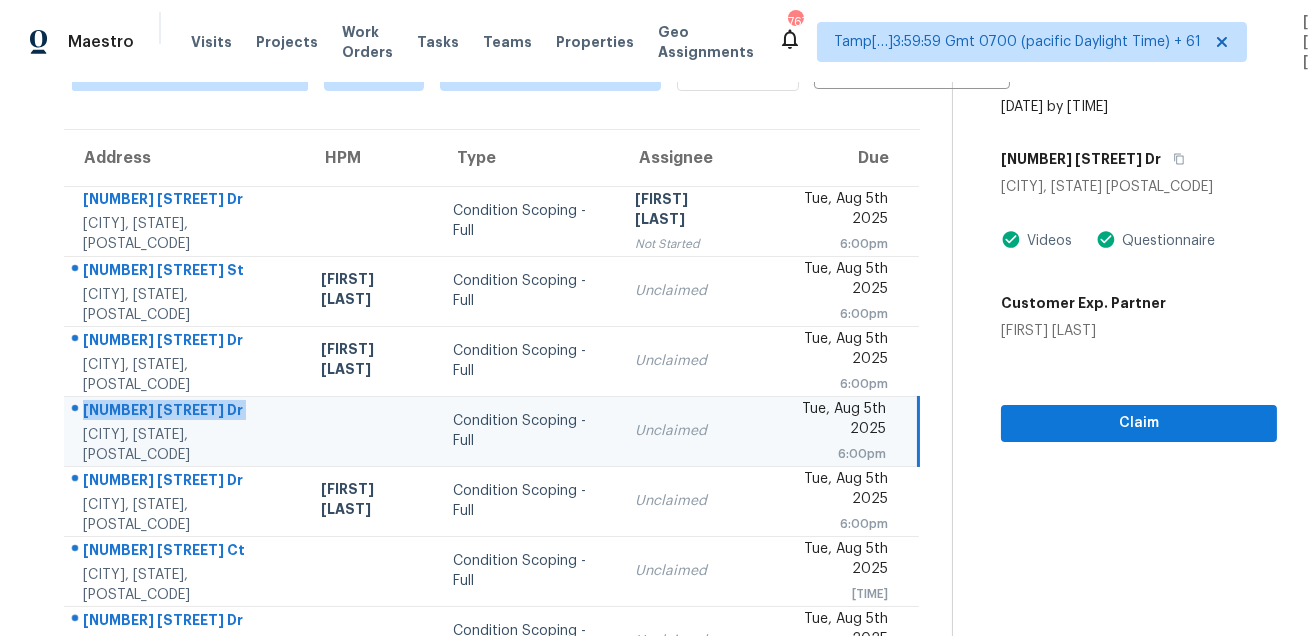 scroll, scrollTop: 95, scrollLeft: 0, axis: vertical 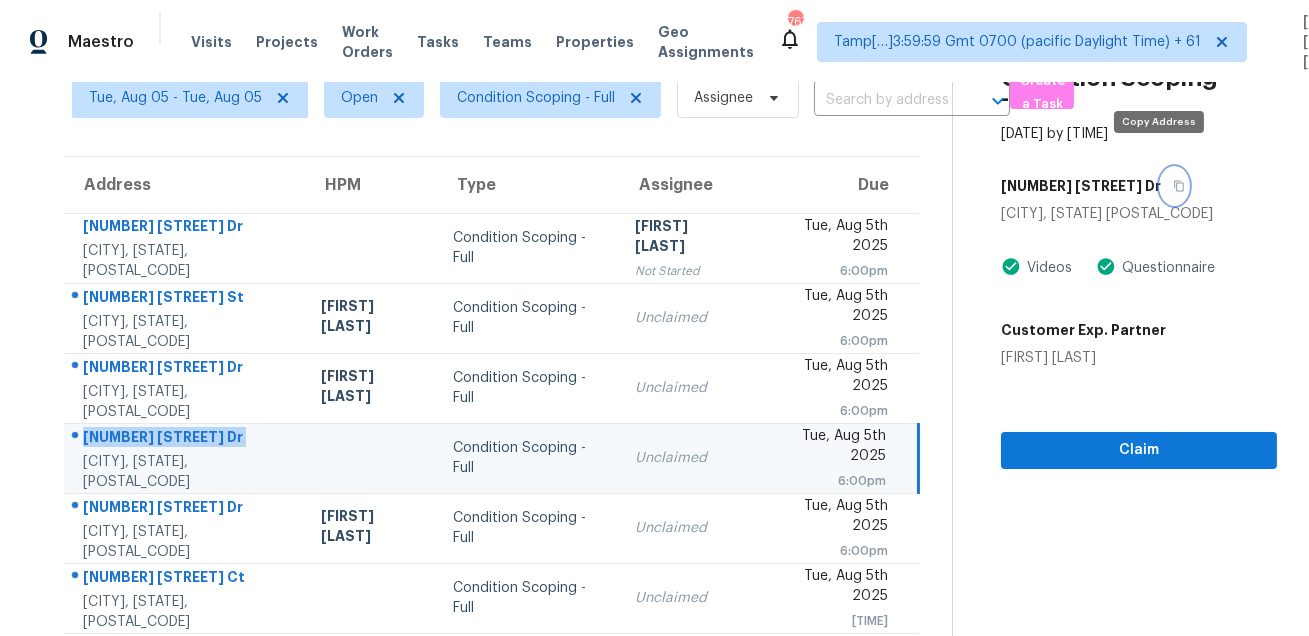 click 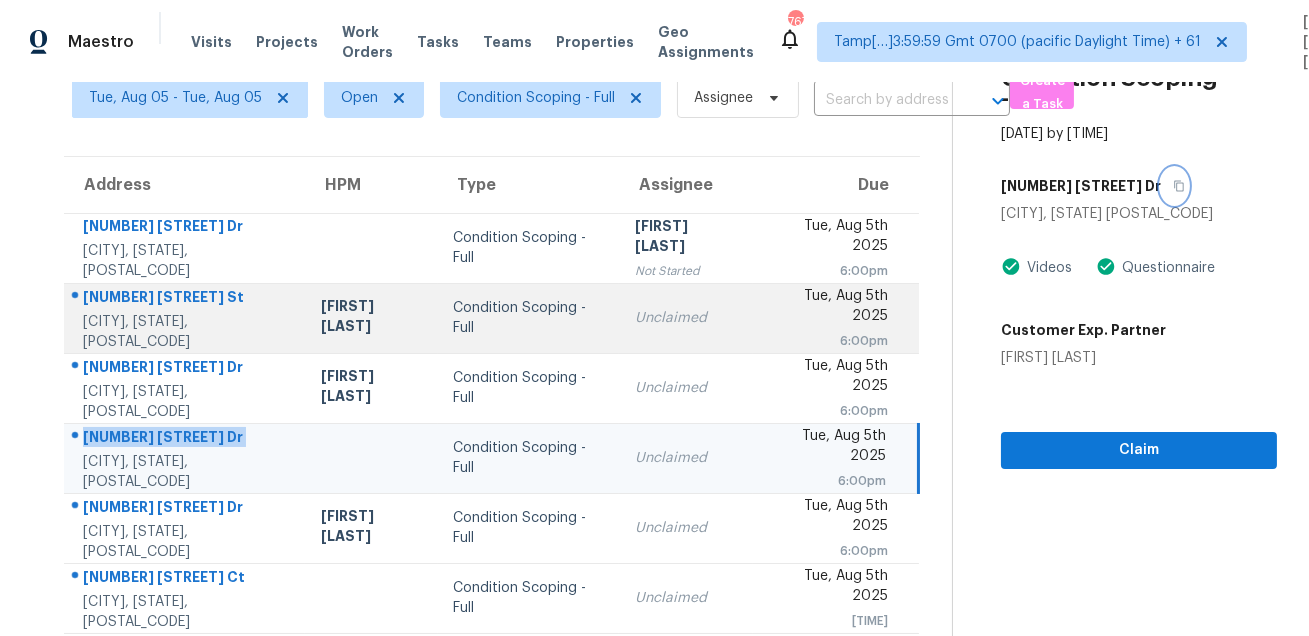 scroll, scrollTop: 195, scrollLeft: 0, axis: vertical 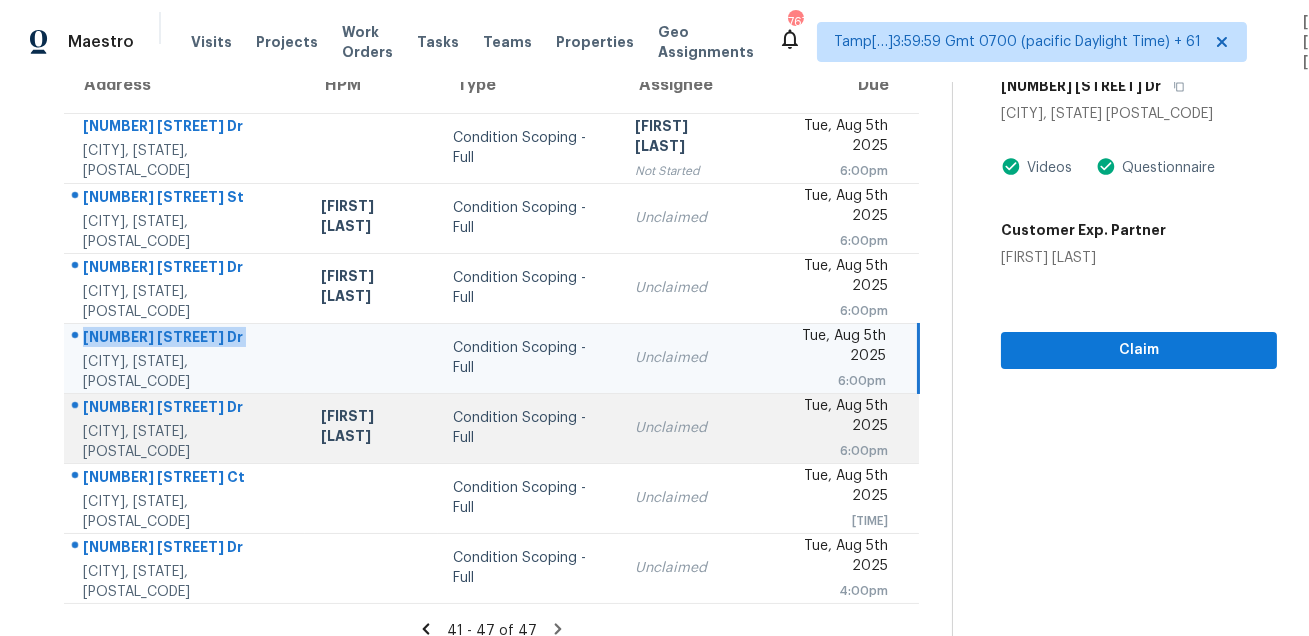 click on "17825 W Arizona Dr" at bounding box center [186, 409] 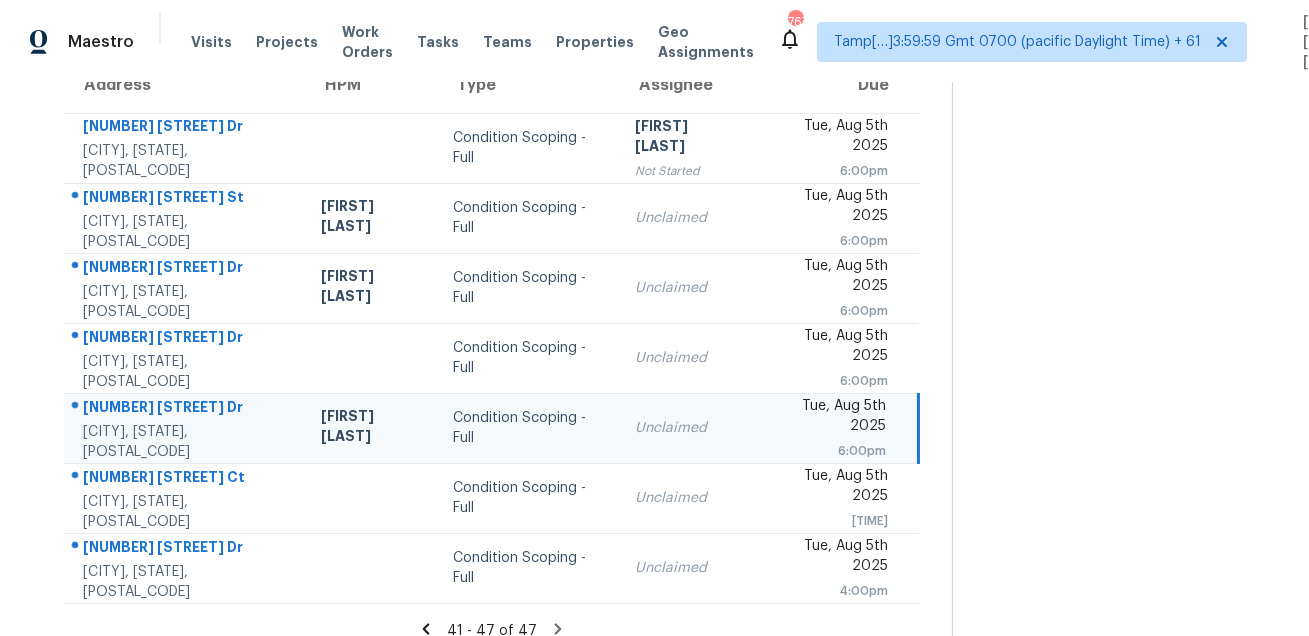 click on "17825 W Arizona Dr" at bounding box center [186, 409] 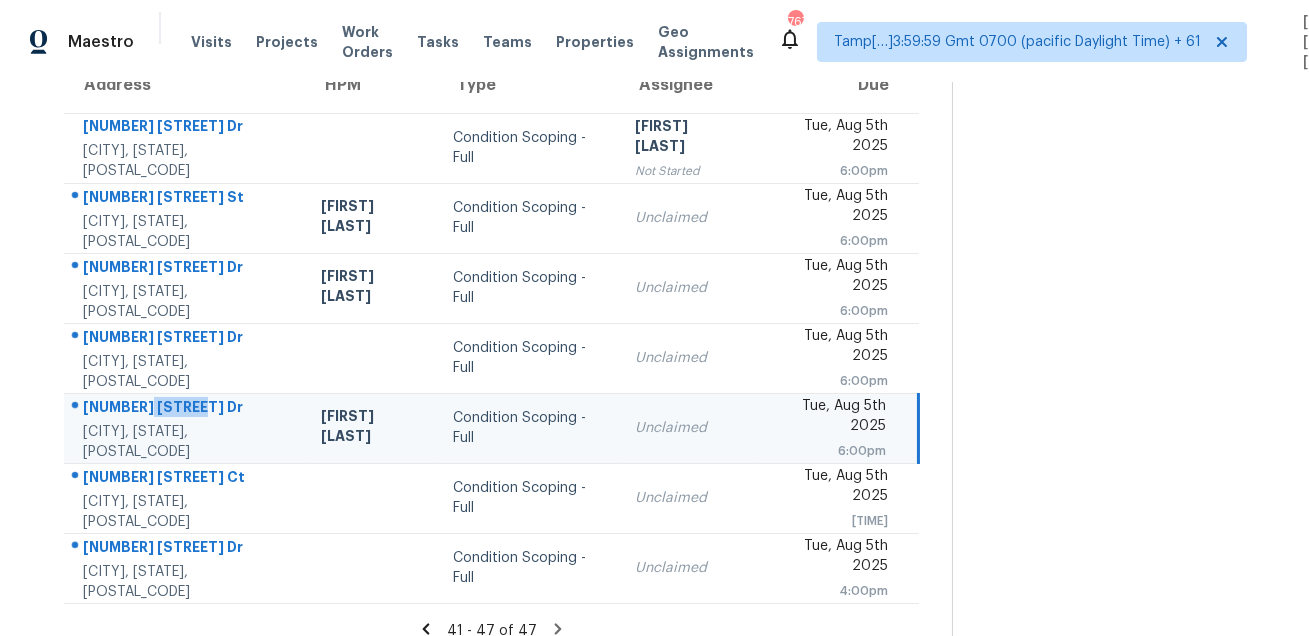 click on "17825 W Arizona Dr" at bounding box center [186, 409] 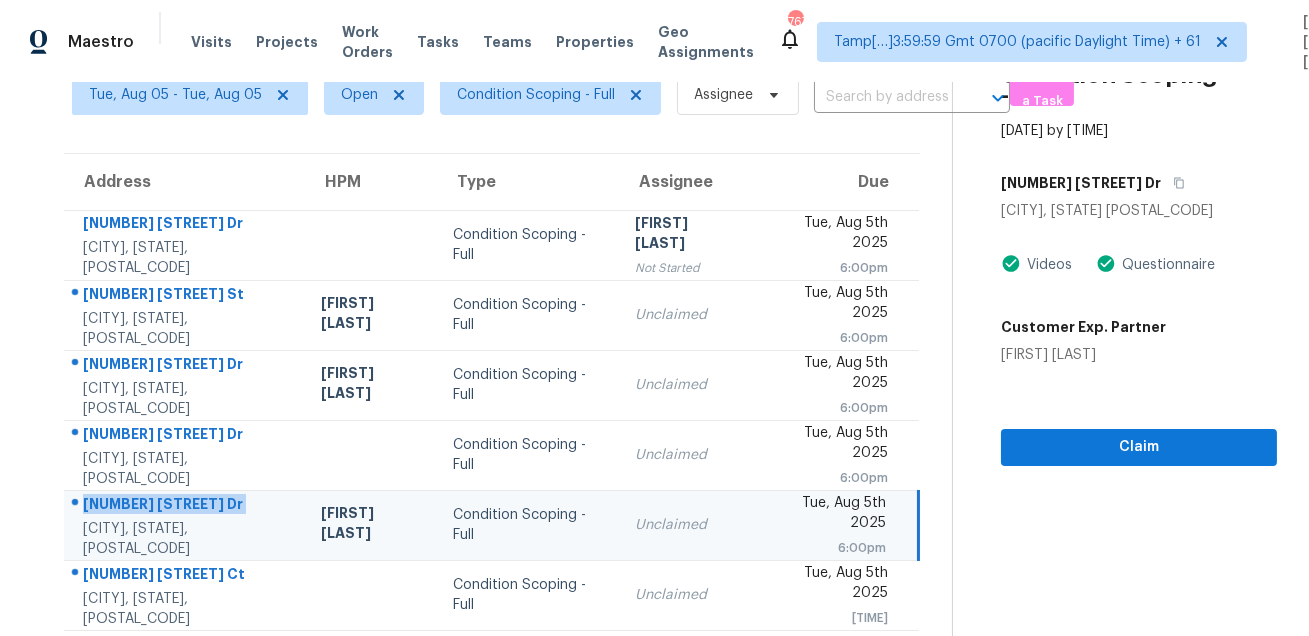 scroll, scrollTop: 28, scrollLeft: 0, axis: vertical 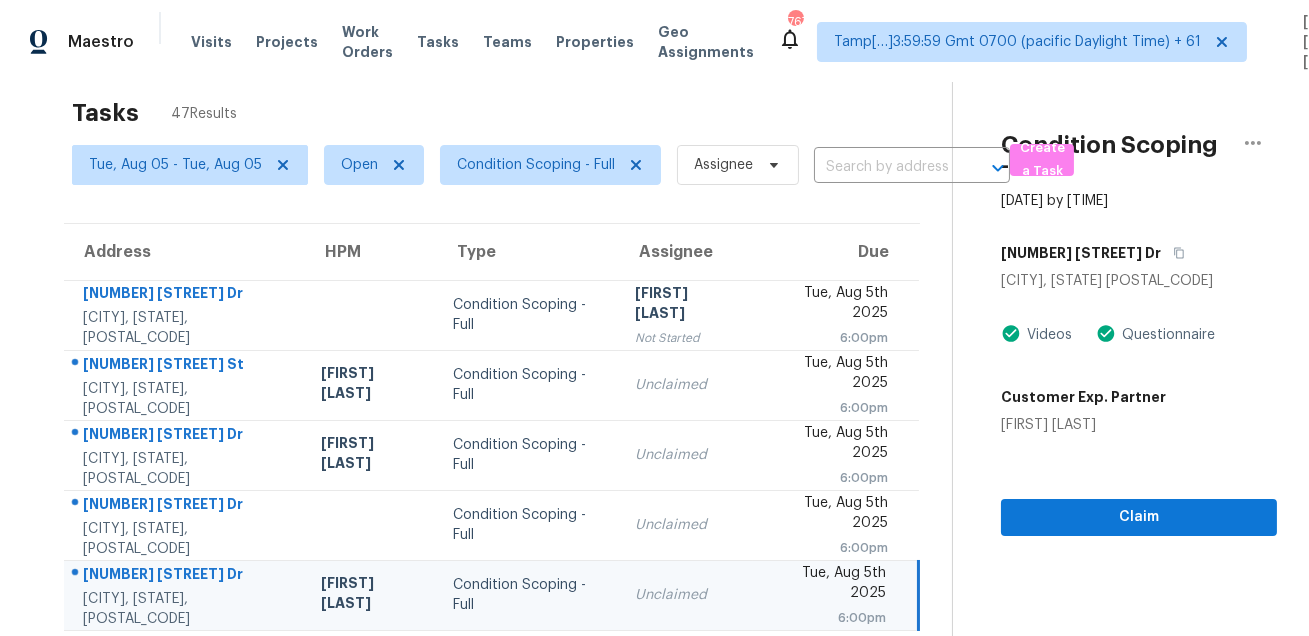 click on "17825 W Arizona Dr" at bounding box center [1139, 253] 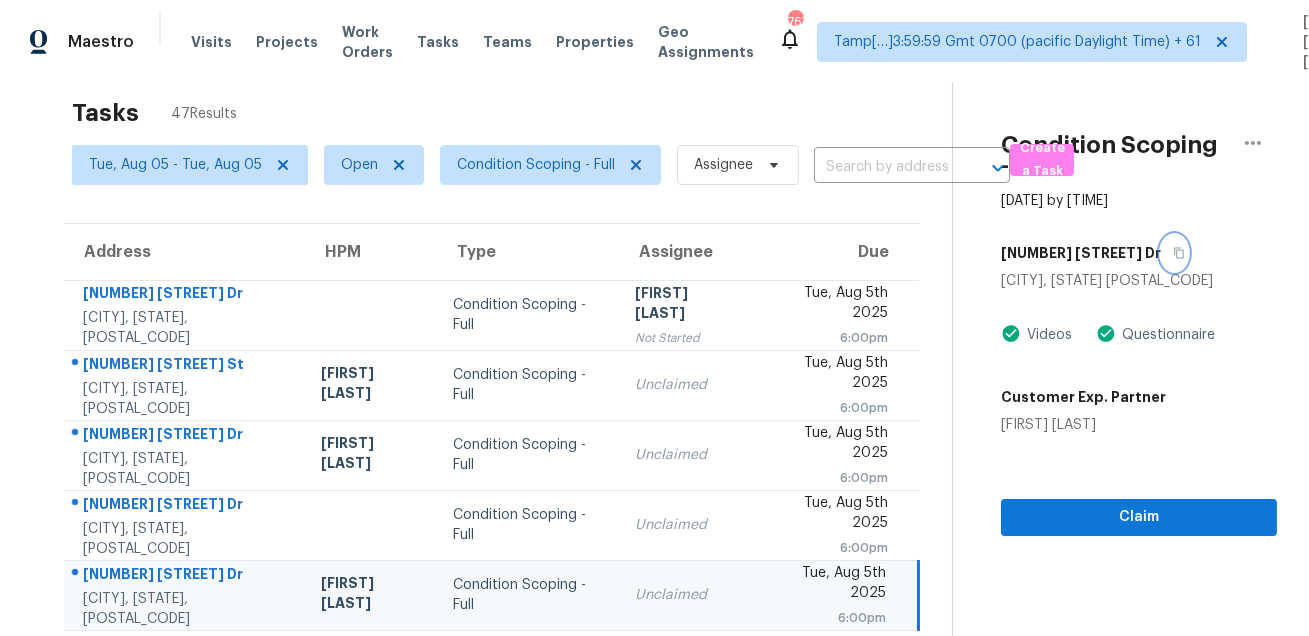 click 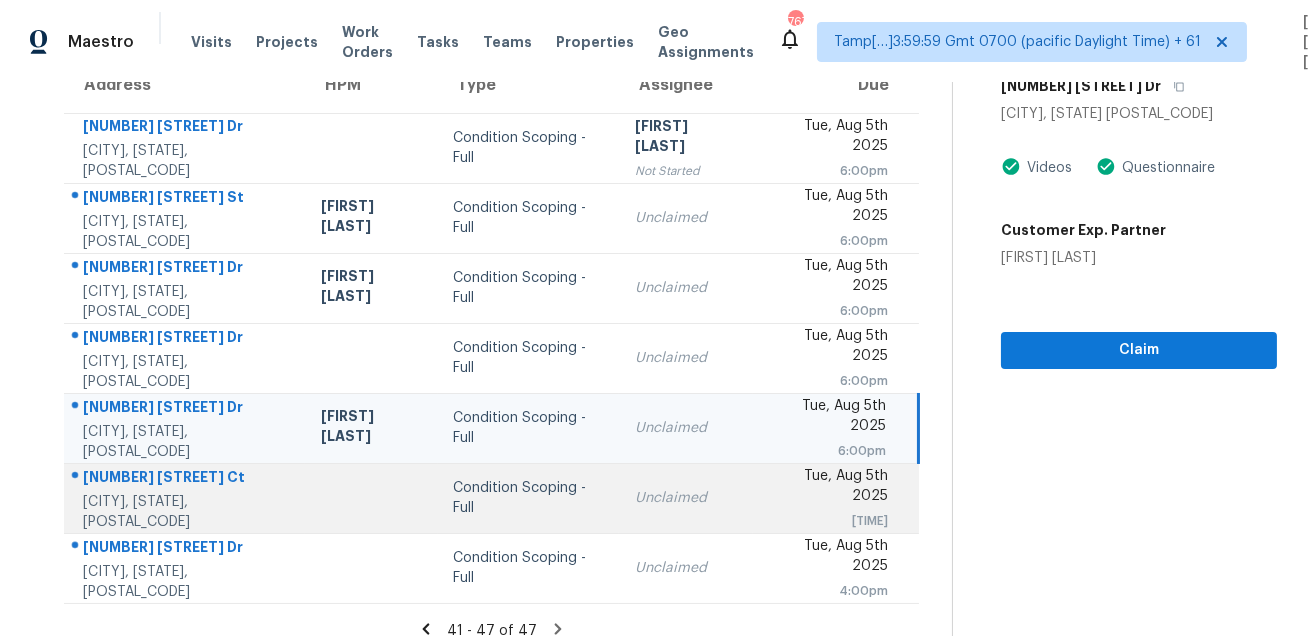 click on "1352 Cutforth Ct" at bounding box center (186, 479) 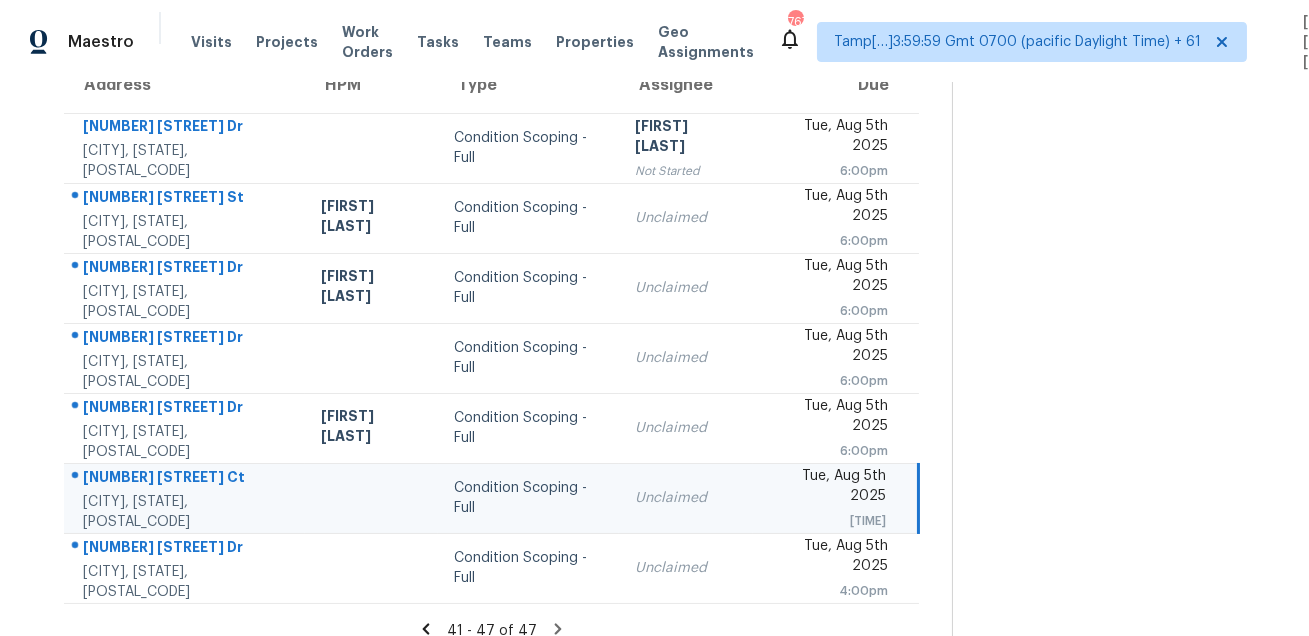 click on "1352 Cutforth Ct" at bounding box center (186, 479) 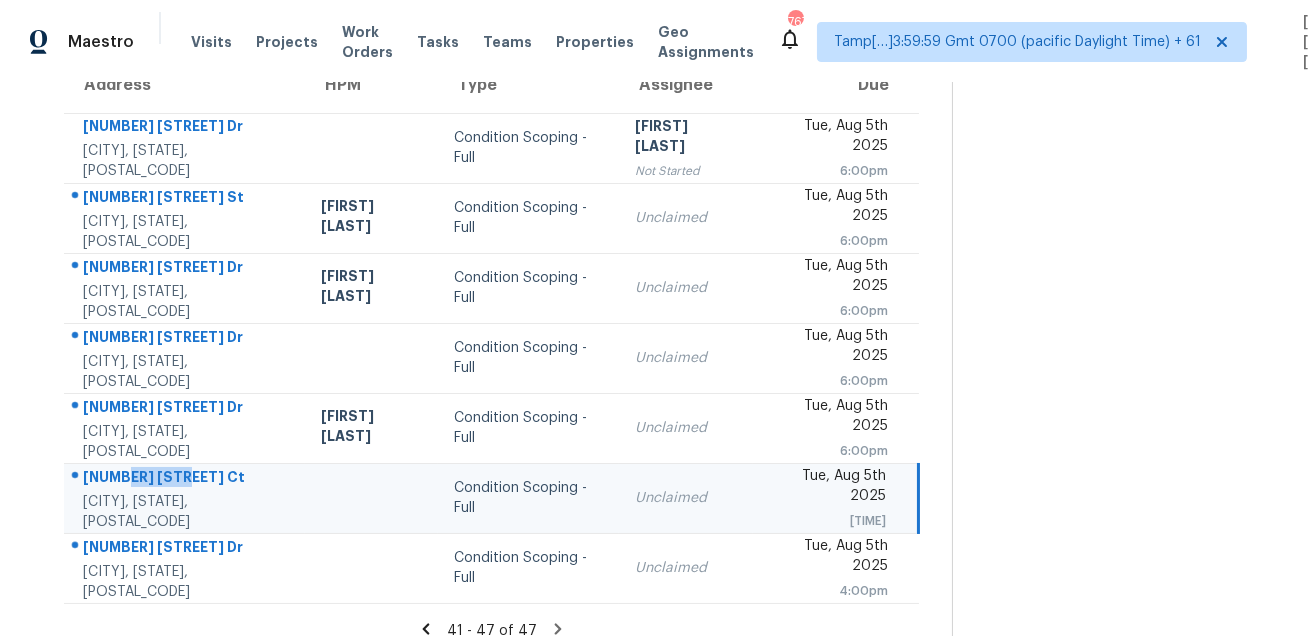 click on "1352 Cutforth Ct" at bounding box center (186, 479) 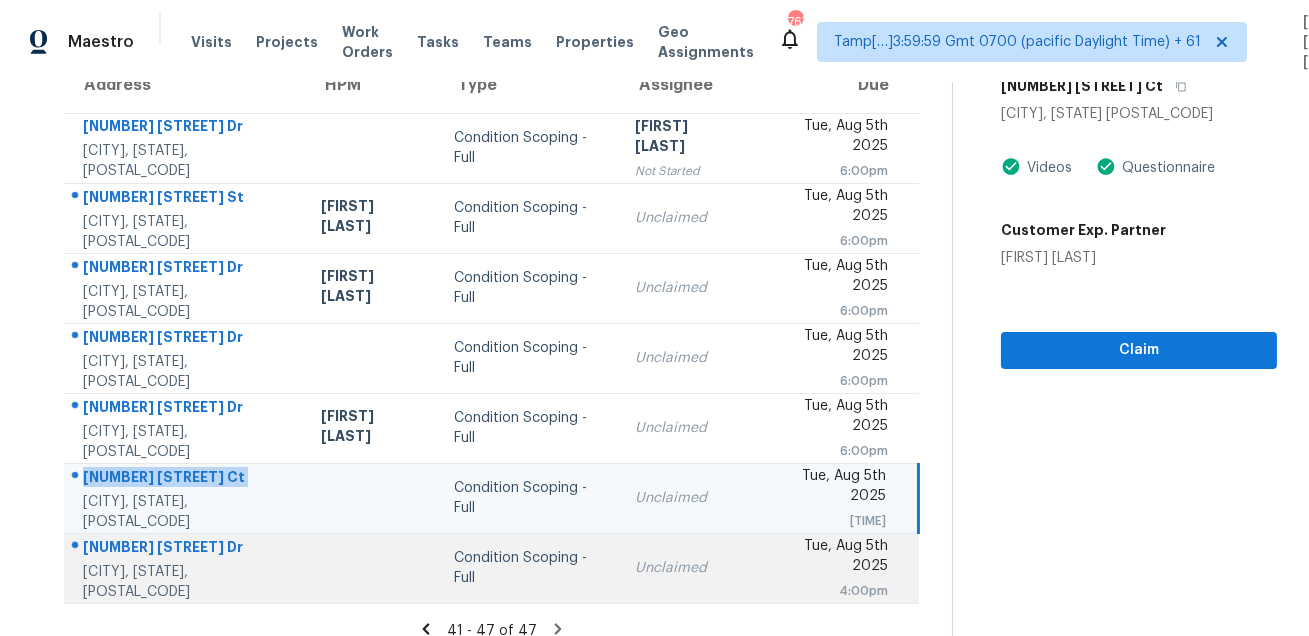 click on "1624 Sandle Wood Dr" at bounding box center [186, 549] 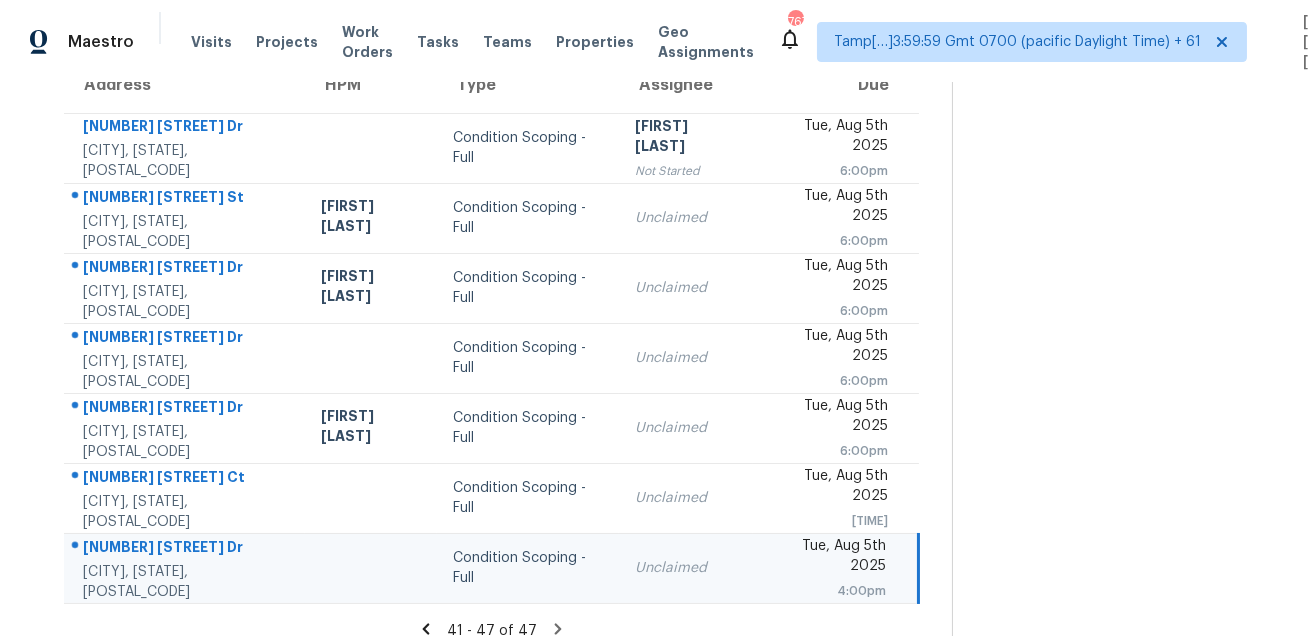 click on "1624 Sandle Wood Dr" at bounding box center [186, 549] 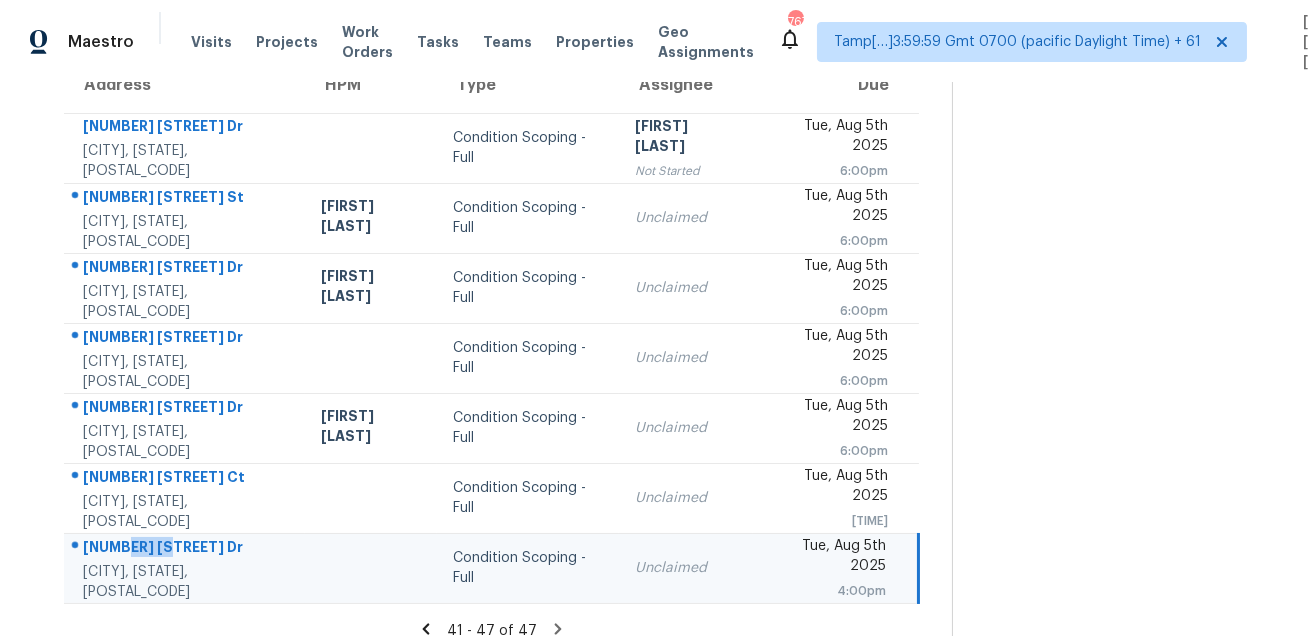 click on "1624 Sandle Wood Dr" at bounding box center [186, 549] 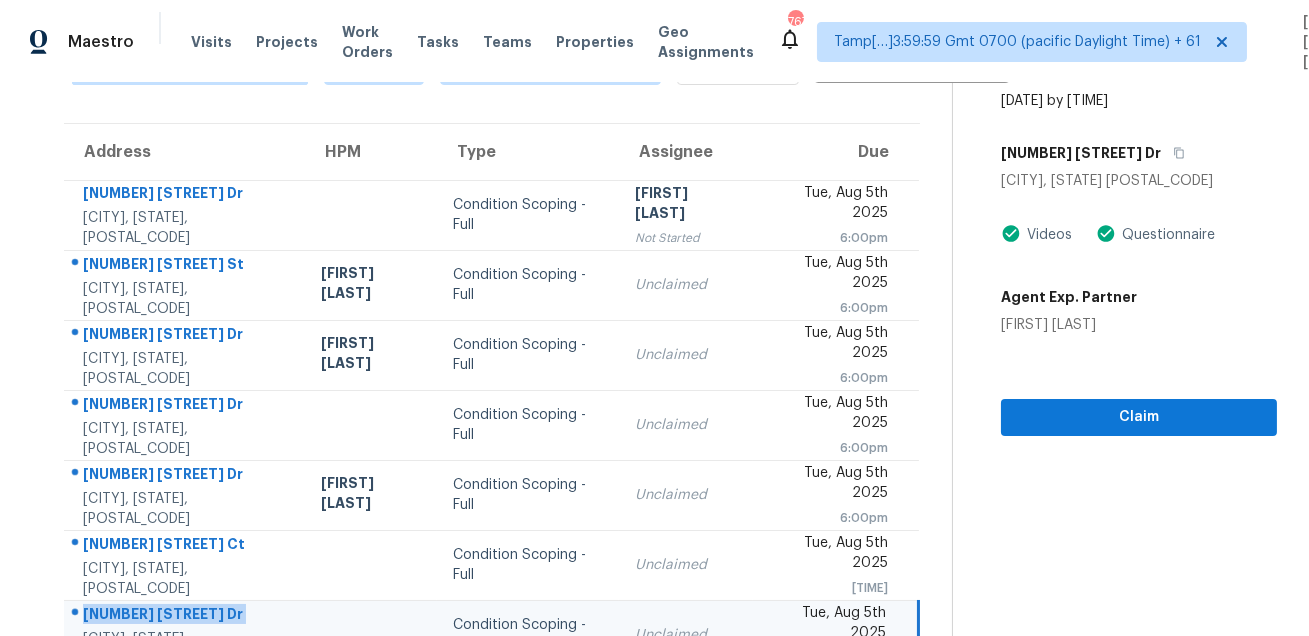 scroll, scrollTop: 22, scrollLeft: 0, axis: vertical 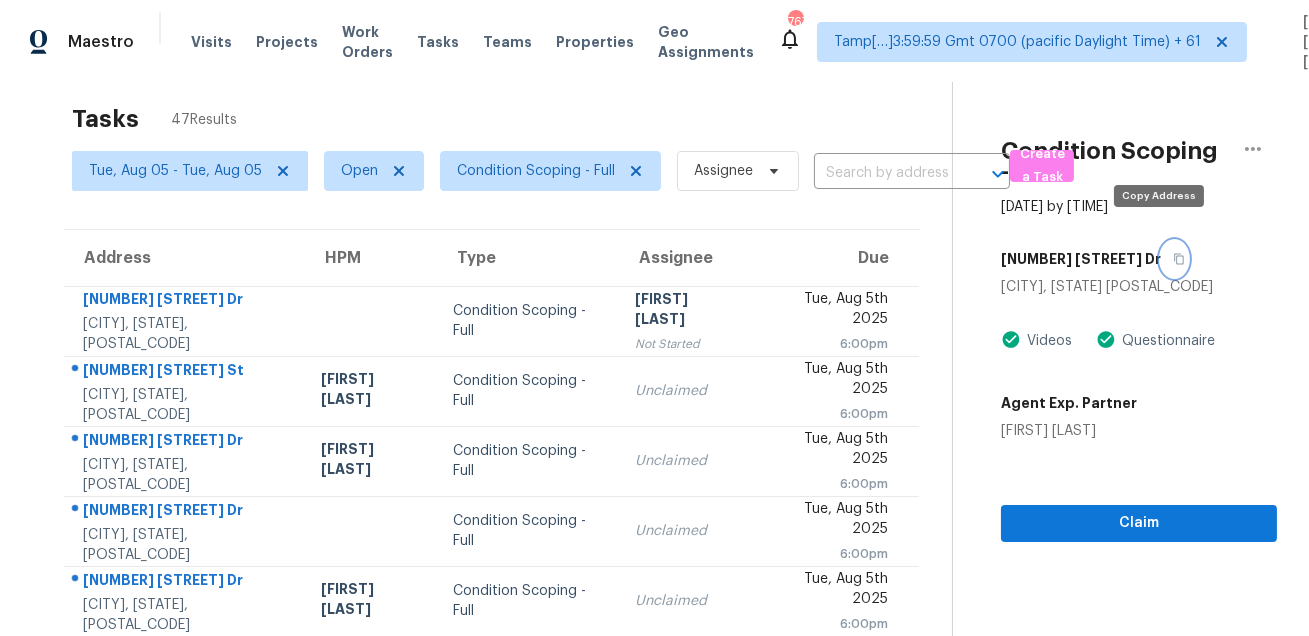 click at bounding box center (1174, 259) 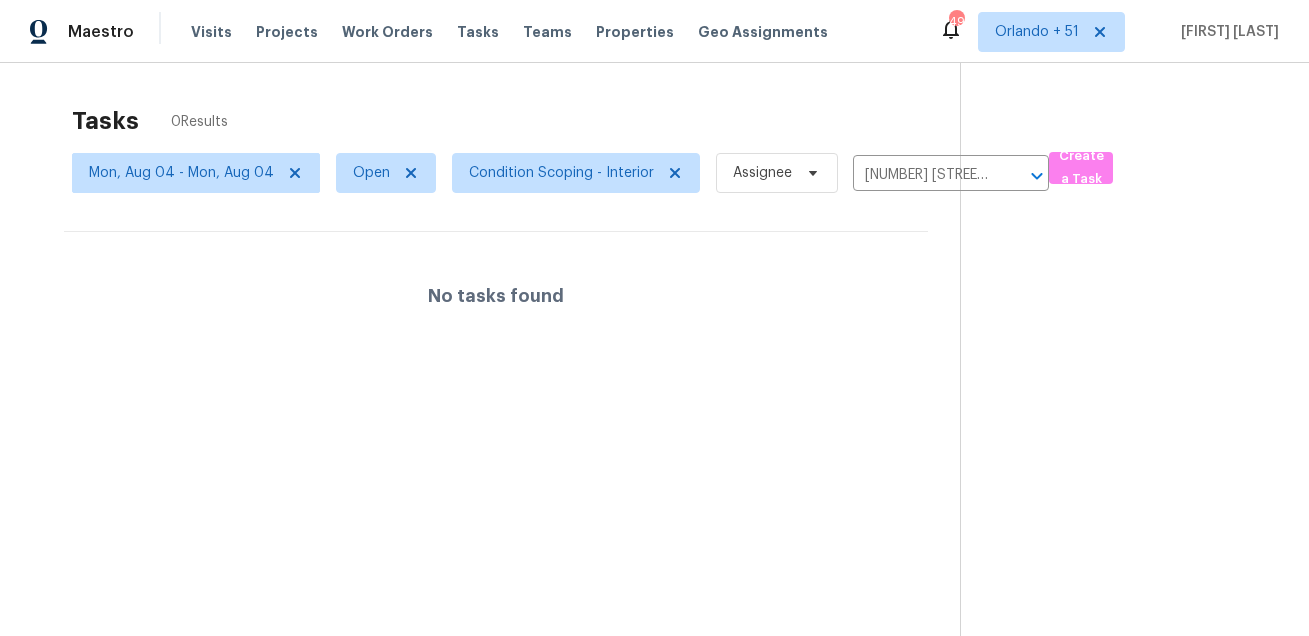 scroll, scrollTop: 0, scrollLeft: 0, axis: both 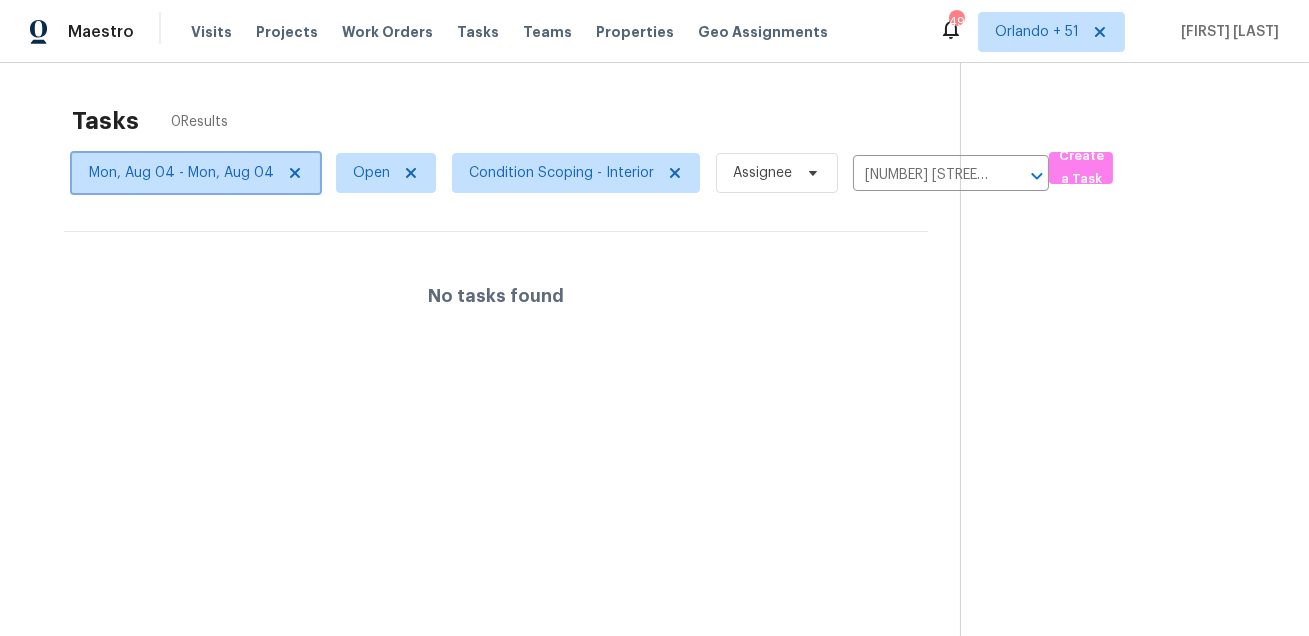 click 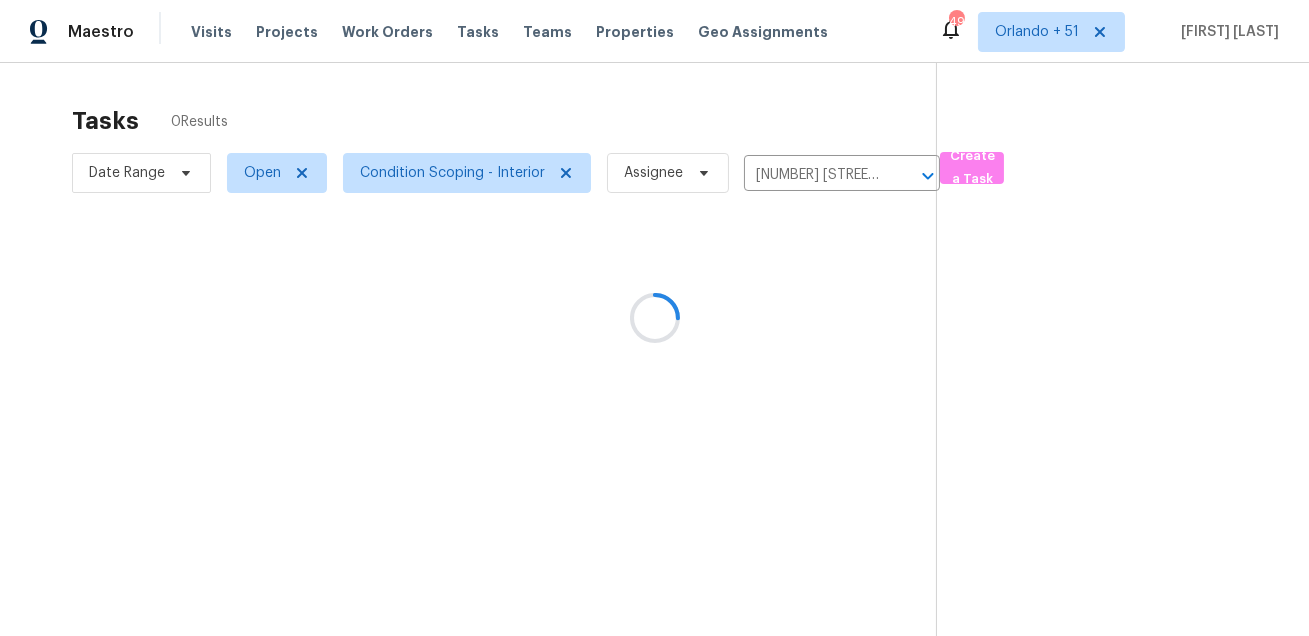 click on "Tasks 0  Results" at bounding box center [504, 121] 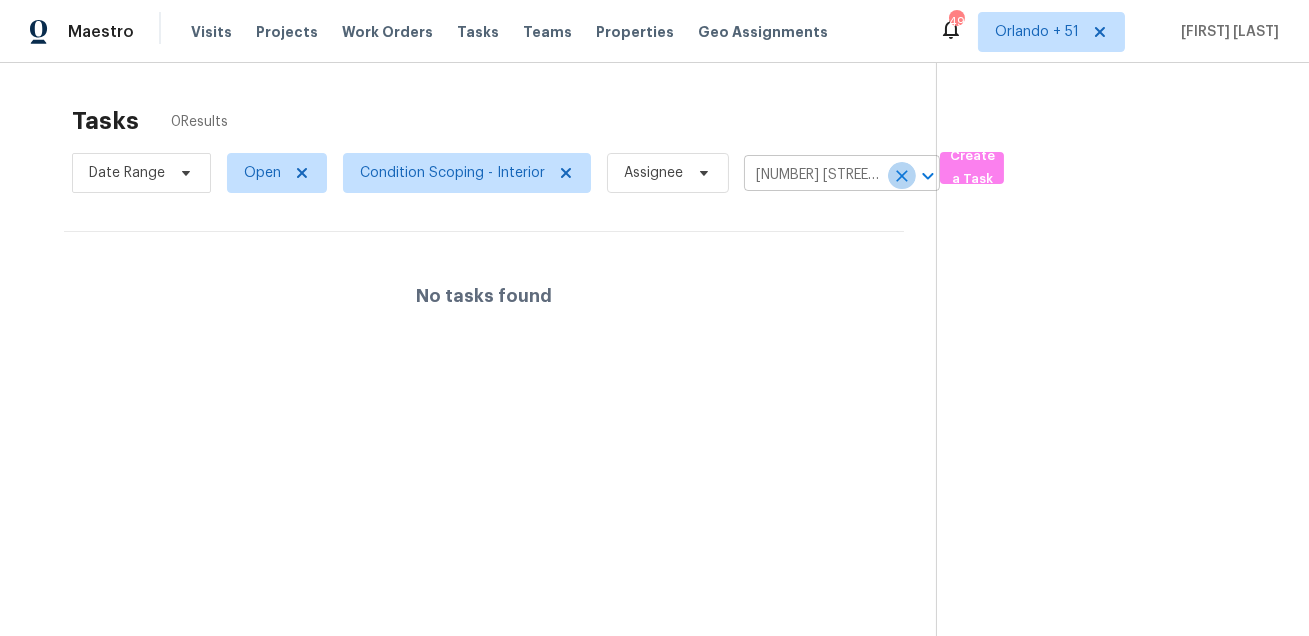 click 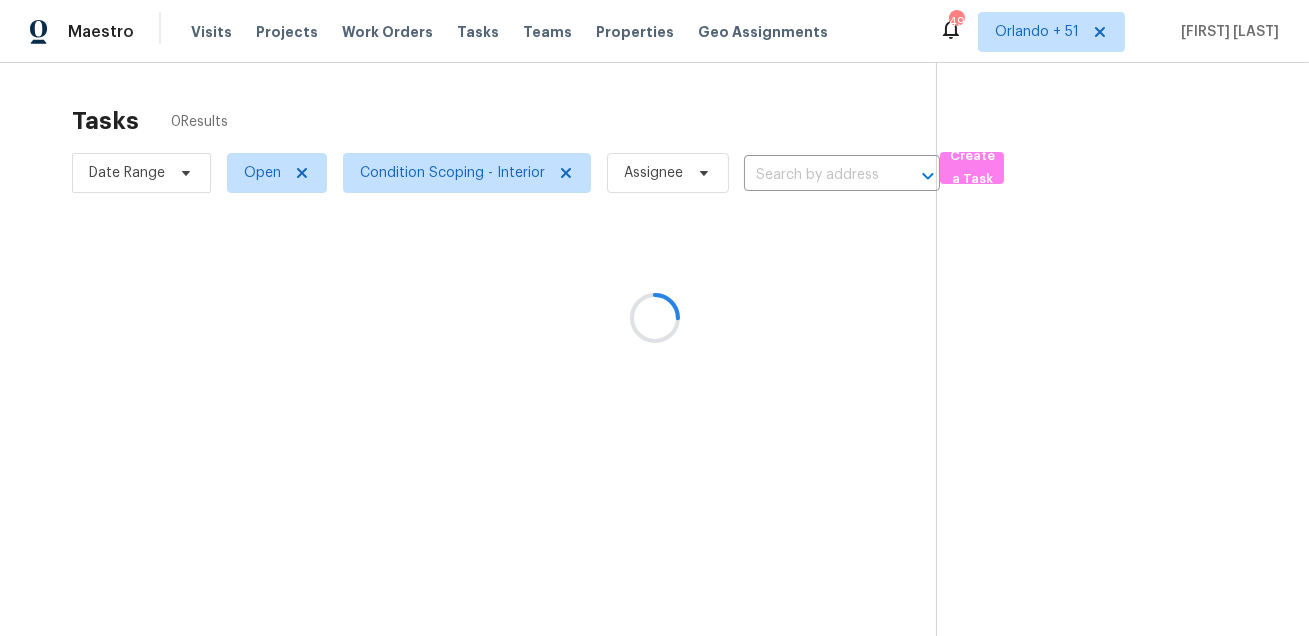 click at bounding box center (654, 318) 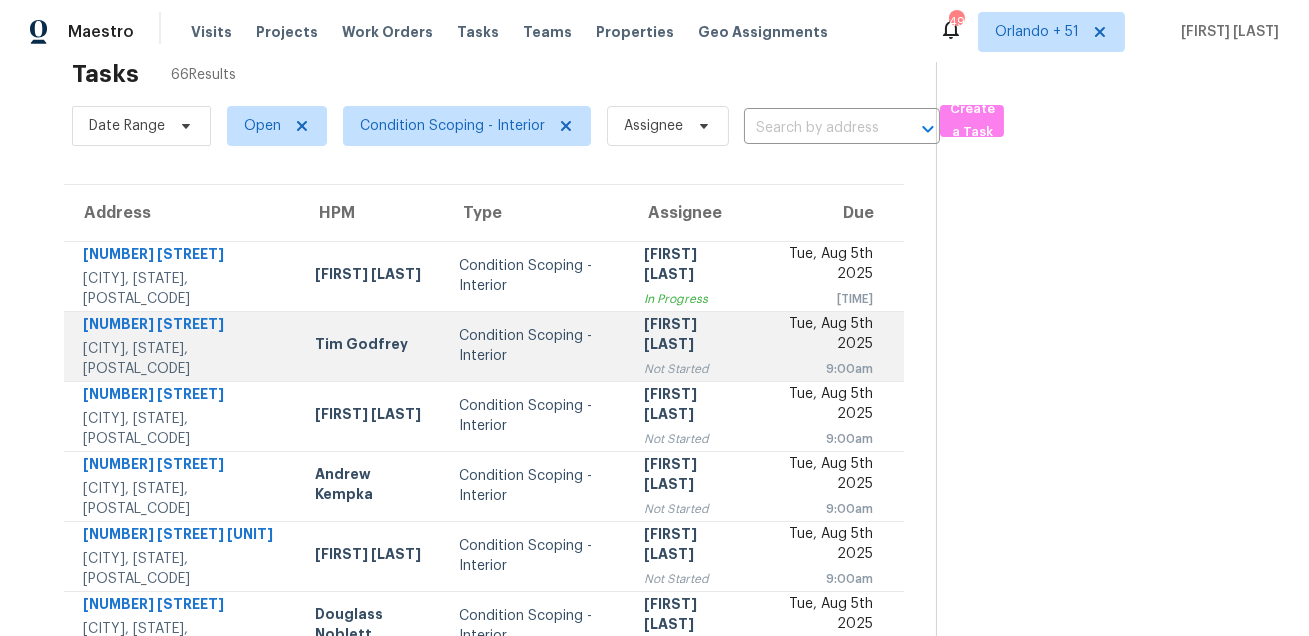 scroll, scrollTop: 0, scrollLeft: 0, axis: both 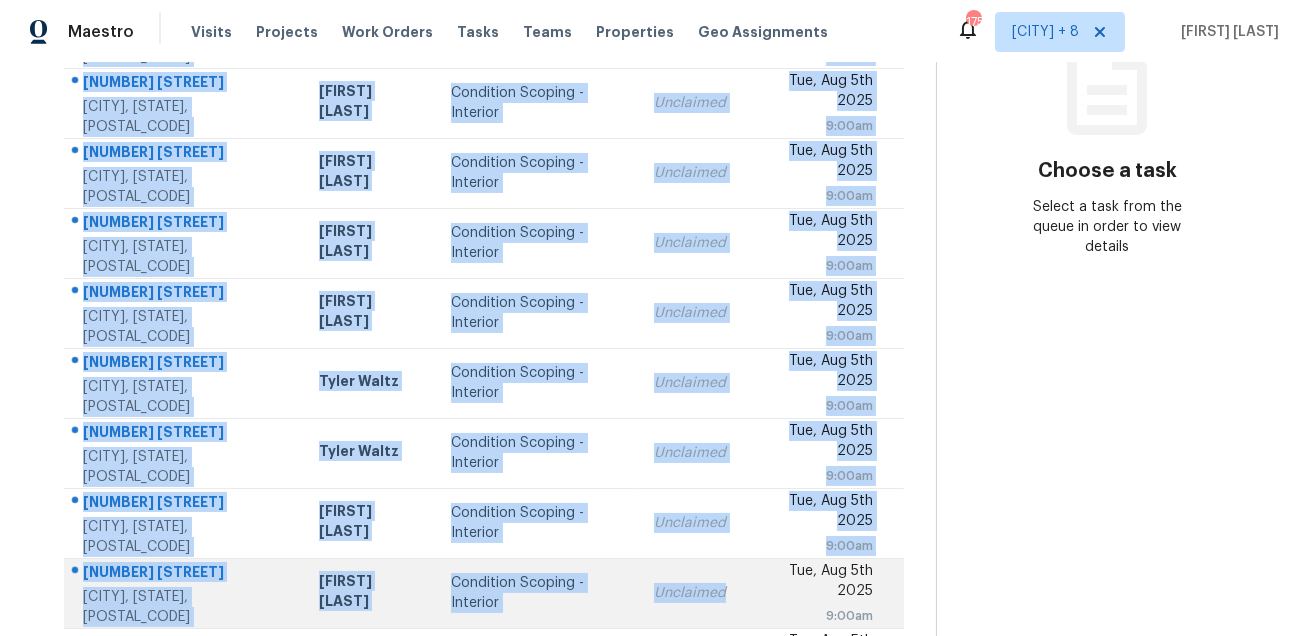 drag, startPoint x: 72, startPoint y: 293, endPoint x: 686, endPoint y: 604, distance: 688.271 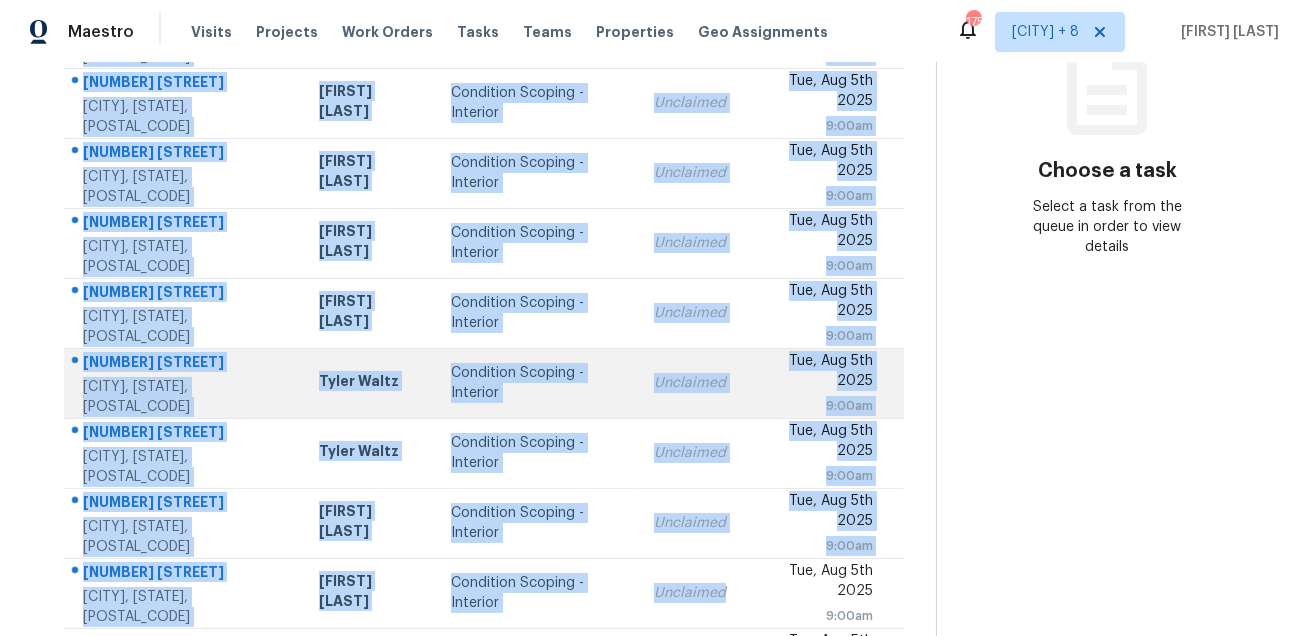 scroll, scrollTop: 405, scrollLeft: 0, axis: vertical 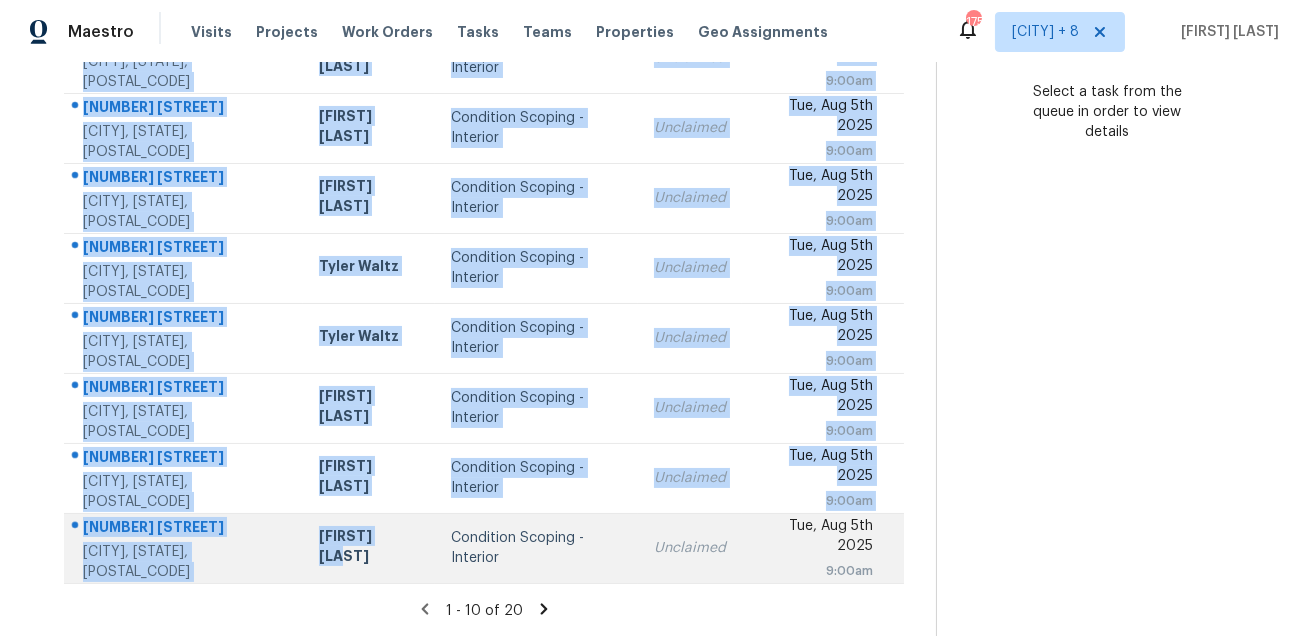 copy on "[NUMBER] [STREET]   [CITY], [STATE], [POSTAL_CODE] [FIRST] [LAST] Condition Scoping - Interior Unclaimed [DATE] [TIME] [NUMBER] [STREET]   [CITY], [STATE], [POSTAL_CODE] [FIRST] [LAST] Condition Scoping - Interior Unclaimed [DATE] [TIME] [NUMBER] [STREET]   [CITY], [STATE], [POSTAL_CODE] [FIRST] [LAST] Condition Scoping - Interior Unclaimed [DATE] [TIME] [NUMBER] [STREET]   [CITY], [STATE], [POSTAL_CODE] [FIRST] [LAST] Condition Scoping - Interior Unclaimed [DATE] [TIME] [NUMBER] [STREET]   [CITY], [STATE], [POSTAL_CODE] [FIRST] [LAST] Condition Scoping - Interior Unclaimed [DATE] [TIME] [NUMBER] [STREET]   [CITY], [STATE], [POSTAL_CODE] [FIRST] [LAST] Condition Scoping - Interior Unclaimed [DATE] [TIME] [NUMBER] [STREET]   [CITY], [STATE], [POSTAL_CODE] [FIRST] [LAST] Condition Scoping - Interior Unclaimed [DATE] [TIME] [NUMBER] [STREET]   [CITY], [STATE], [POSTAL_CODE] [FIRST] [LAST] Condition Scoping -..." 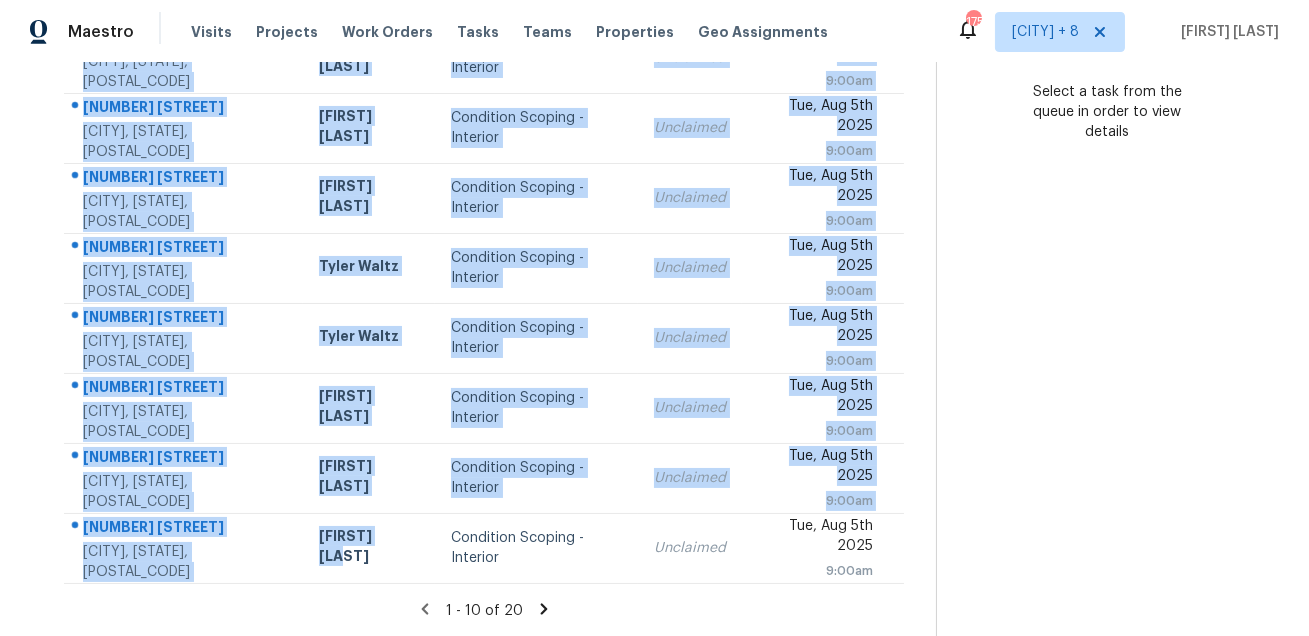 click 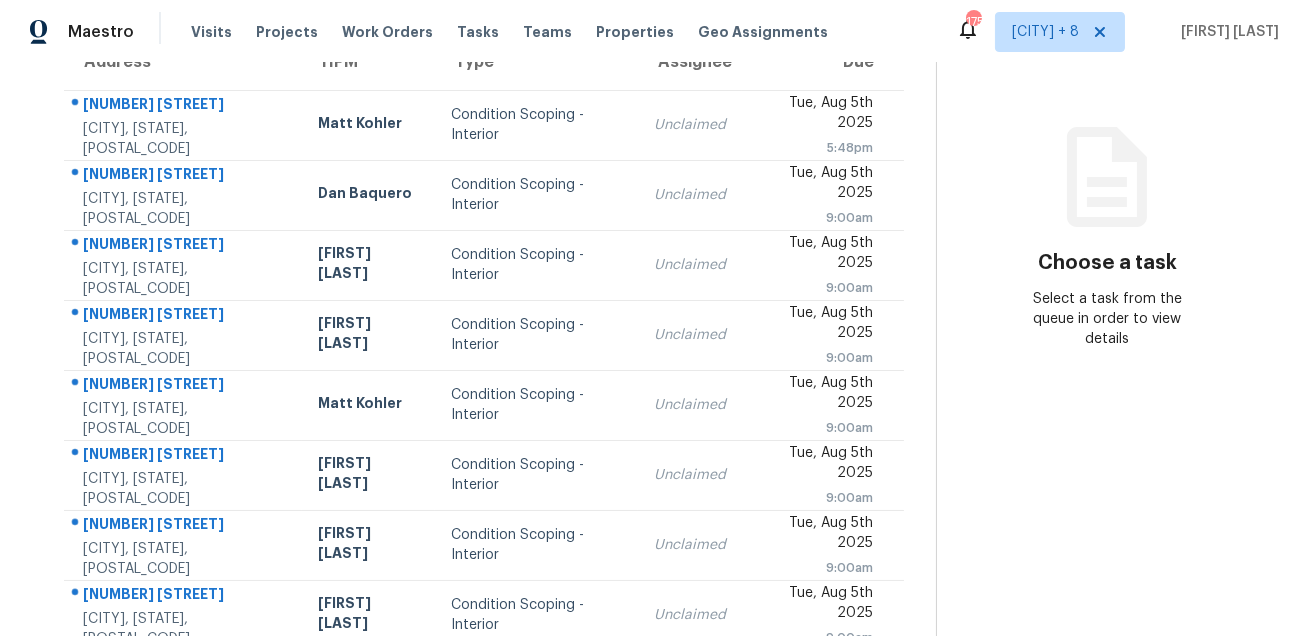 scroll, scrollTop: 0, scrollLeft: 0, axis: both 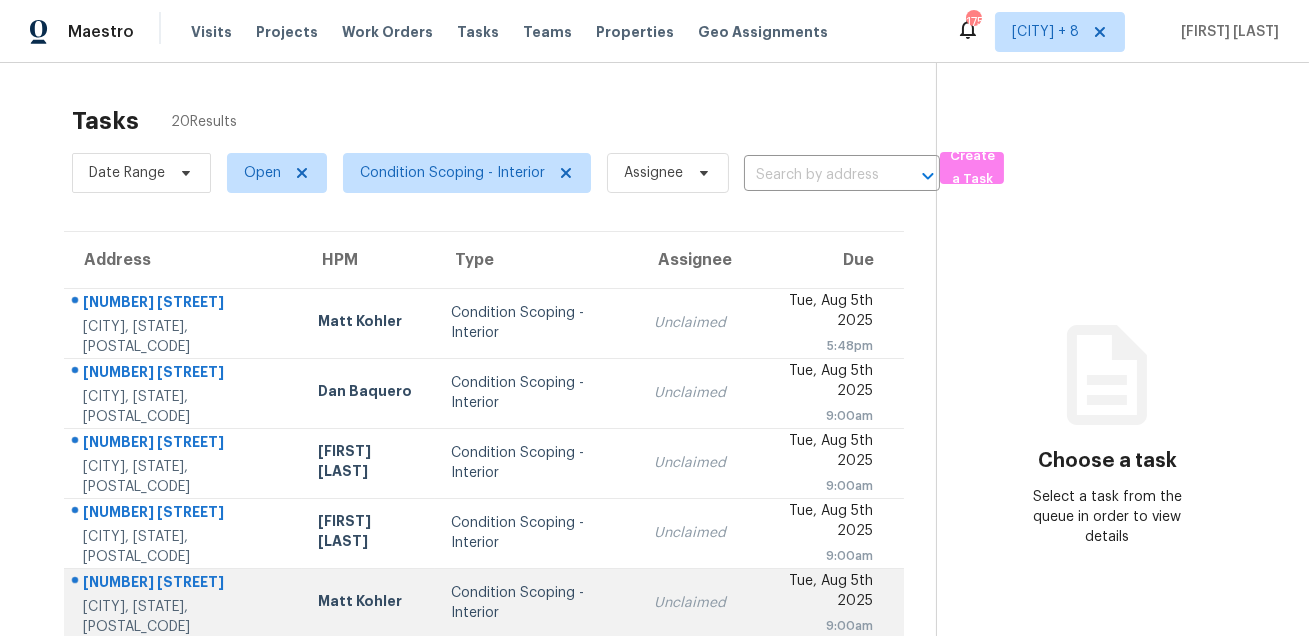 drag, startPoint x: 79, startPoint y: 305, endPoint x: 389, endPoint y: 619, distance: 441.24368 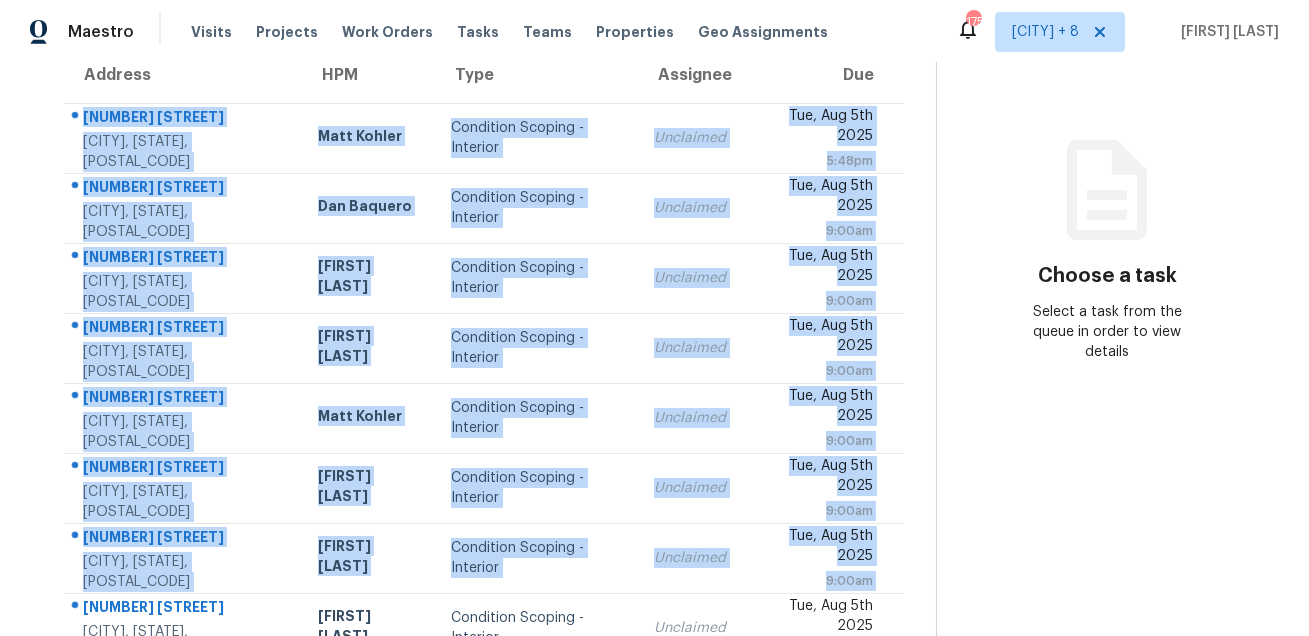 scroll, scrollTop: 364, scrollLeft: 0, axis: vertical 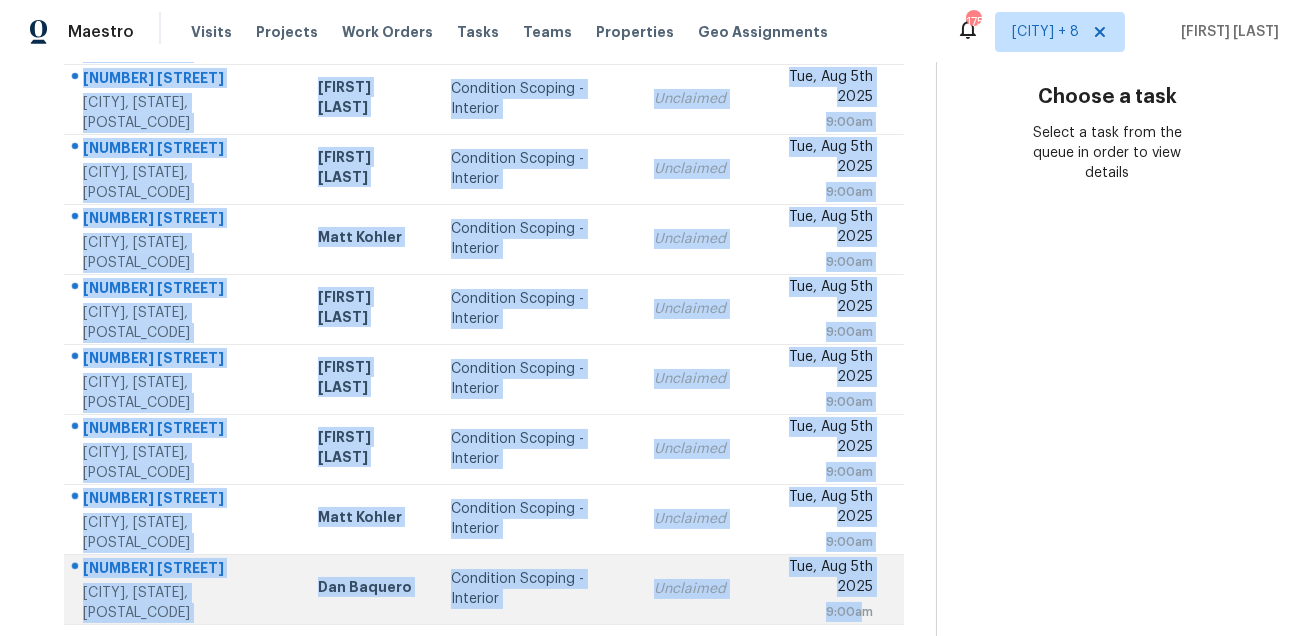 drag, startPoint x: 80, startPoint y: 302, endPoint x: 860, endPoint y: 601, distance: 835.34485 